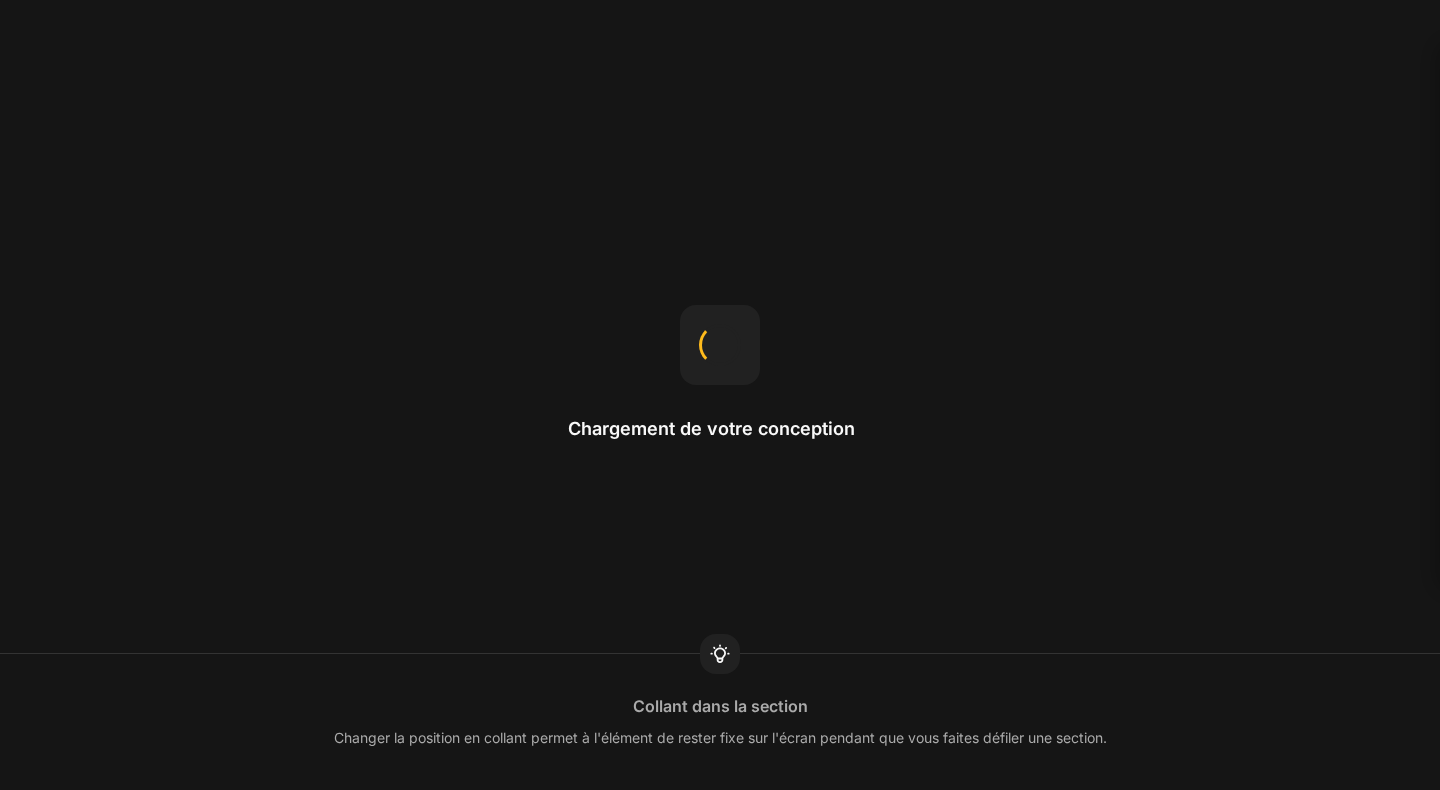scroll, scrollTop: 0, scrollLeft: 0, axis: both 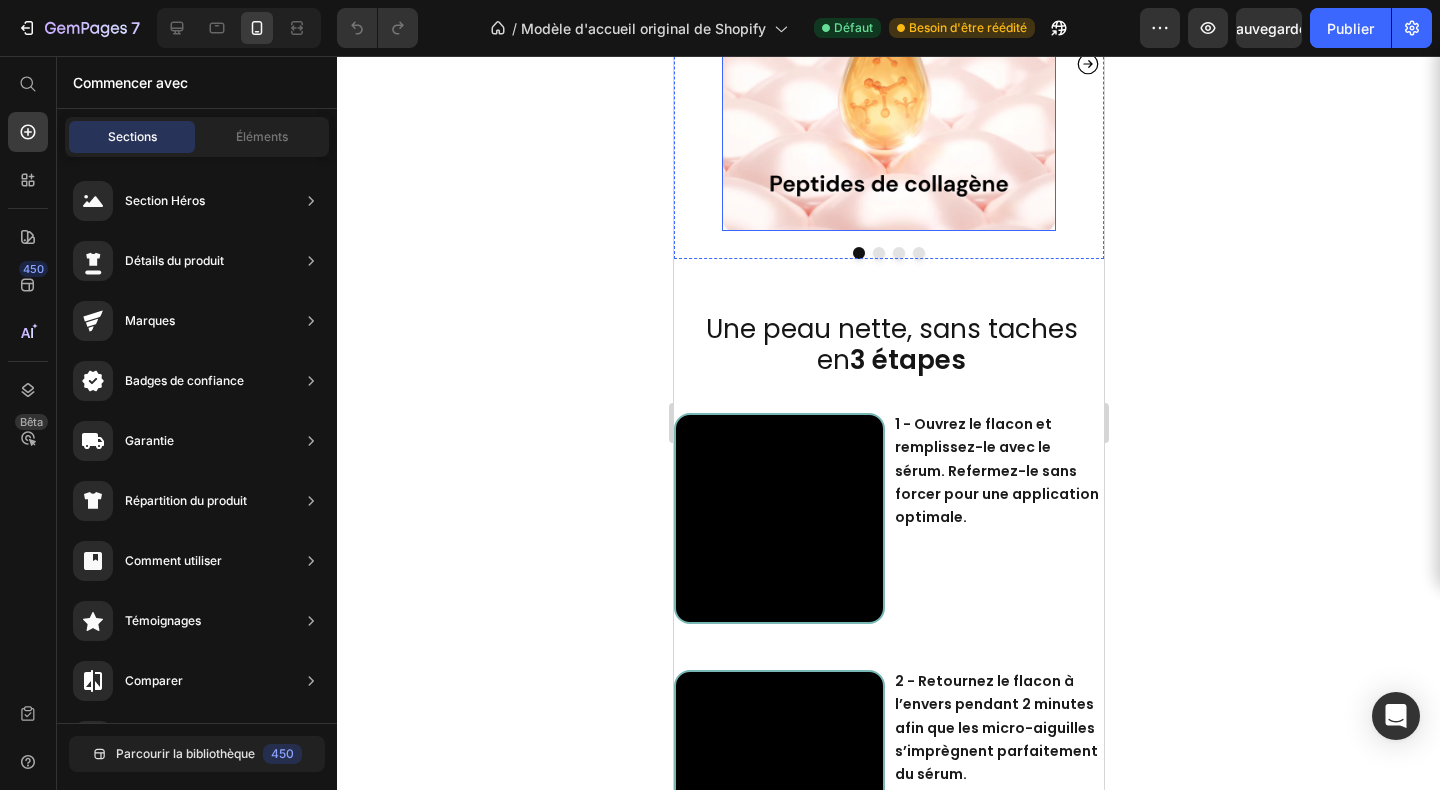 click at bounding box center (888, 64) 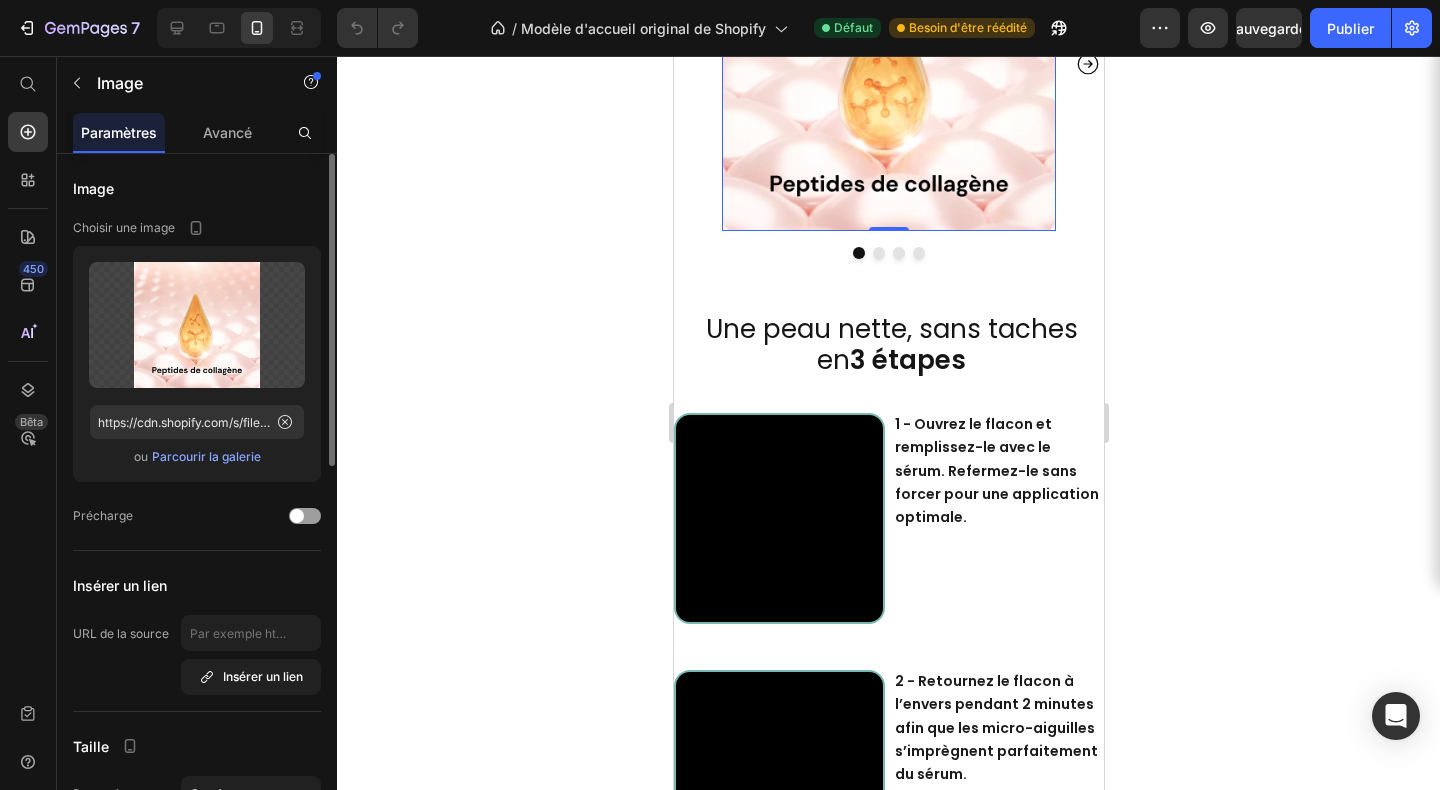 click on "Parcourir la galerie" at bounding box center [206, 456] 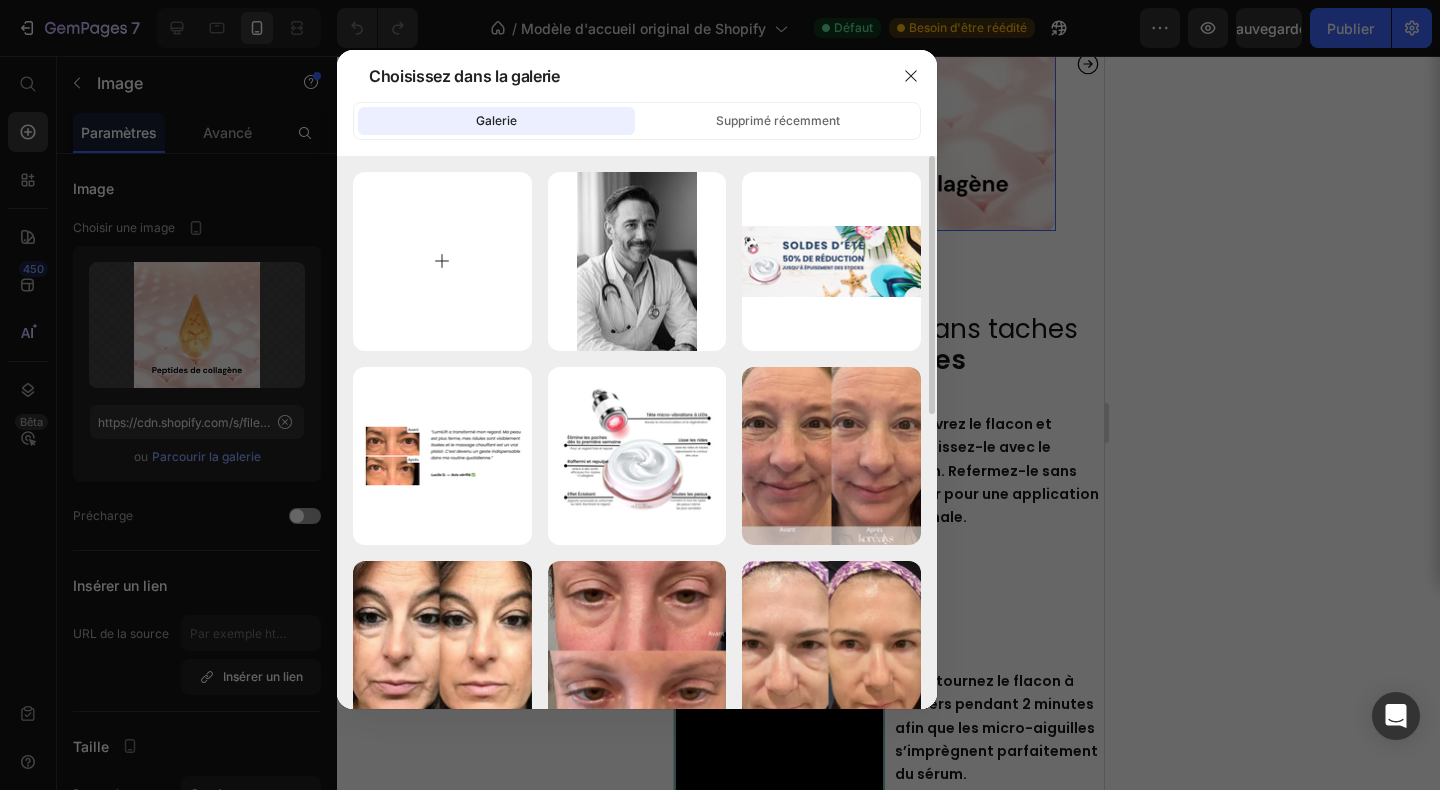 click at bounding box center [442, 261] 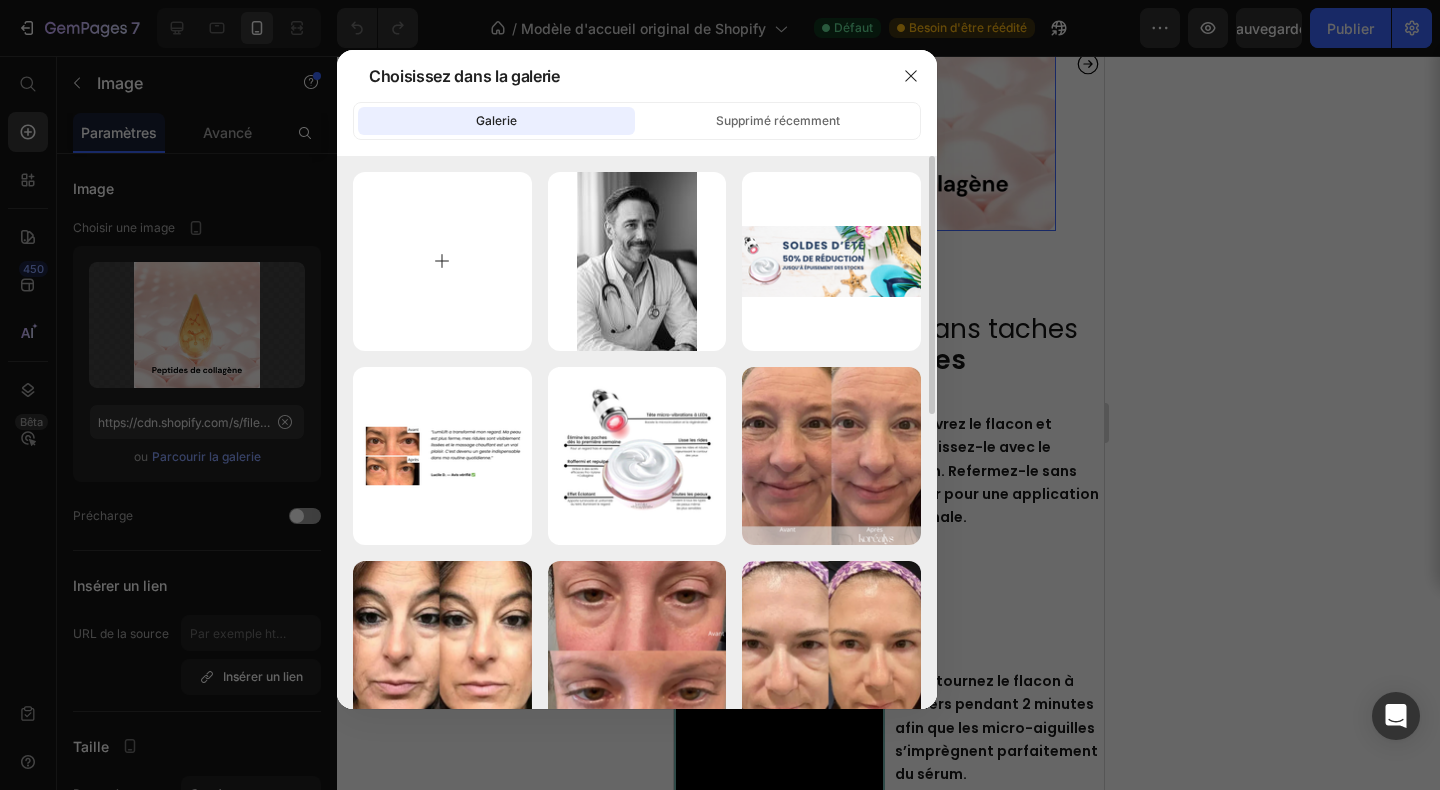 type on "C:\fakepath\[FILENAME]" 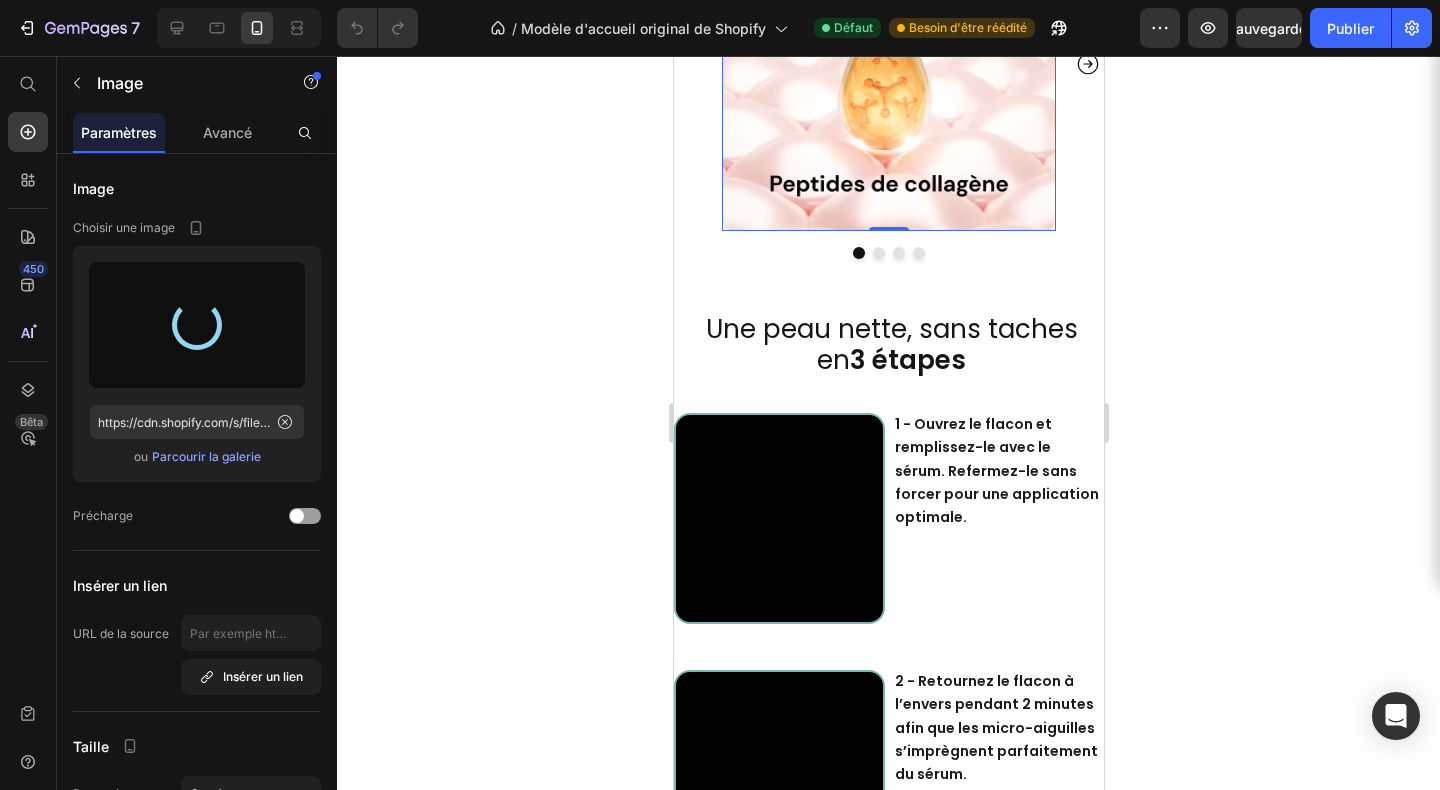 type on "https://cdn.shopify.com/s/files/1/0666/8432/1834/files/gempages_568431333374690213-43baf30d-384c-4a80-bf7f-a494ffb9262a.png" 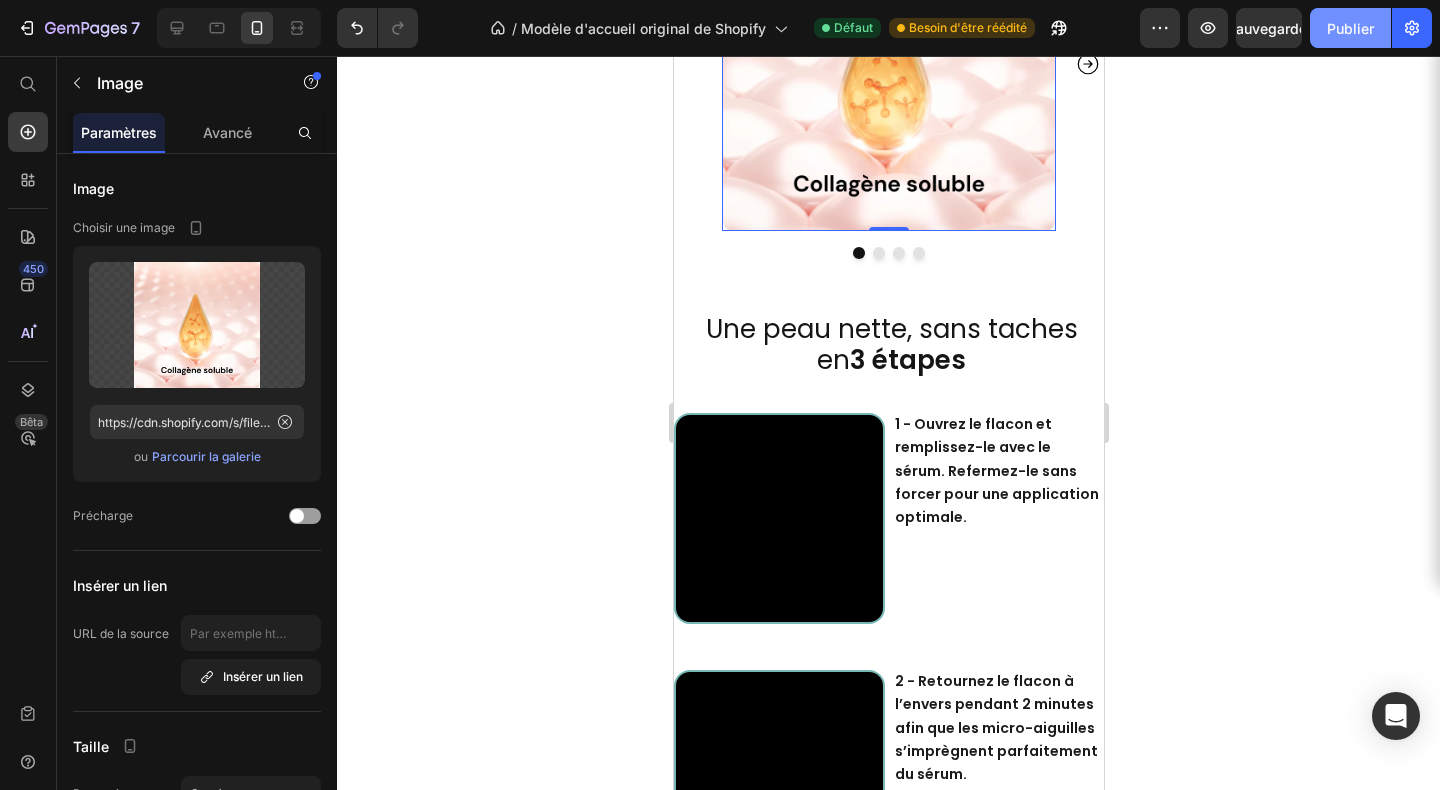 click on "Publier" at bounding box center (1350, 28) 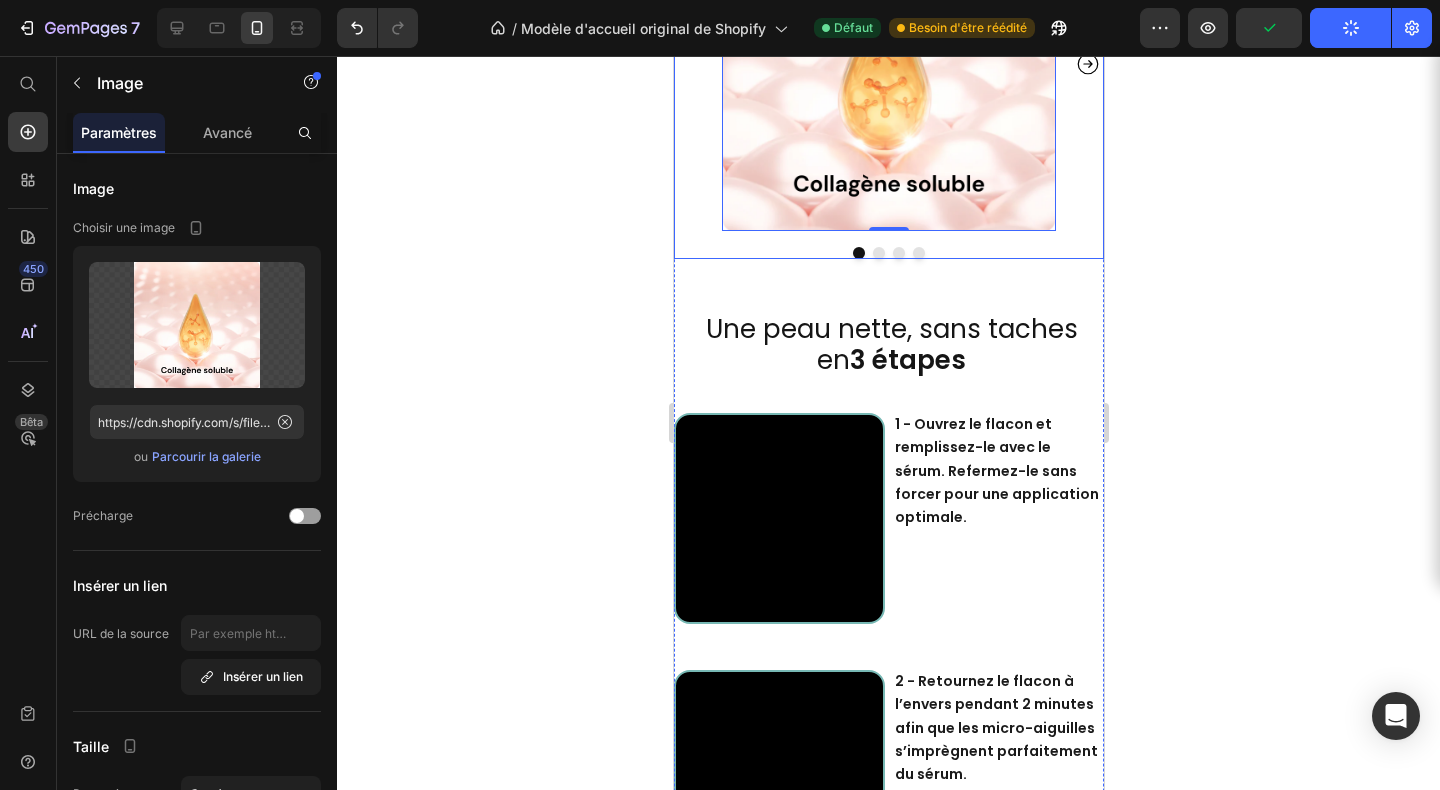 click 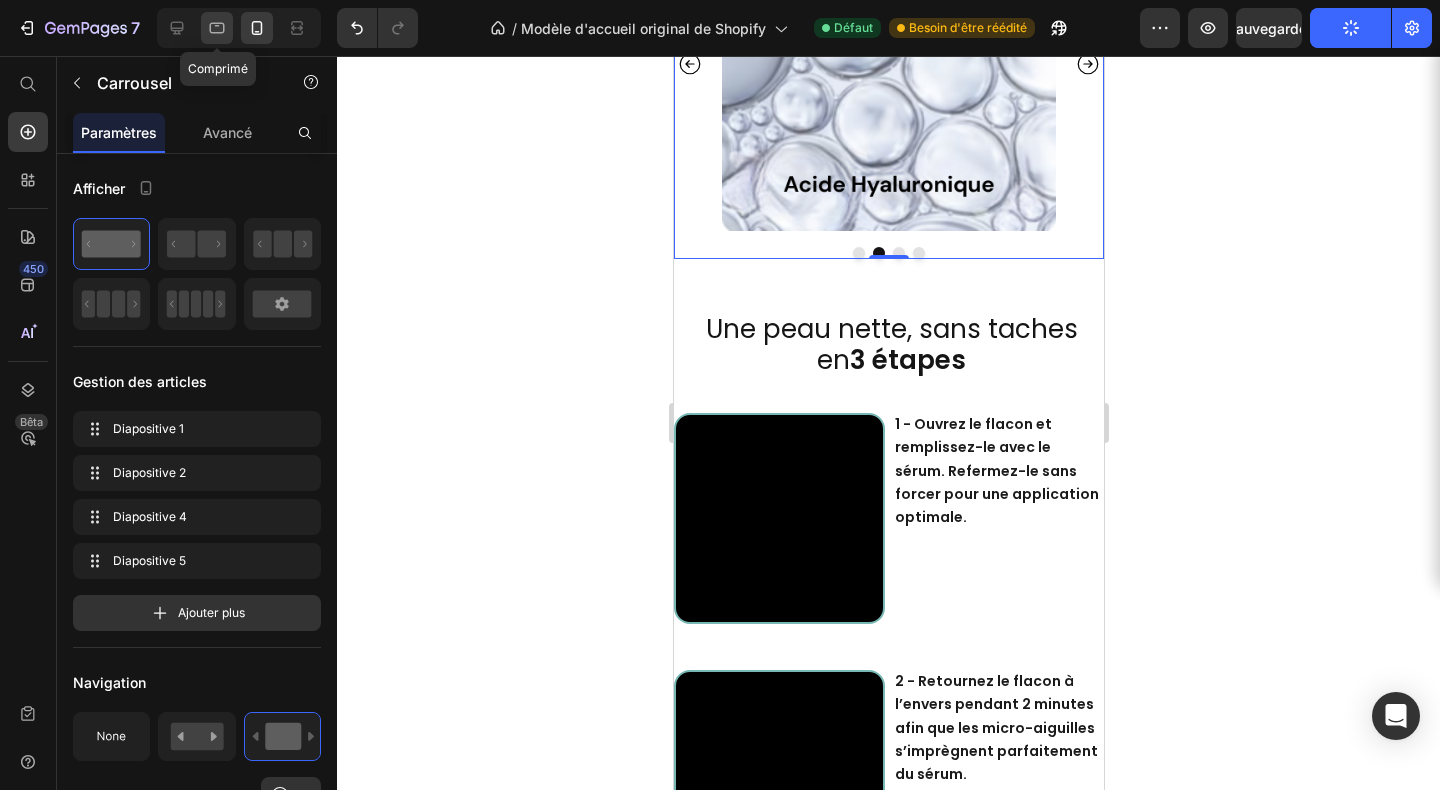 click 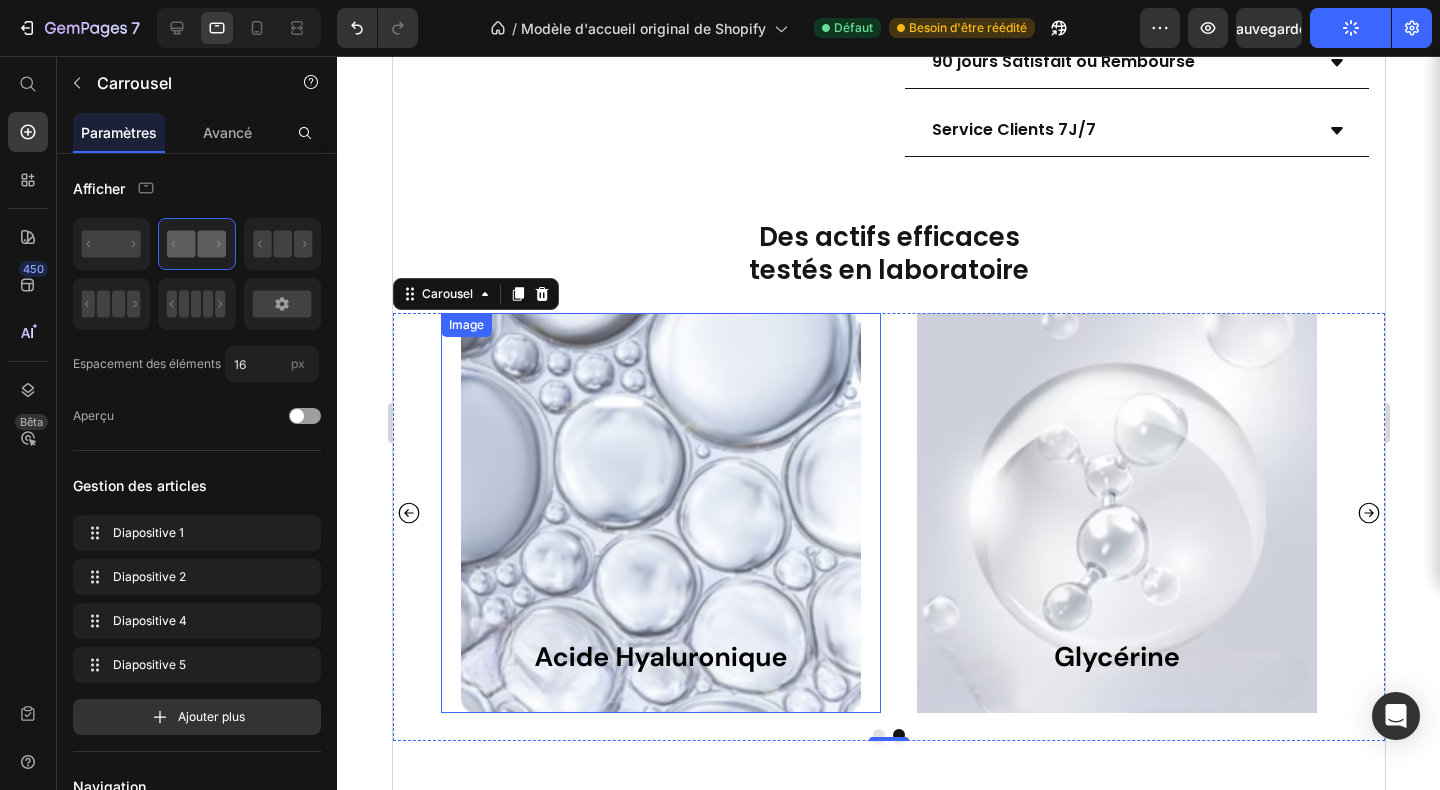 scroll, scrollTop: 3678, scrollLeft: 0, axis: vertical 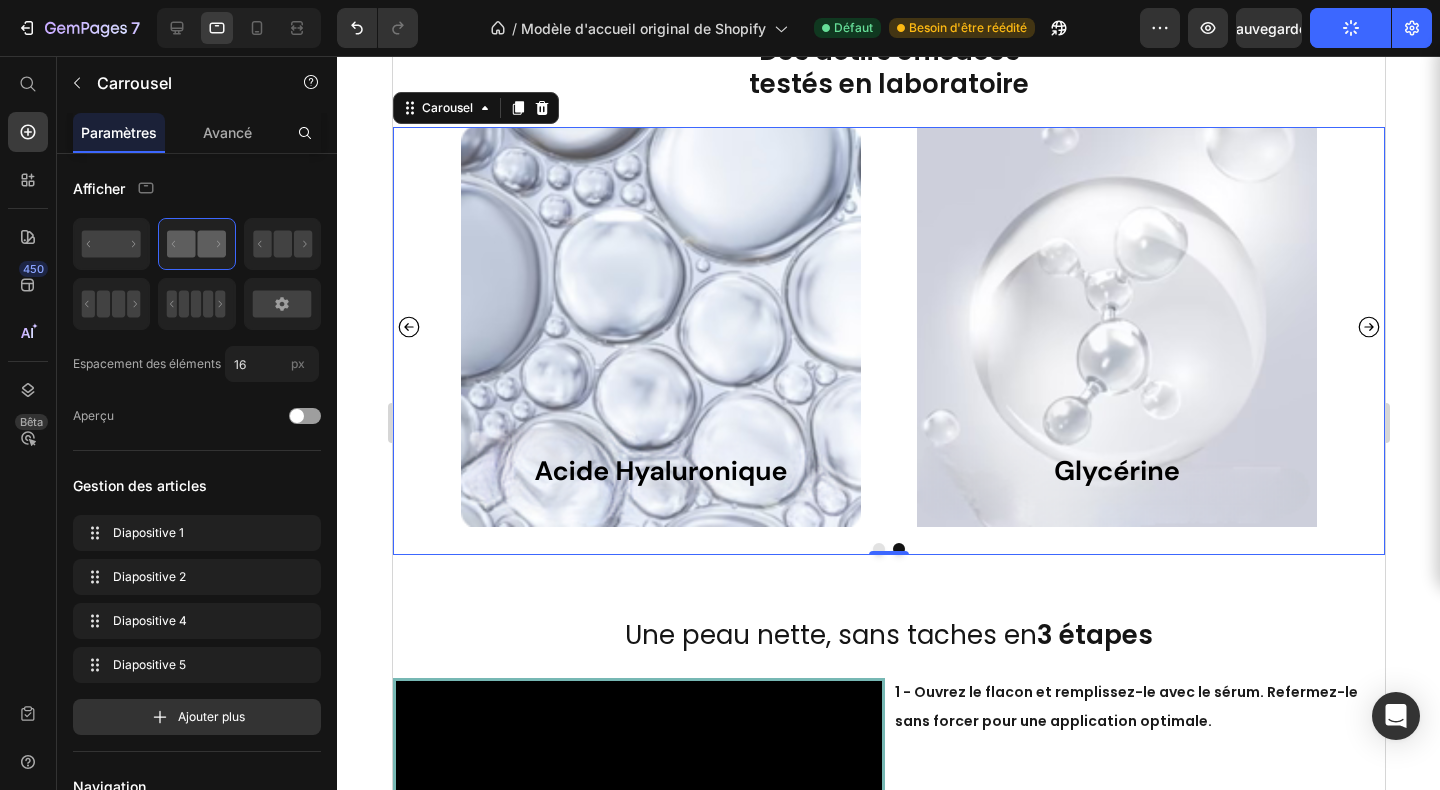 click 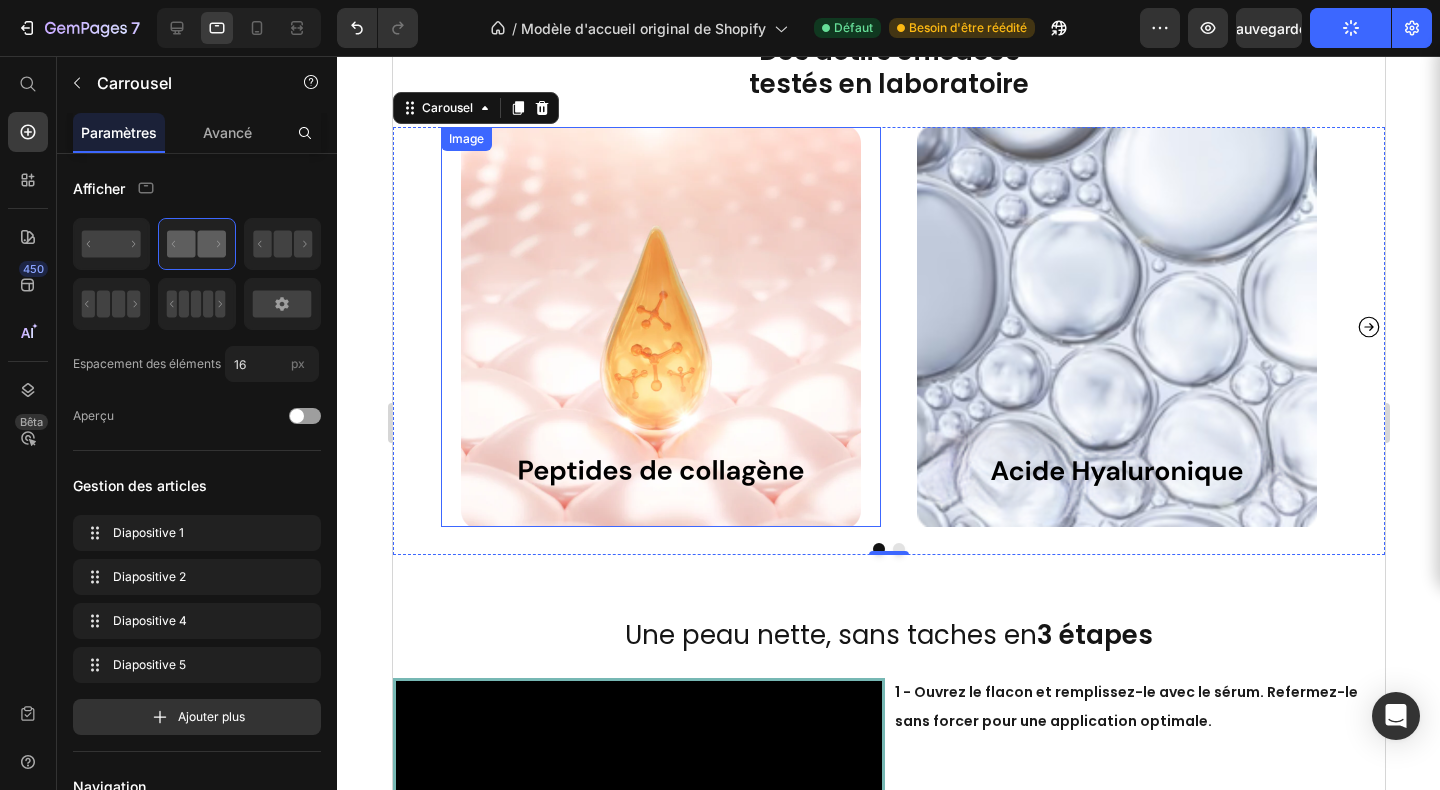 click at bounding box center [660, 327] 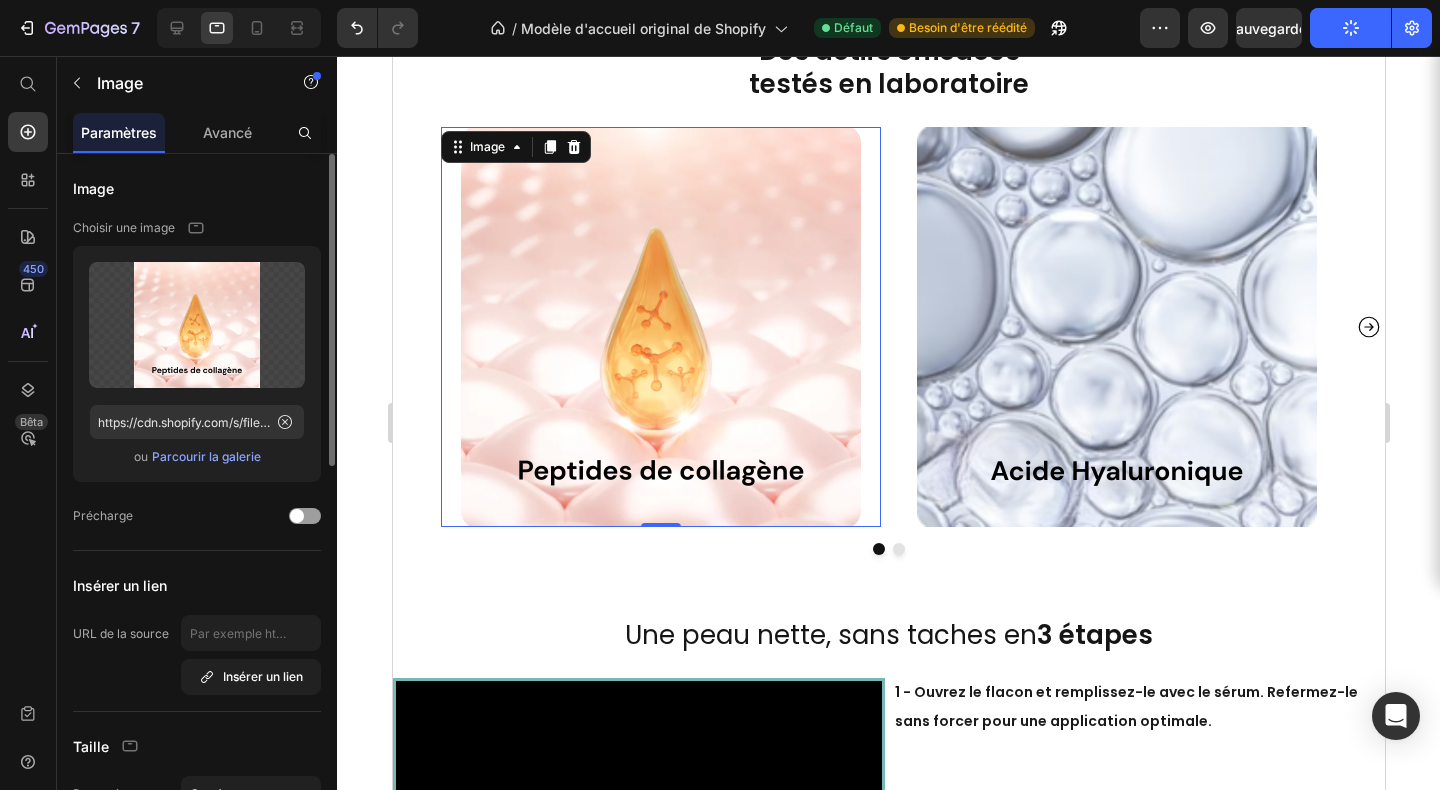 click on "Parcourir la galerie" at bounding box center [206, 456] 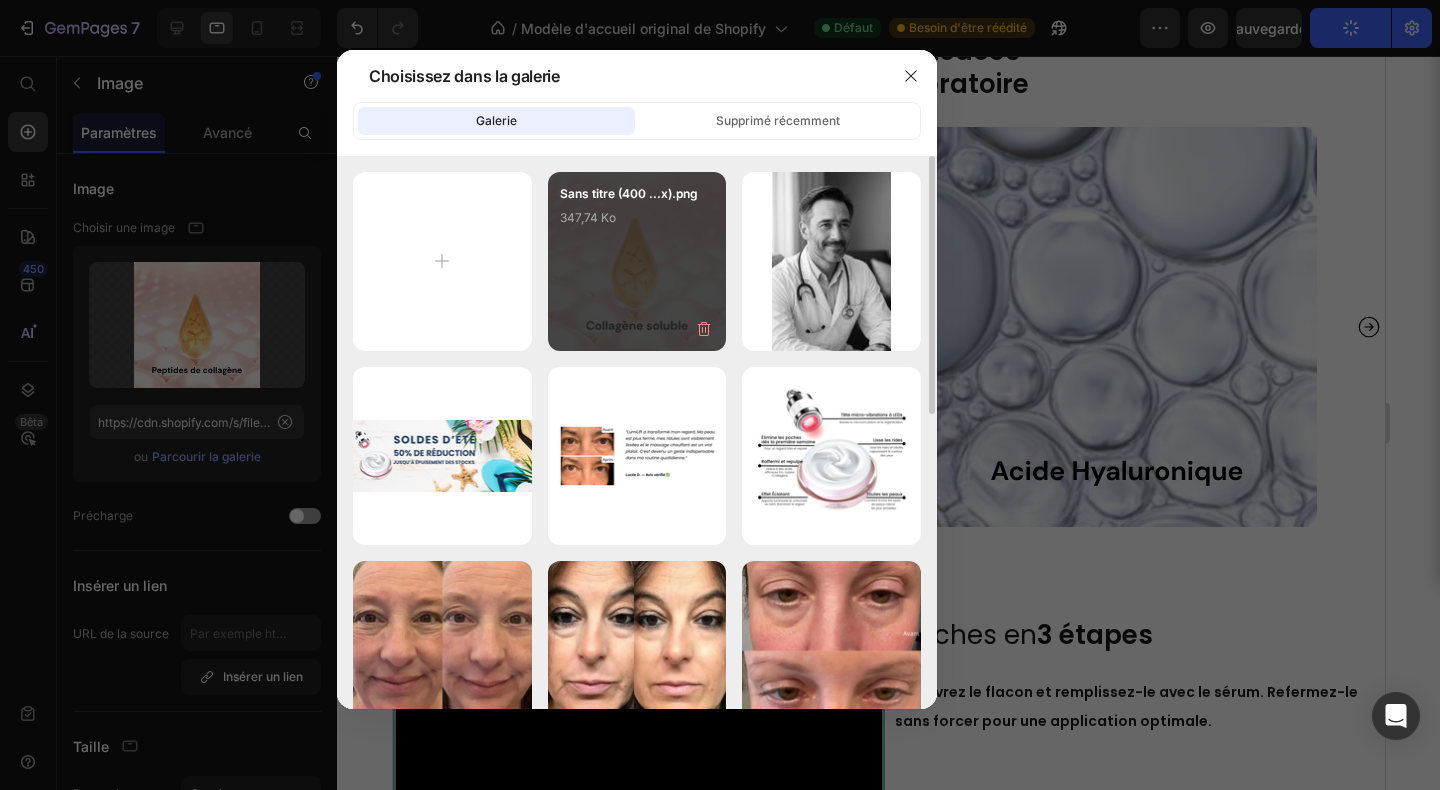 click on "Sans titre (400 ...x).png 347,74 Ko" at bounding box center [637, 261] 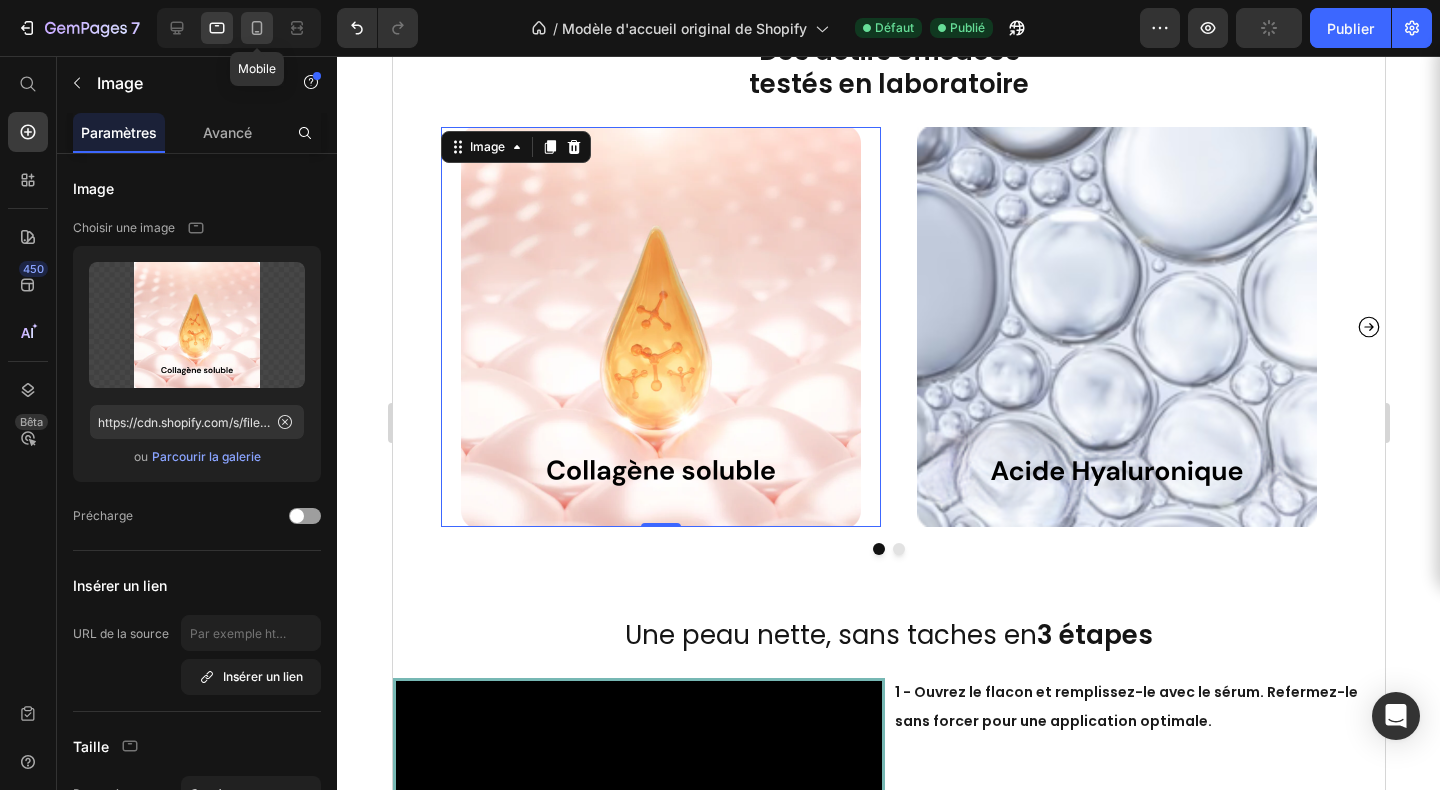 click 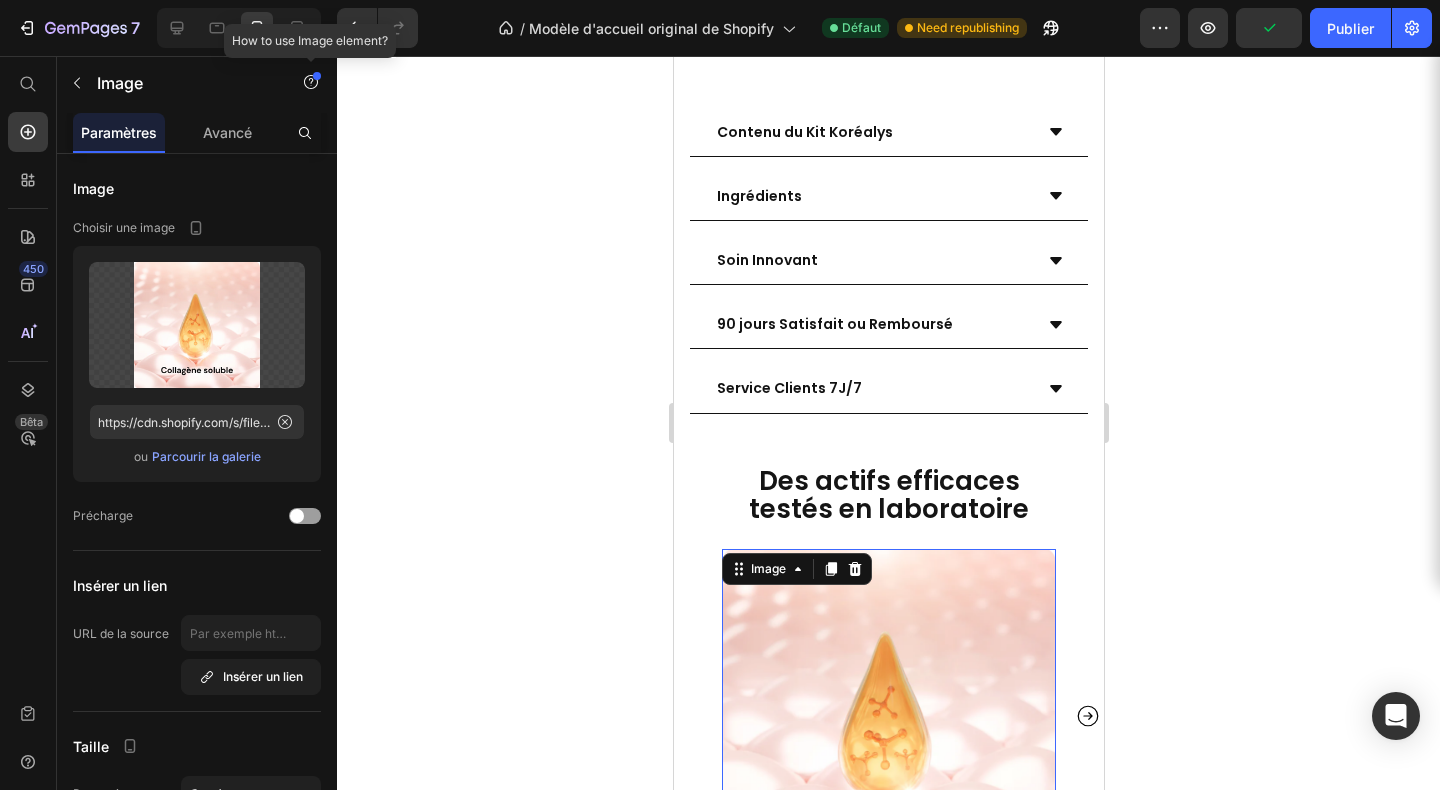 scroll, scrollTop: 3931, scrollLeft: 0, axis: vertical 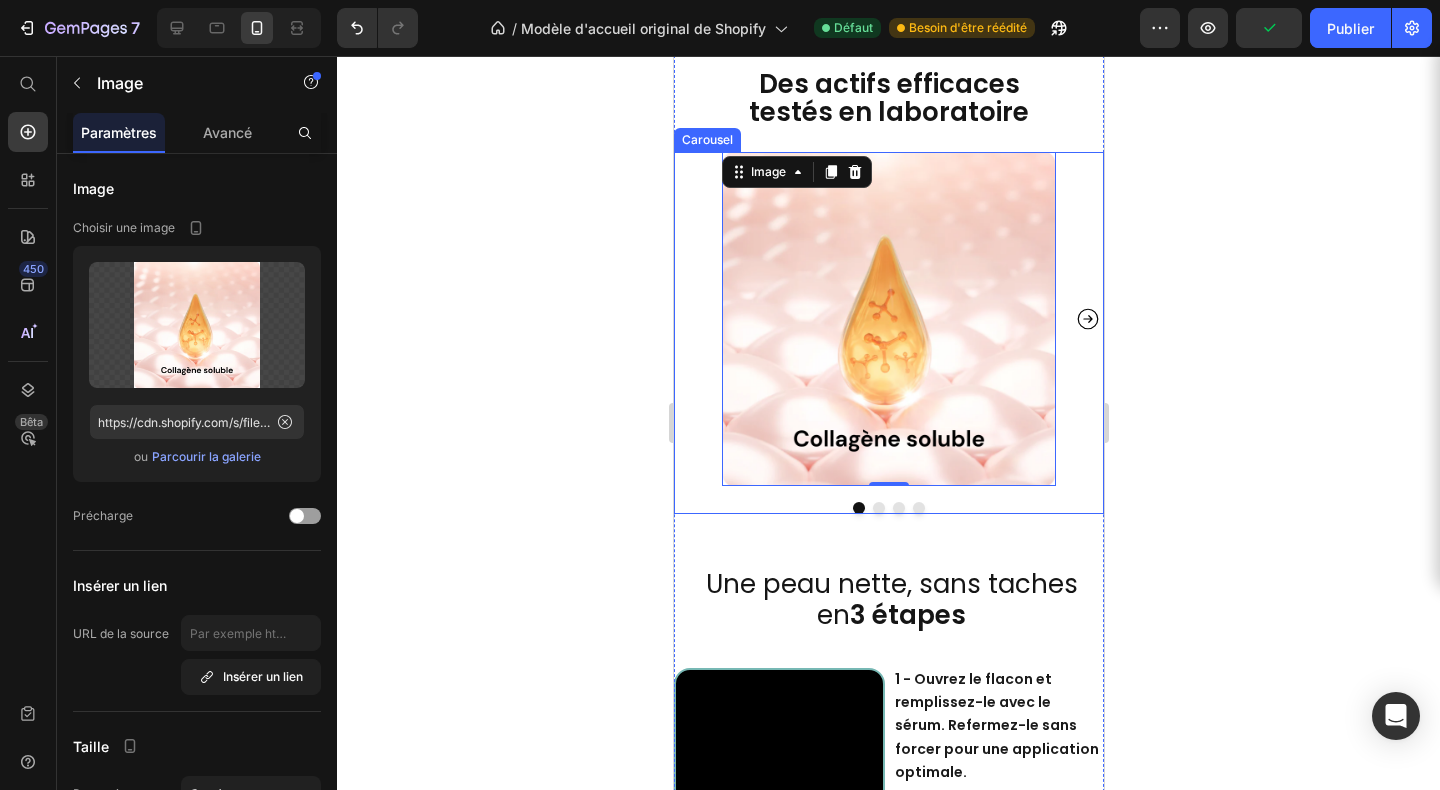 click 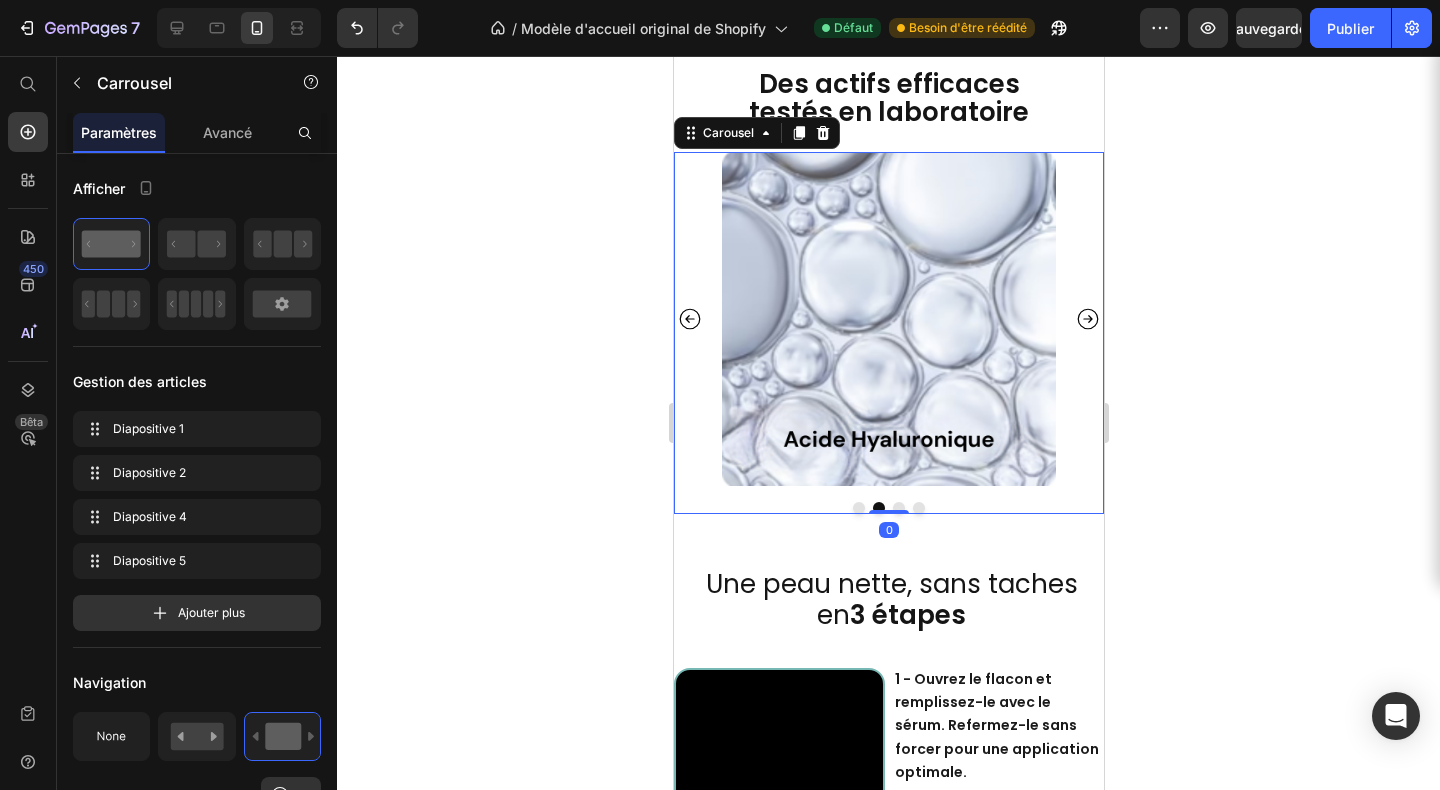 click 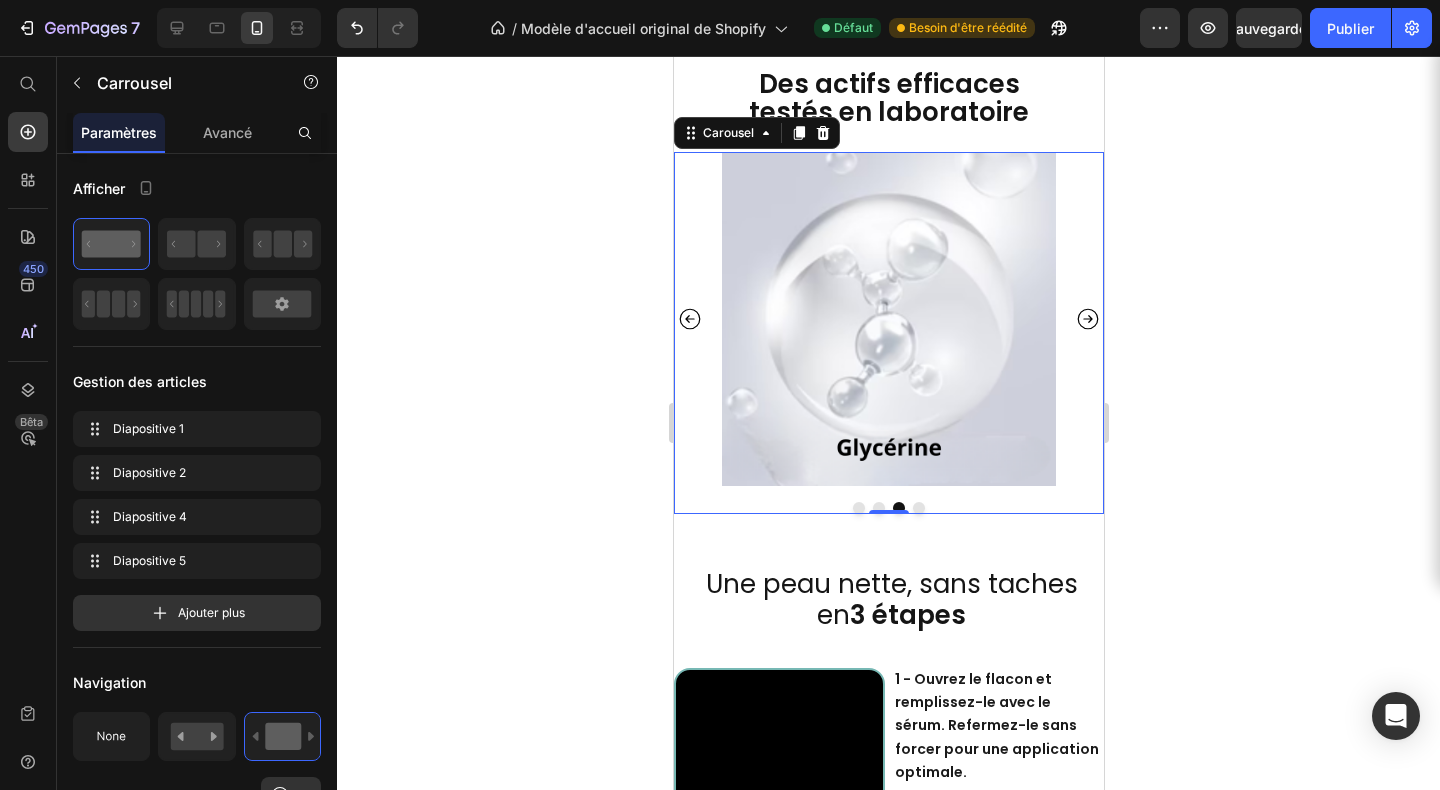 click 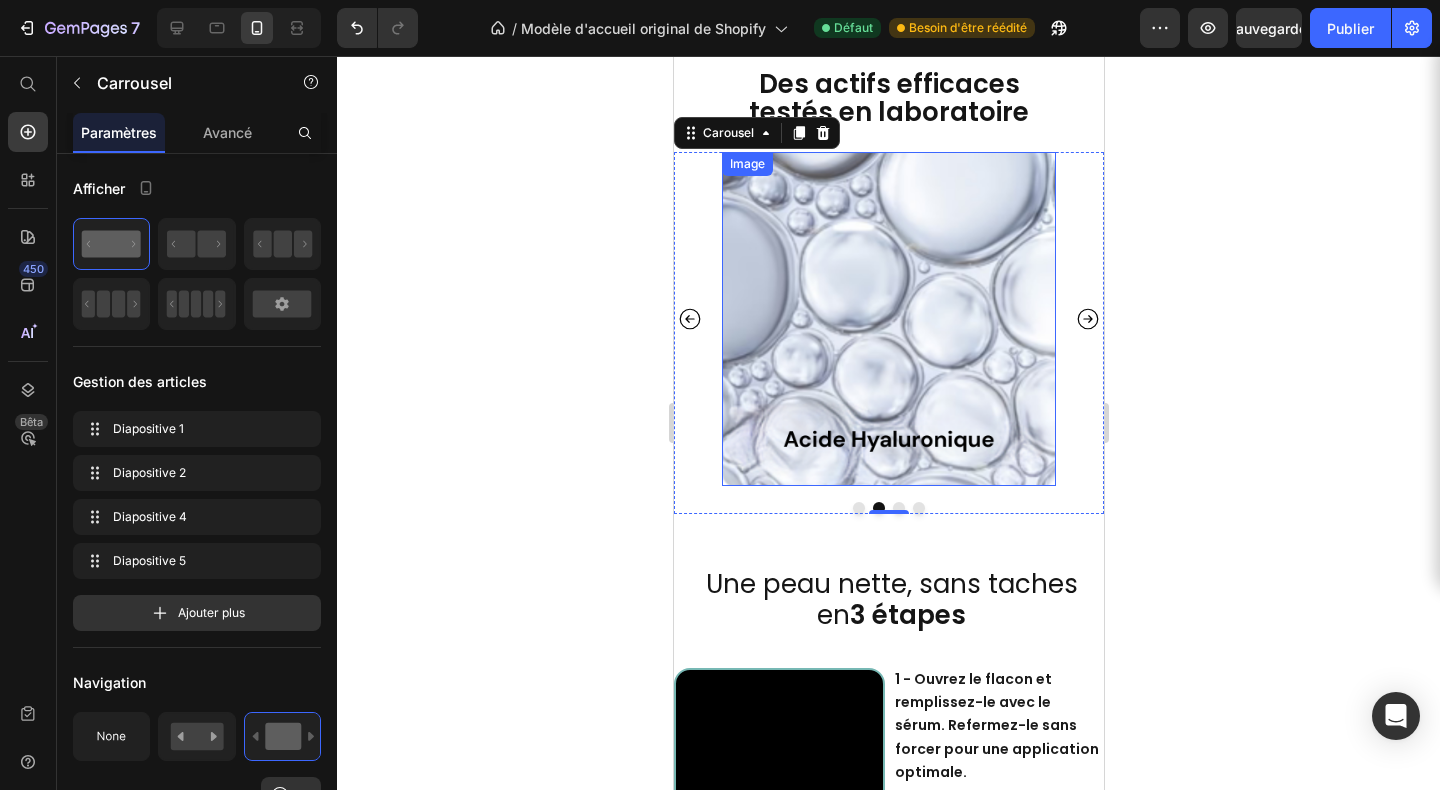 click at bounding box center [888, 319] 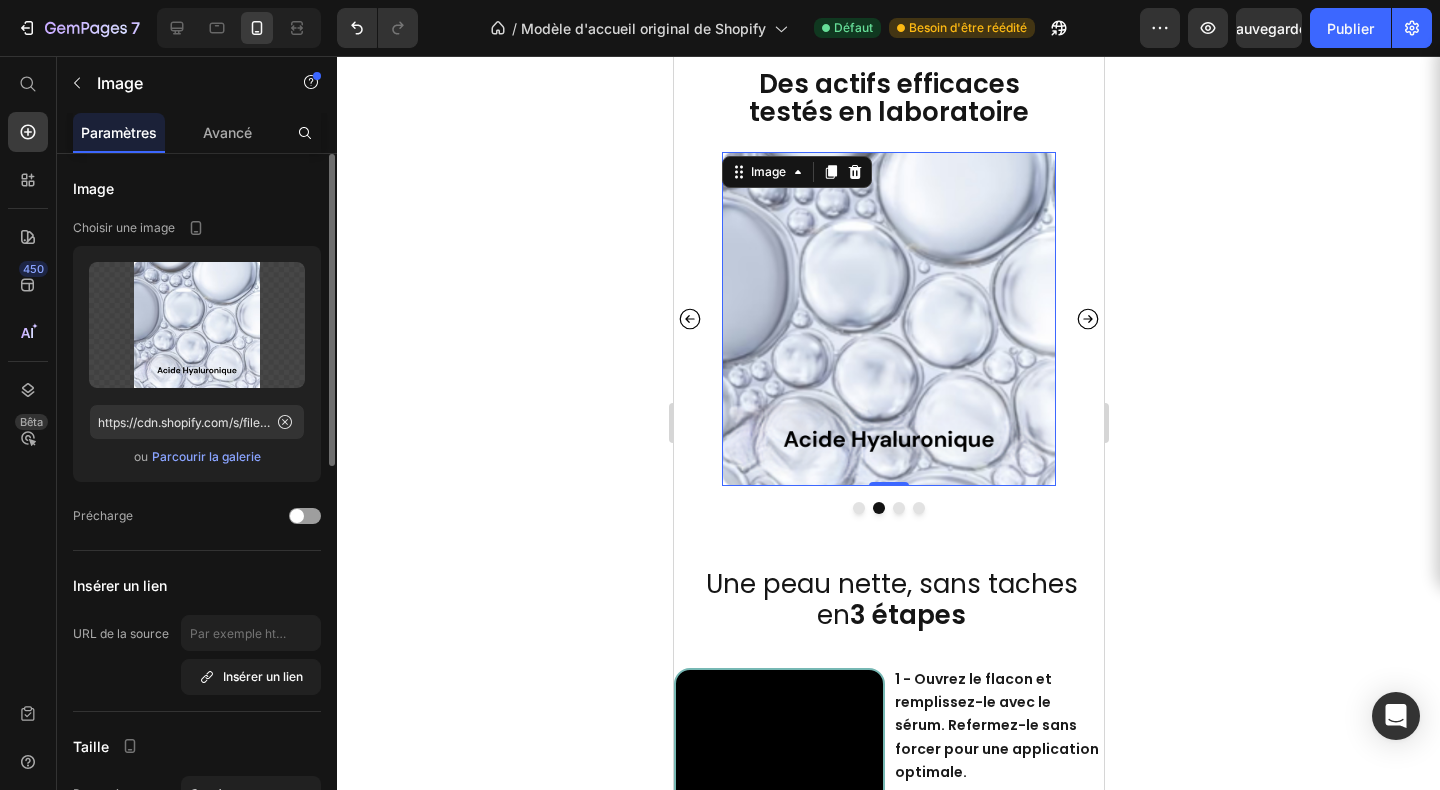 click on "Parcourir la galerie" at bounding box center (206, 456) 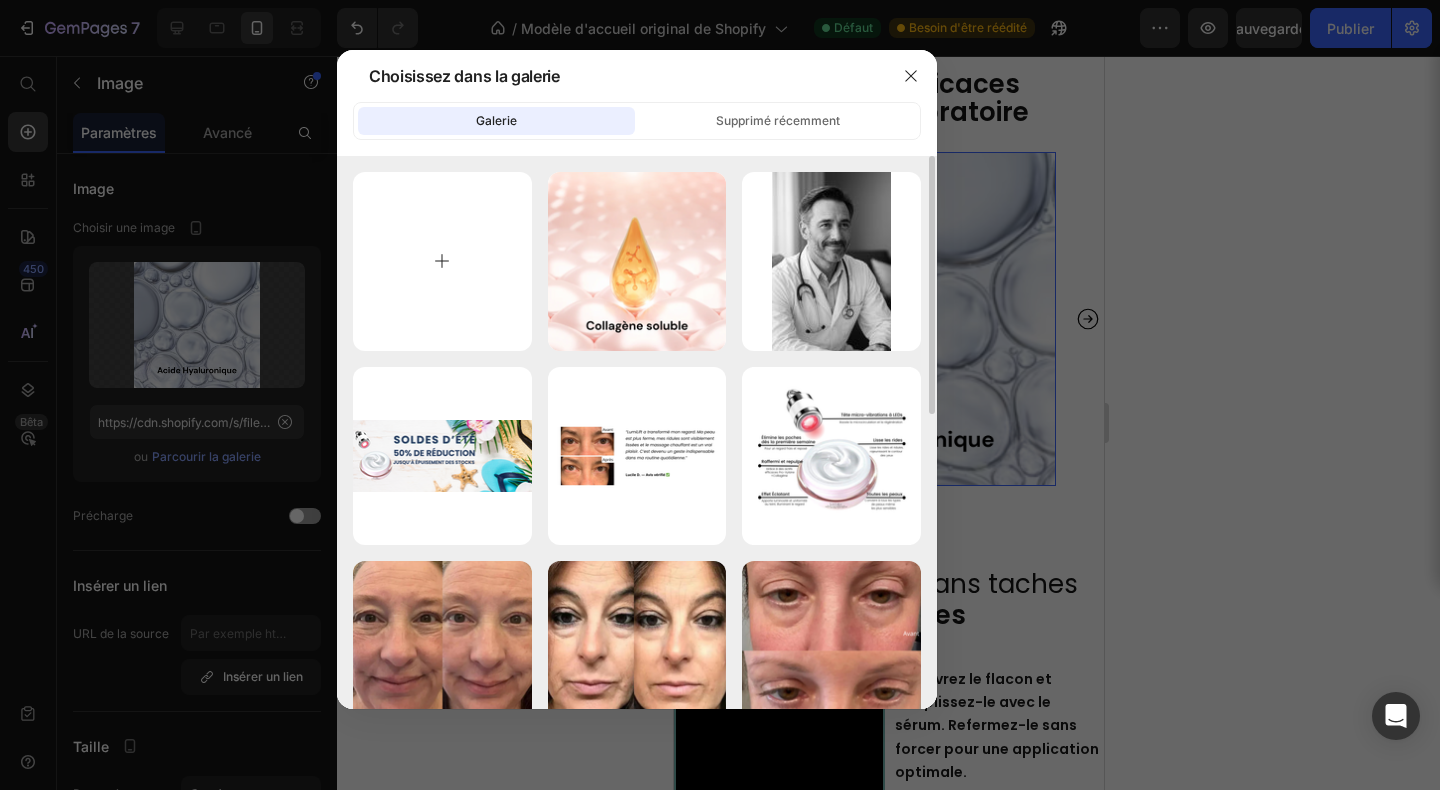 click at bounding box center [442, 261] 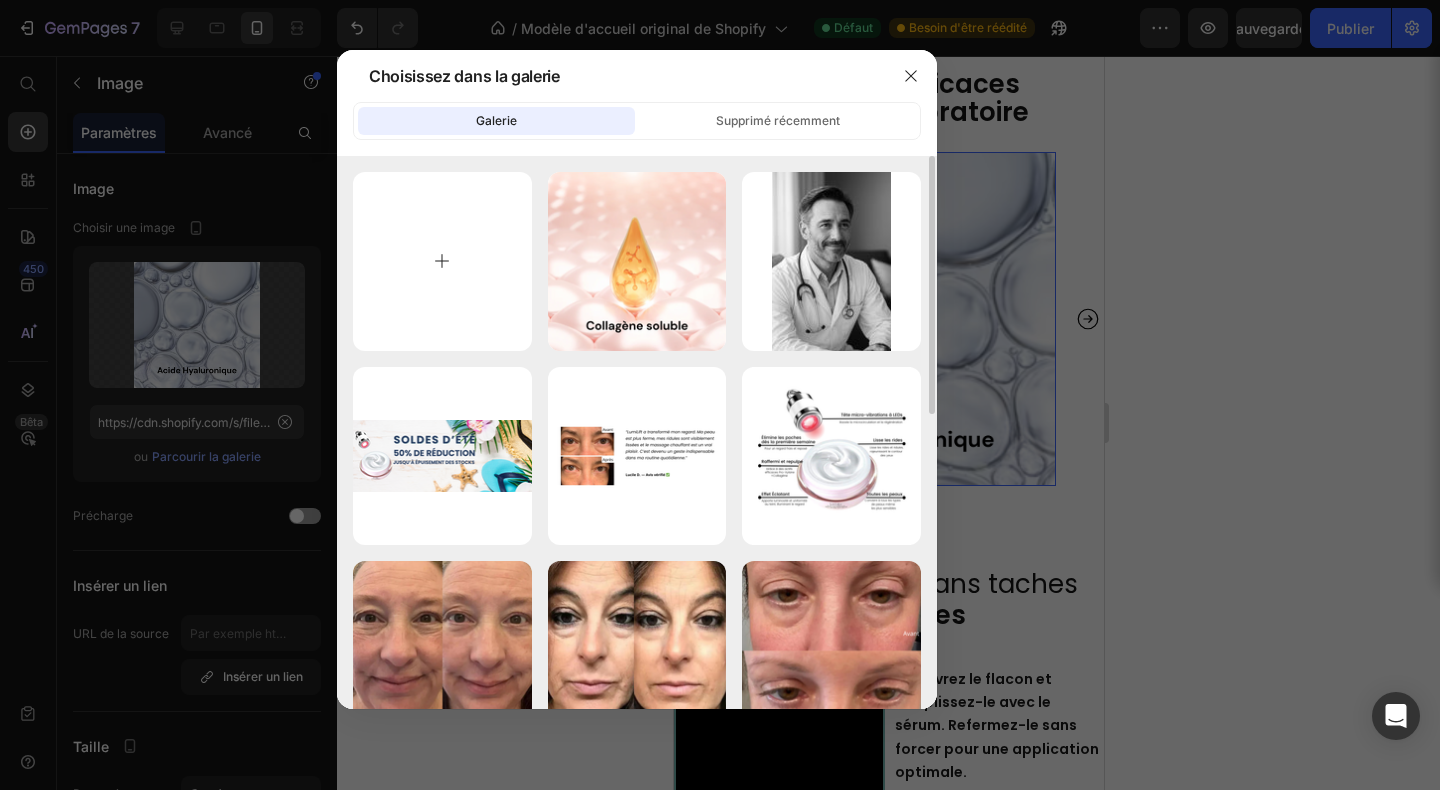 type on "C:\fakepath\[FILENAME]" 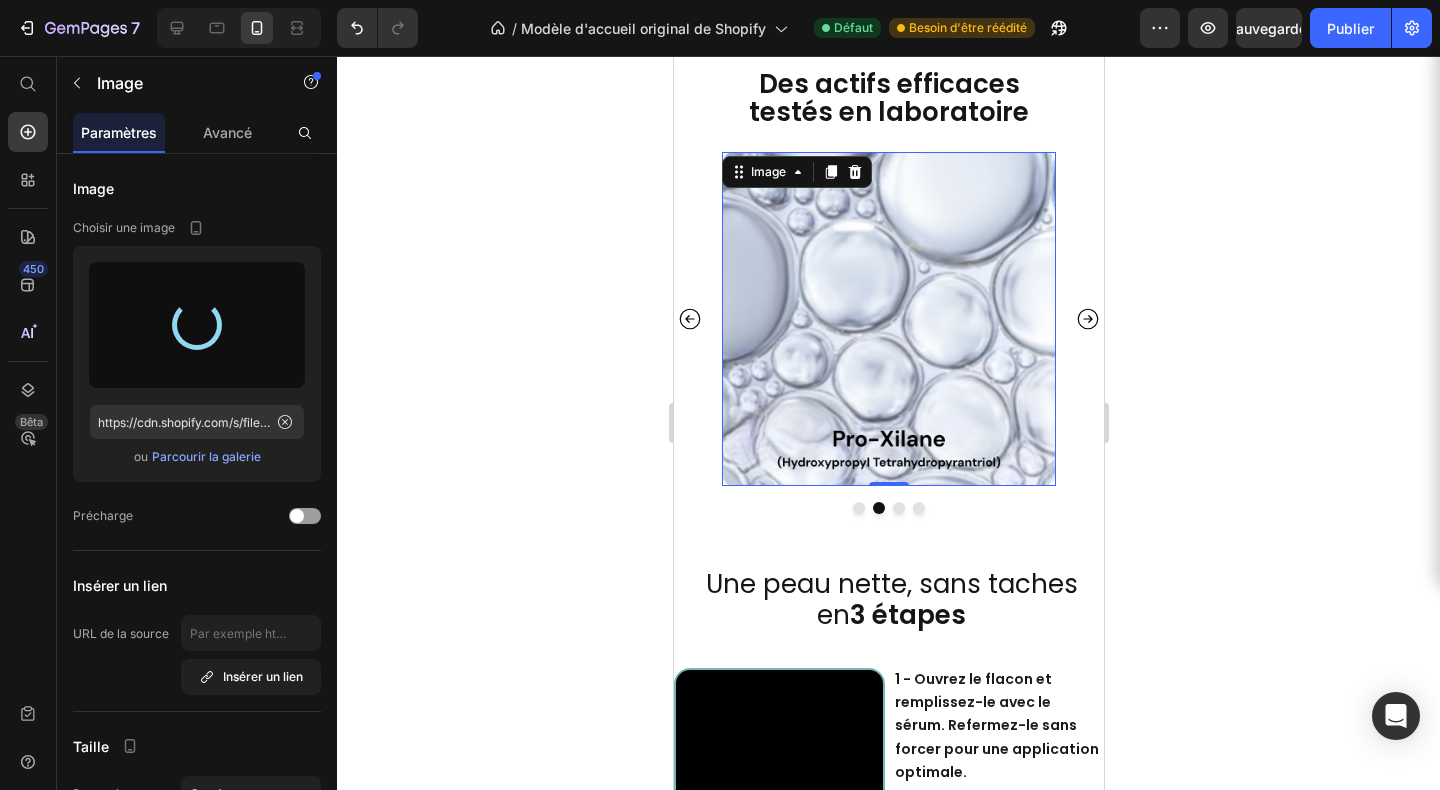 type on "https://cdn.shopify.com/s/files/1/0666/8432/1834/files/gempages_568431333374690213-7b548720-b629-4485-ba3b-9f516637548a.png" 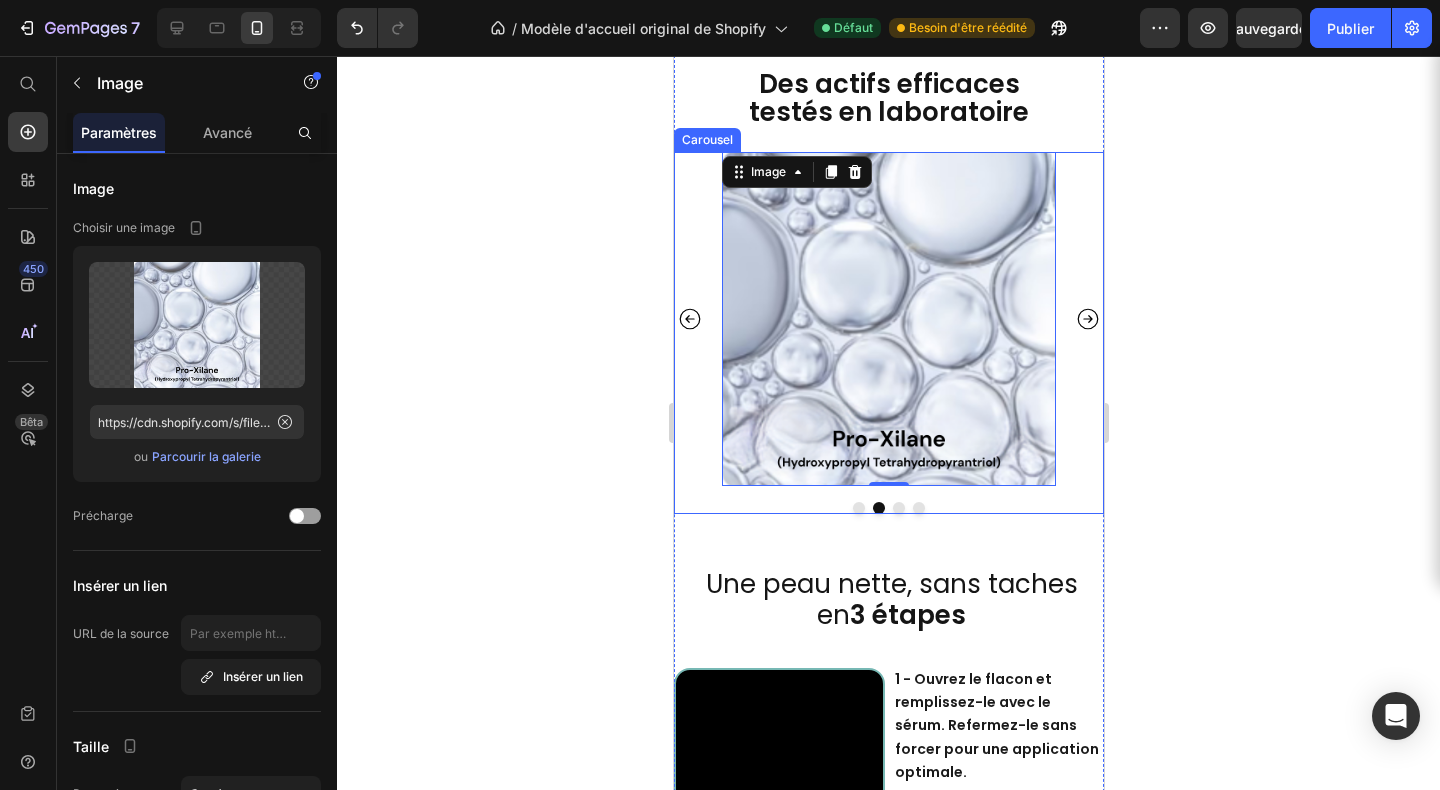 click 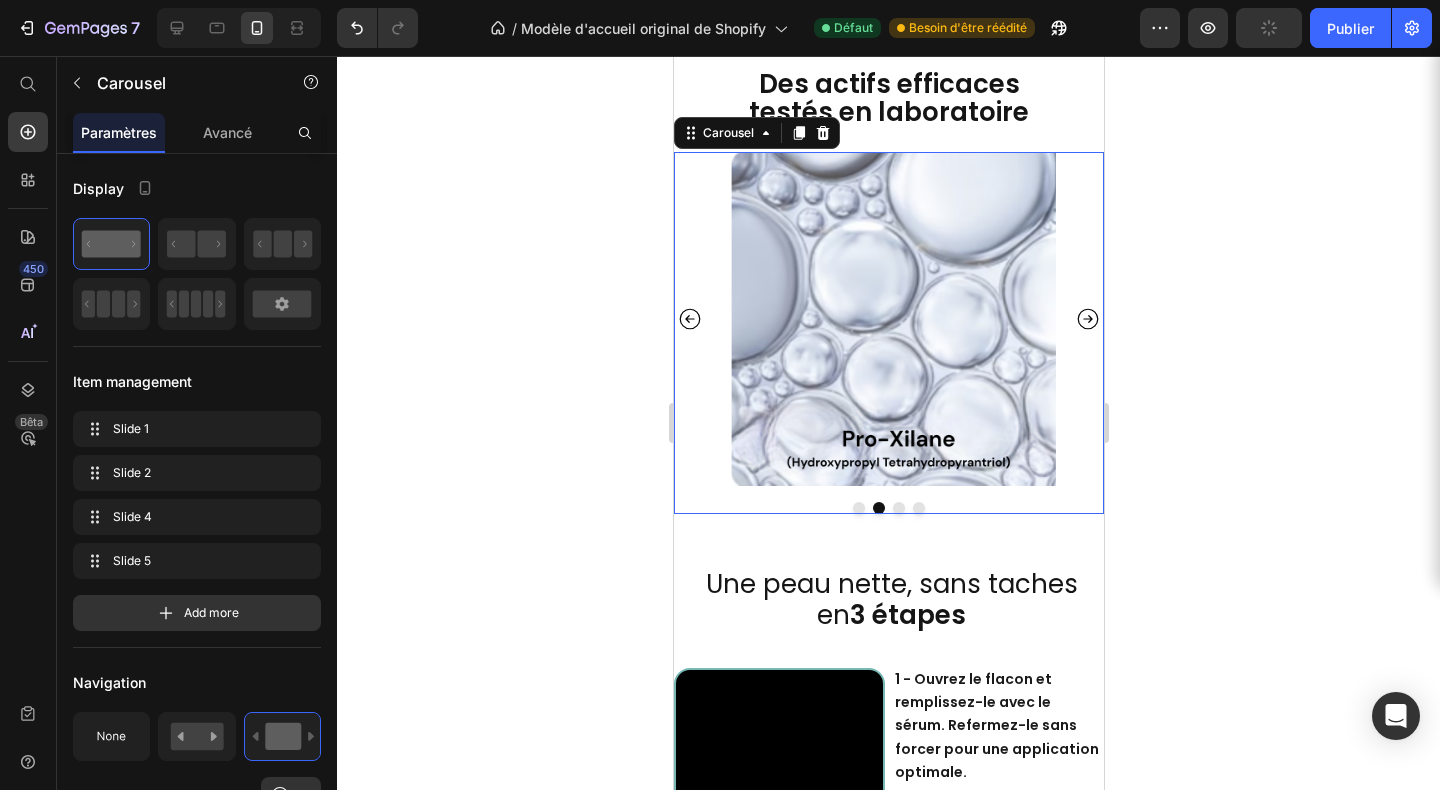 click 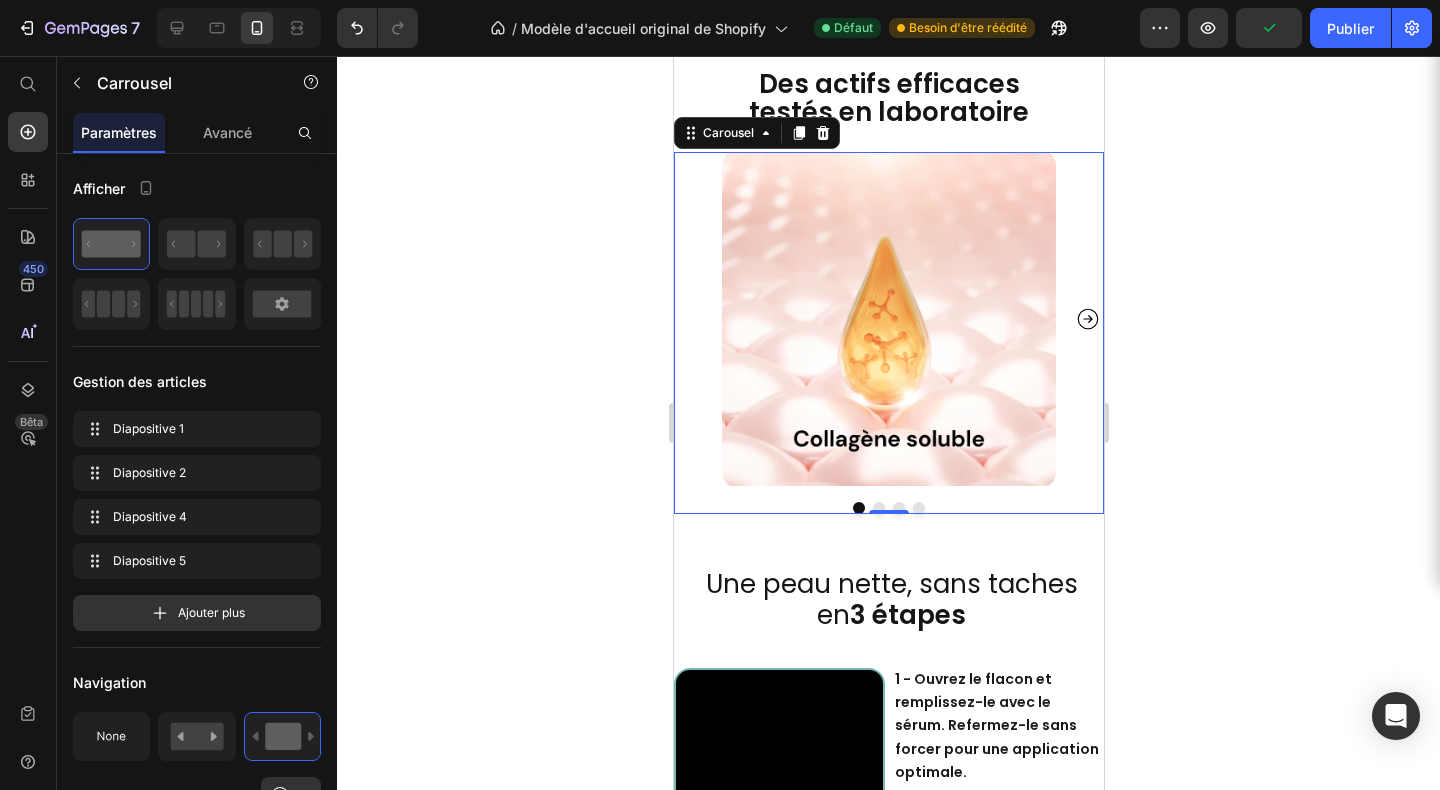 click 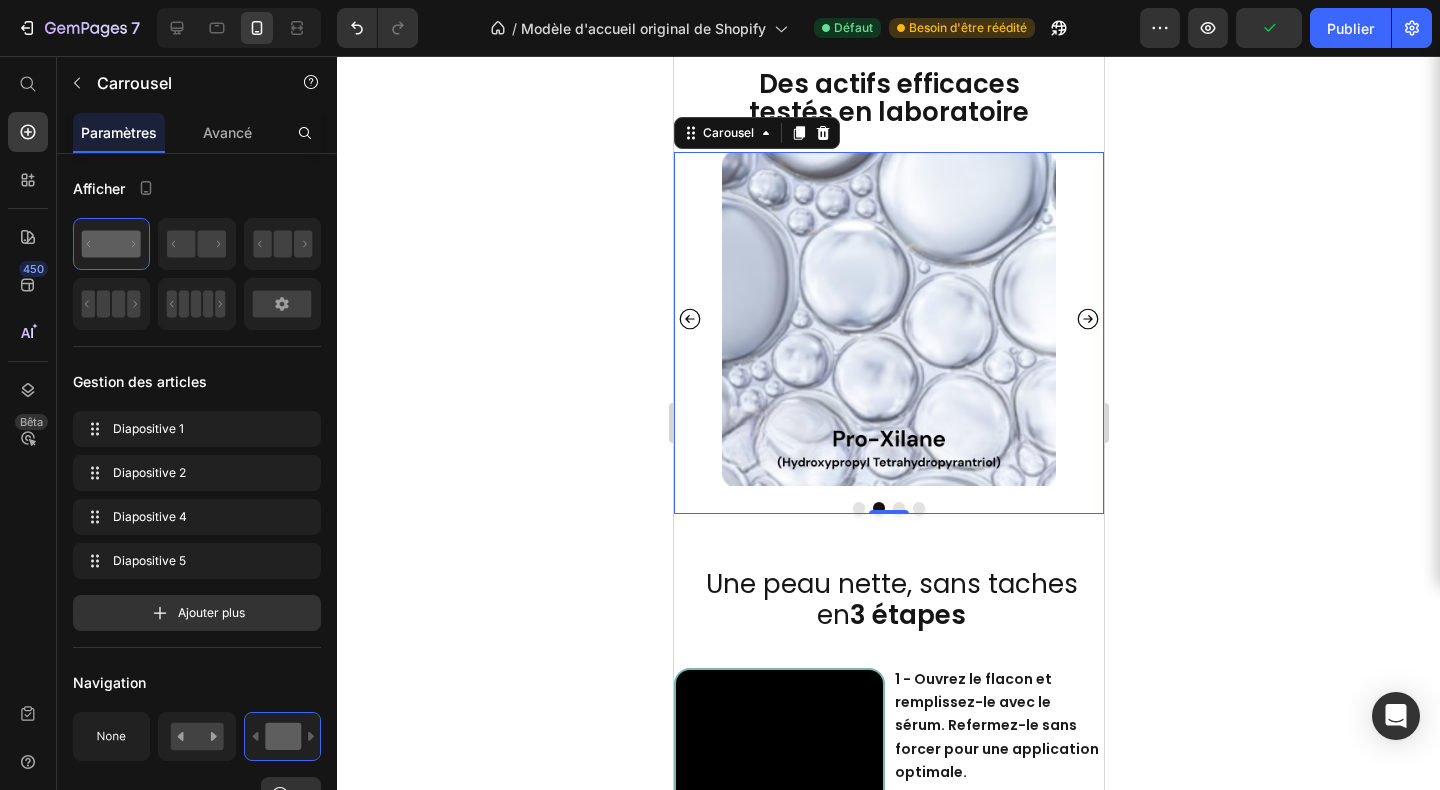 click 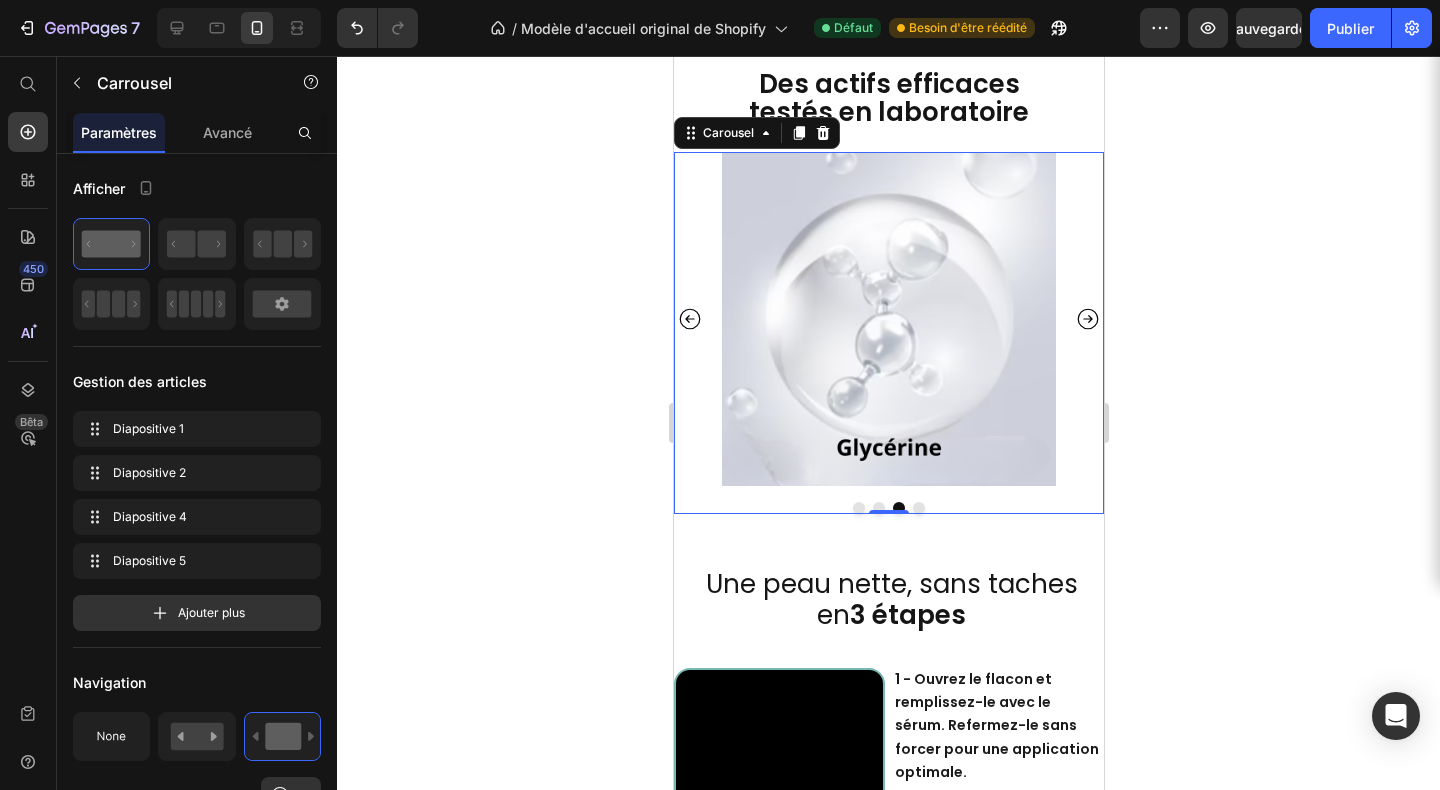click 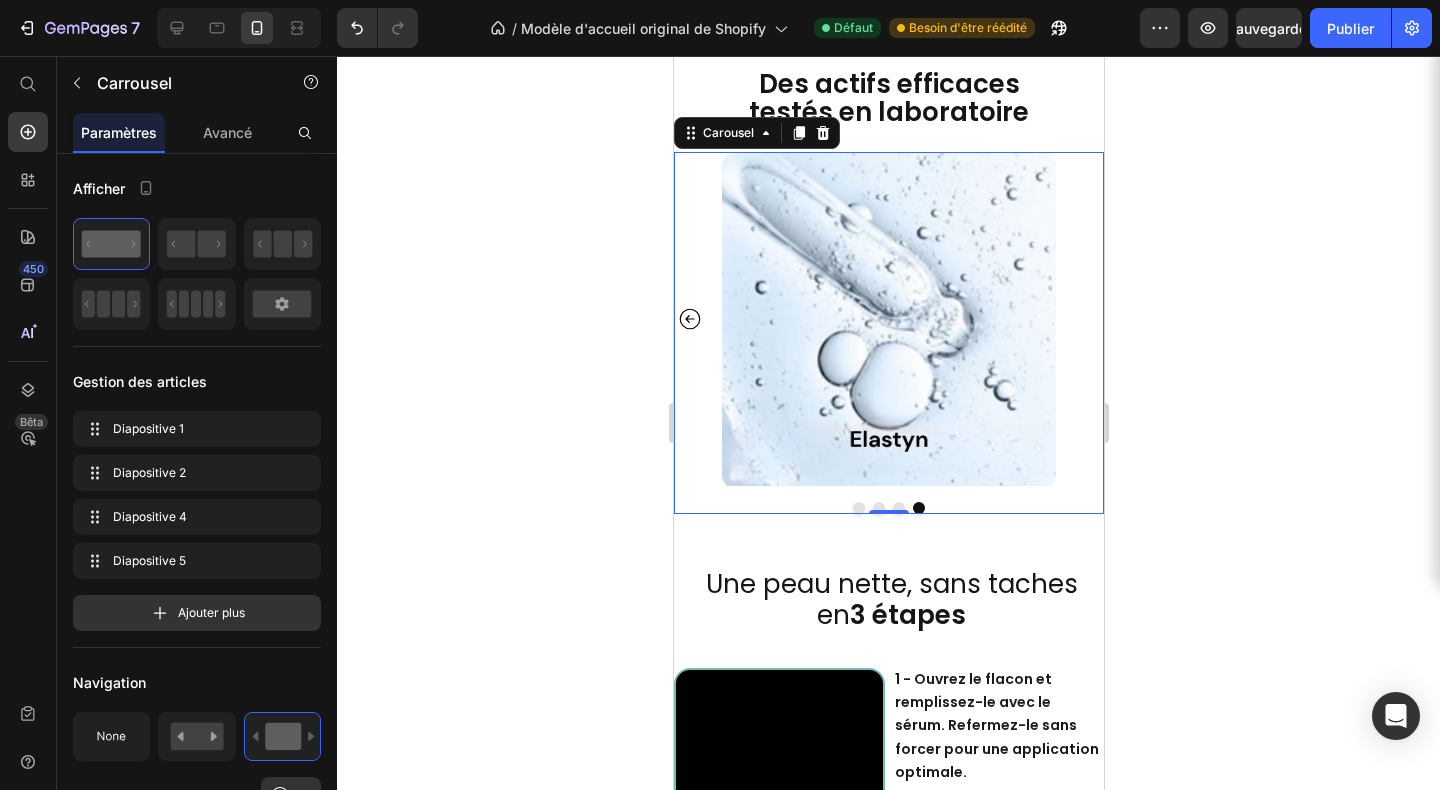click 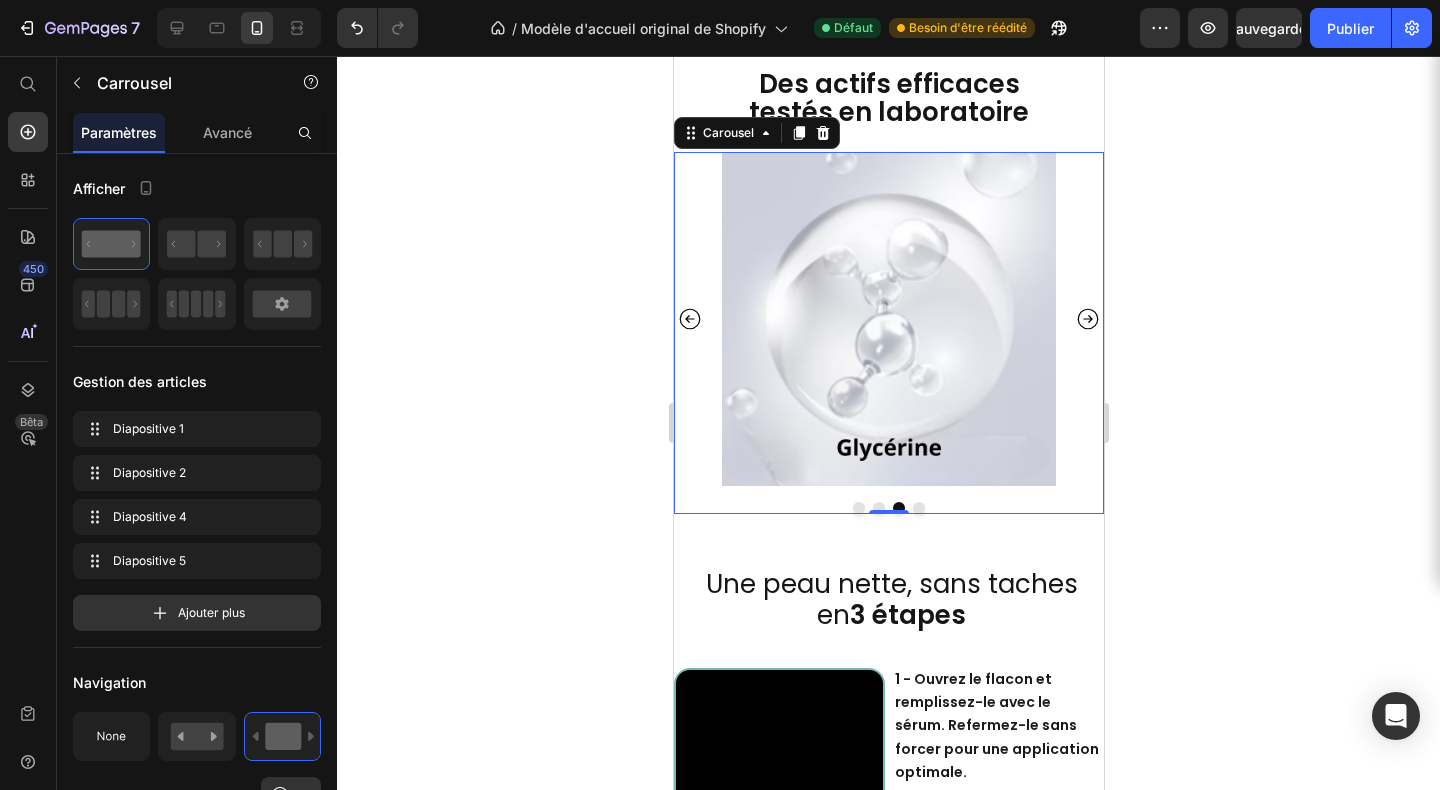 click 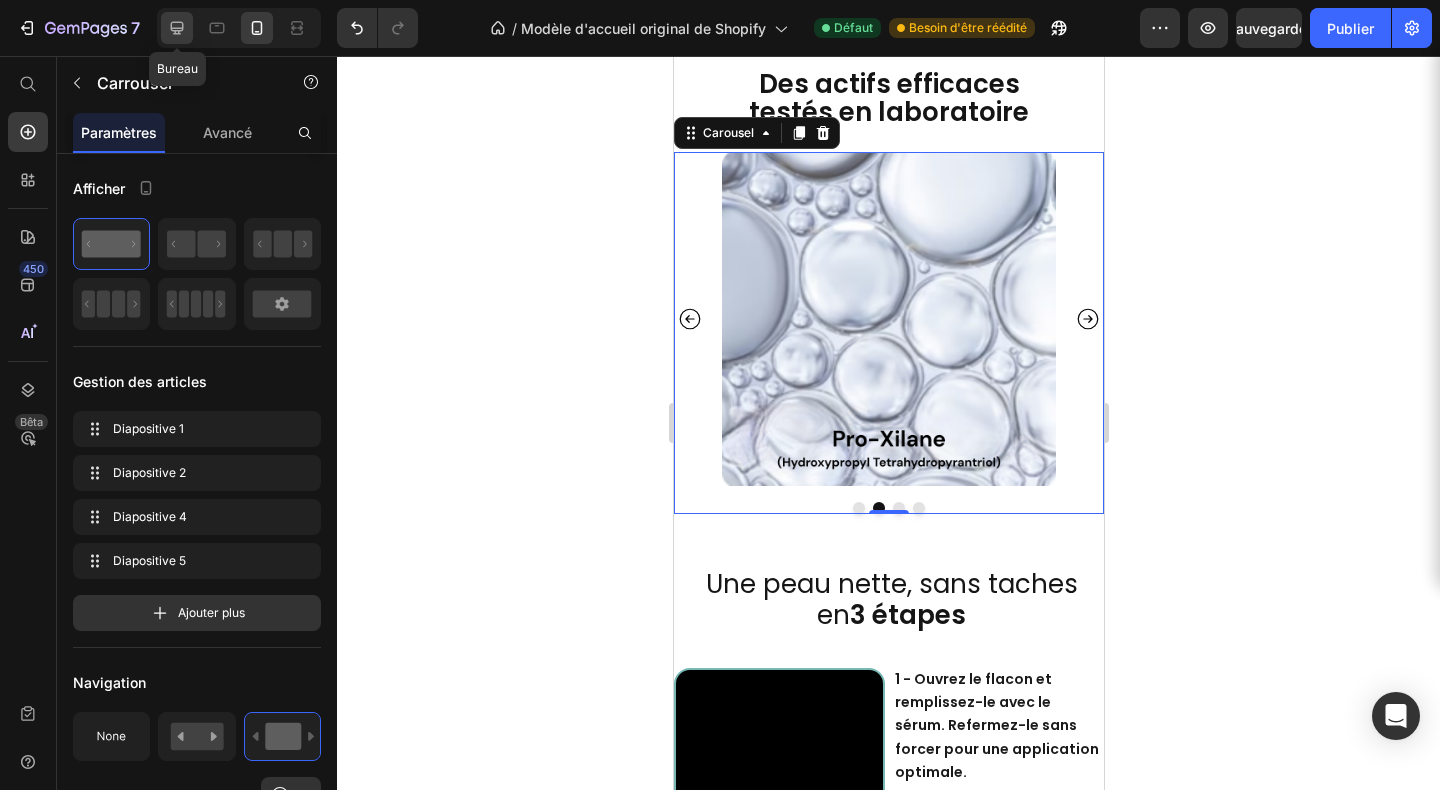 click 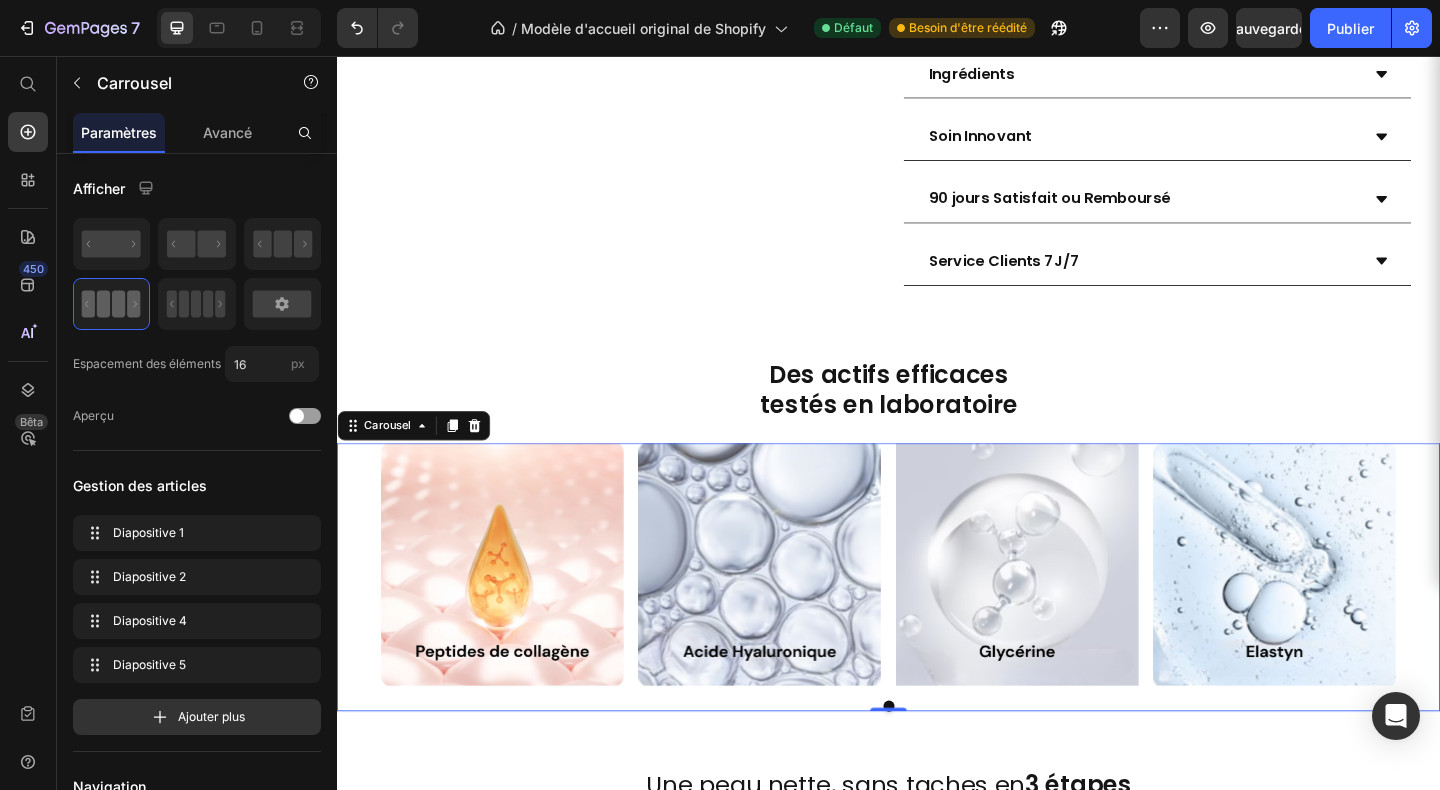 scroll, scrollTop: 3566, scrollLeft: 0, axis: vertical 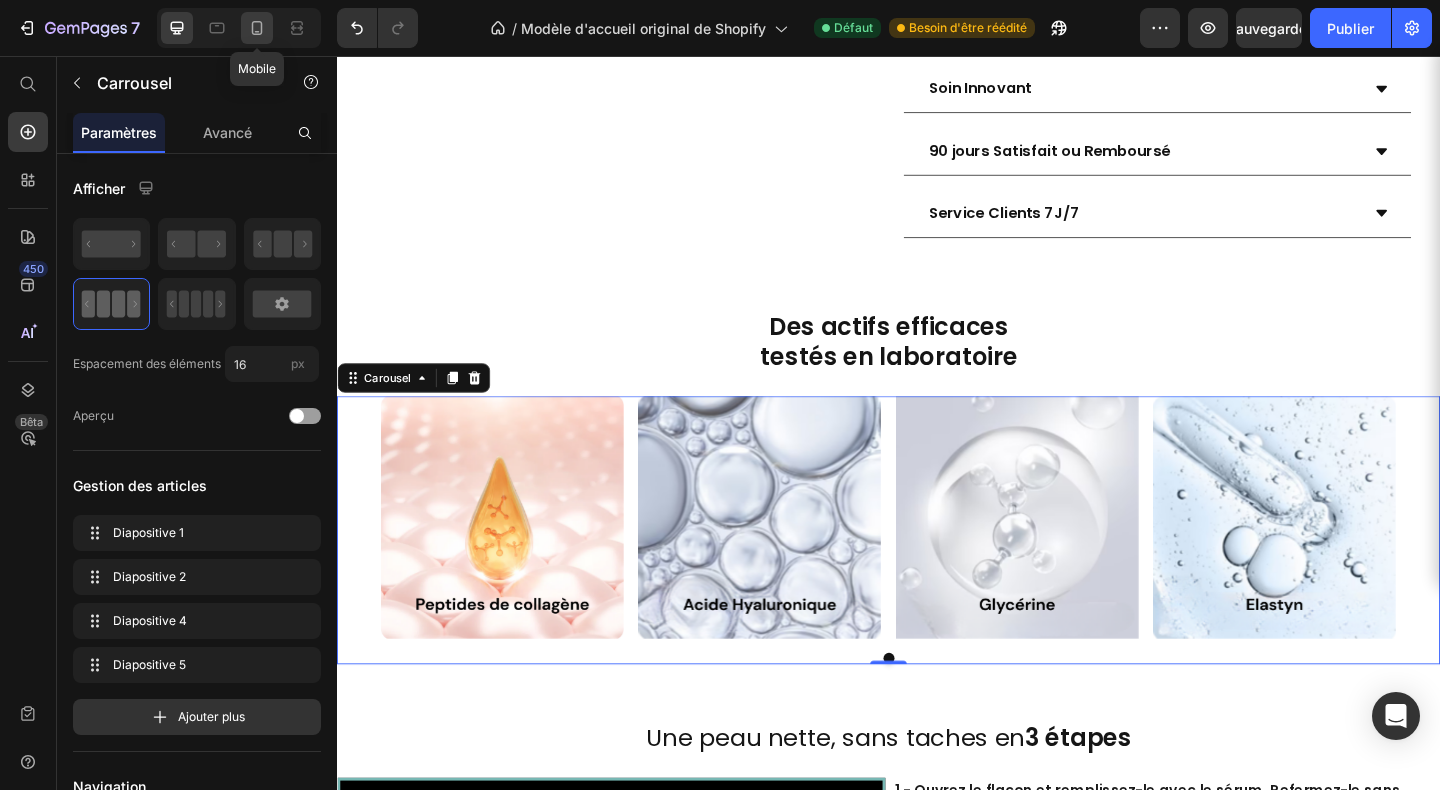 click 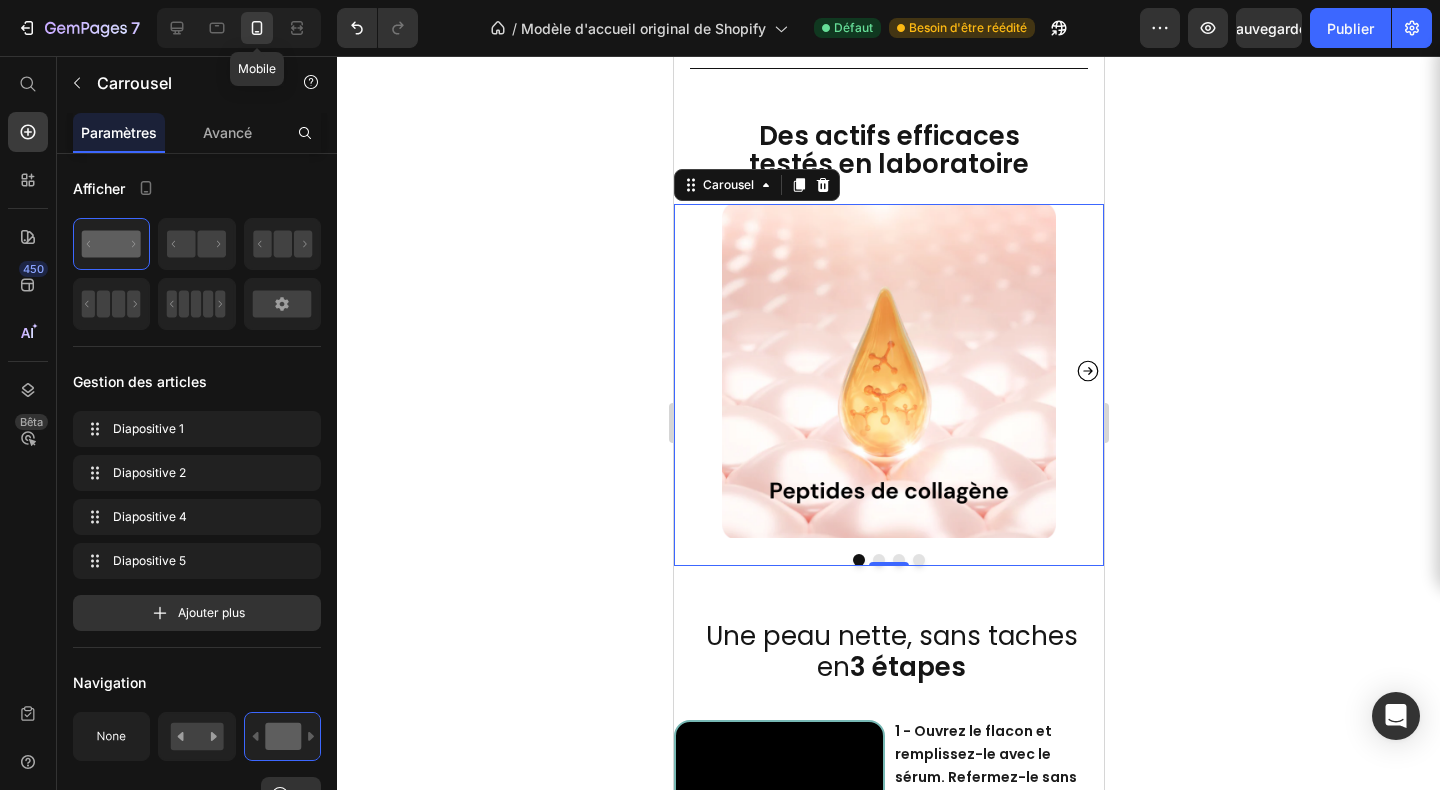 scroll, scrollTop: 3934, scrollLeft: 0, axis: vertical 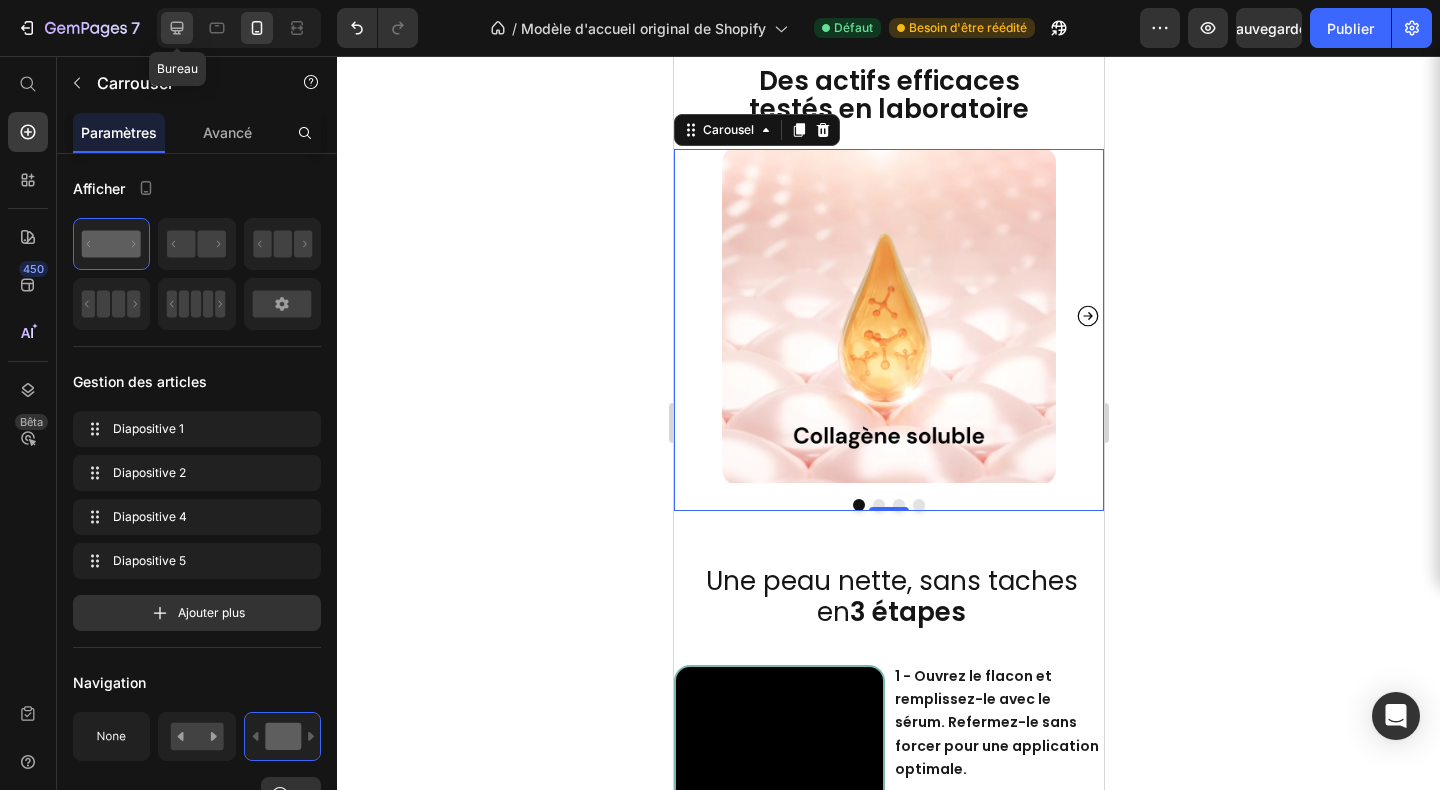 click 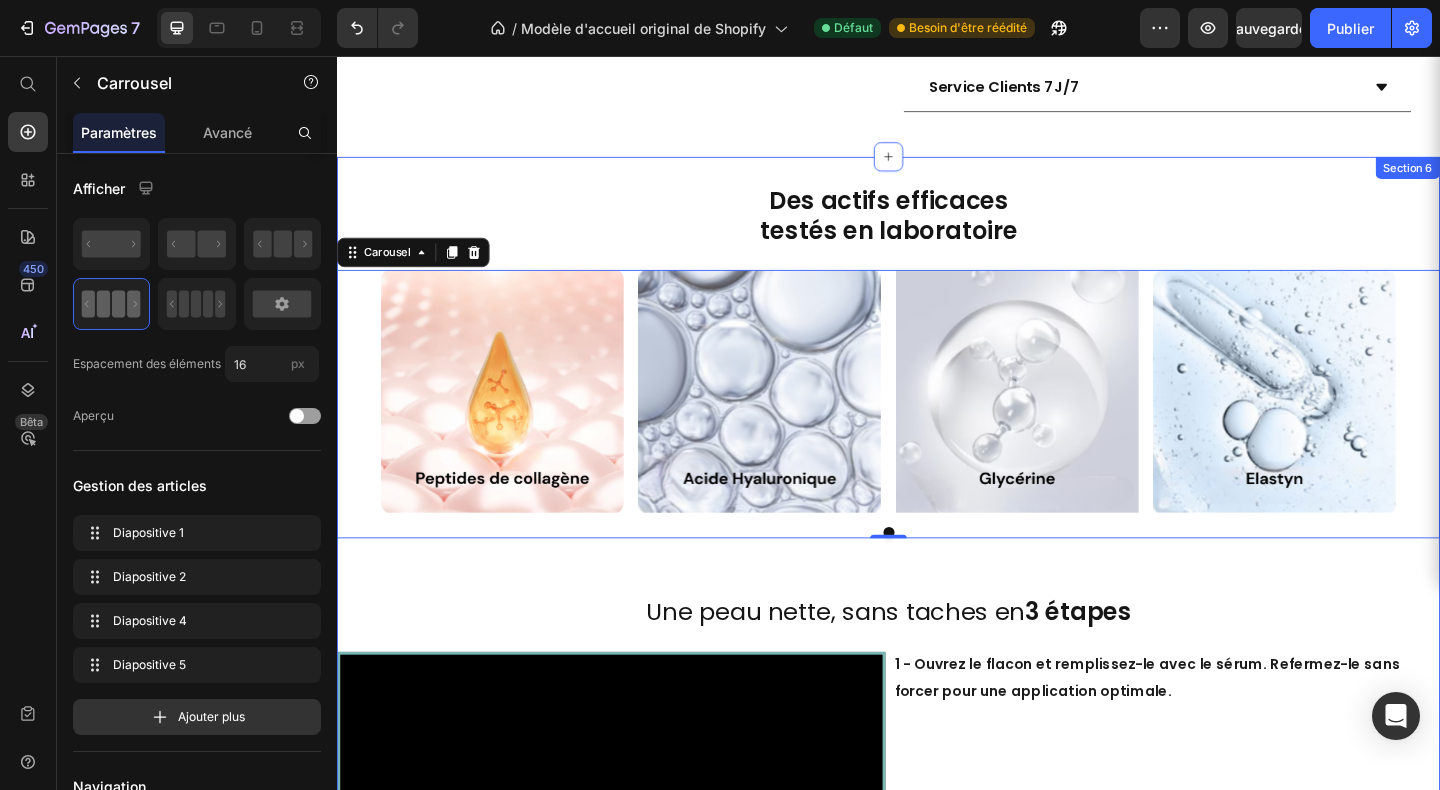 scroll, scrollTop: 3677, scrollLeft: 0, axis: vertical 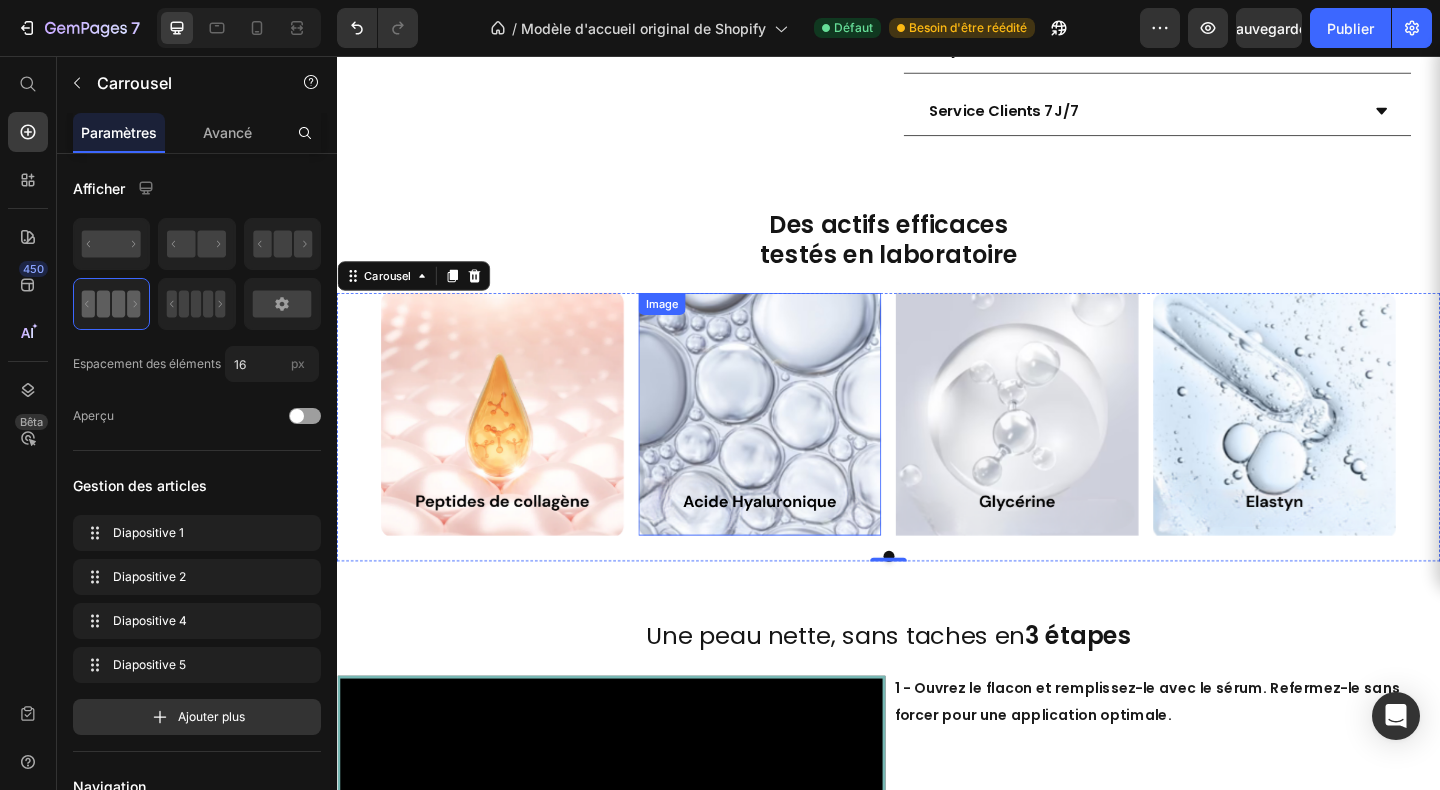click at bounding box center (797, 446) 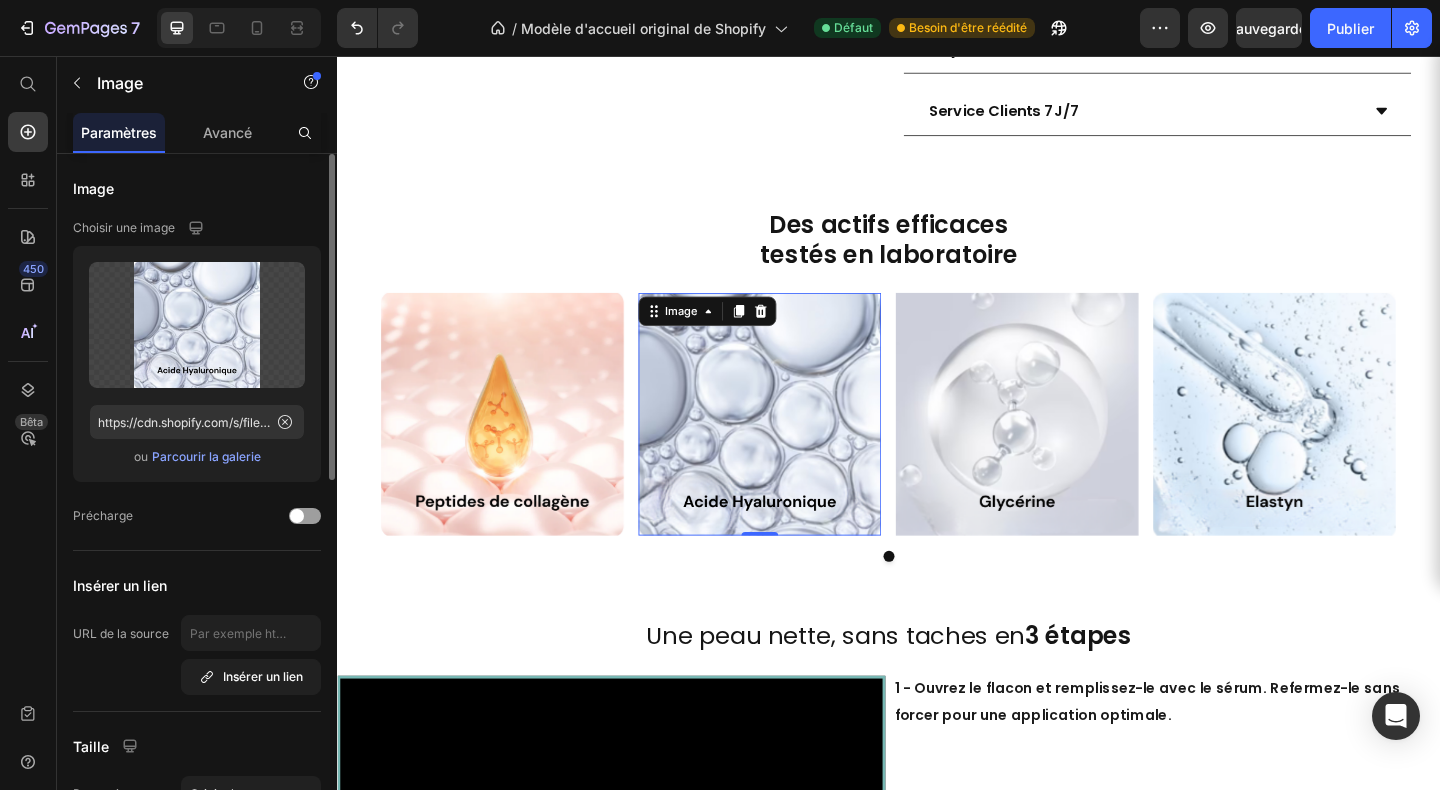 click on "Parcourir la galerie" at bounding box center [206, 456] 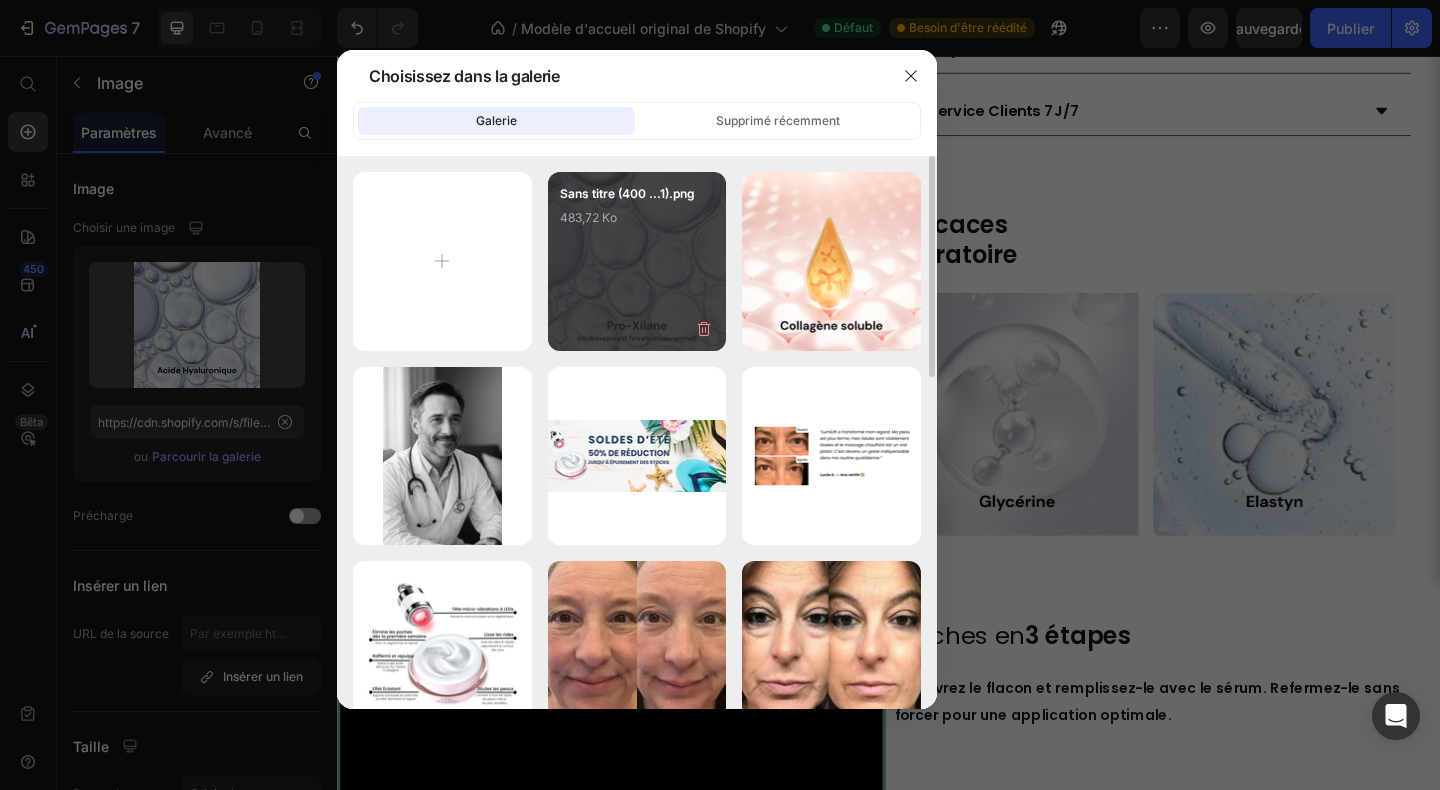 click on "Sans titre (400 ...1).png 483,72 Ko" at bounding box center [637, 261] 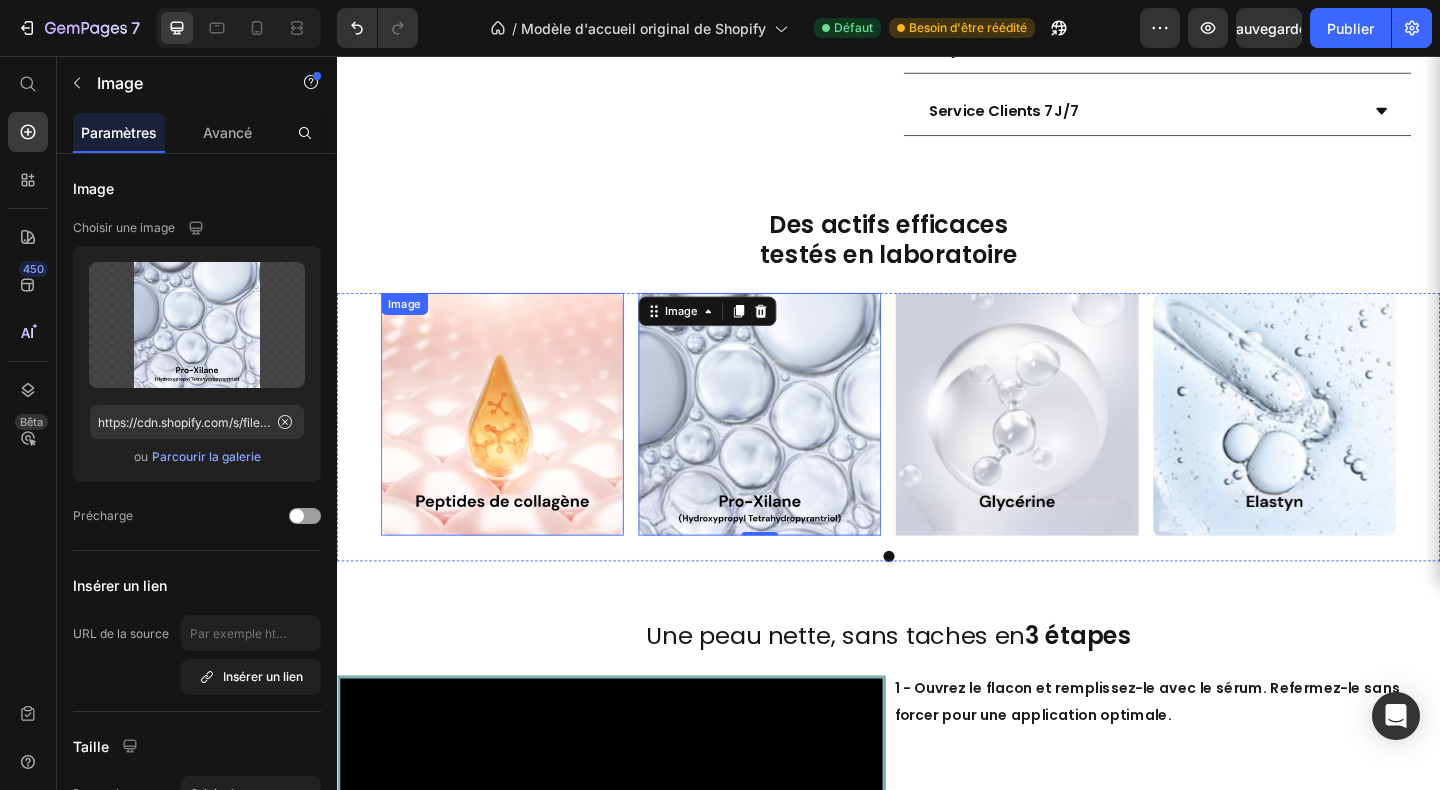 click at bounding box center (517, 446) 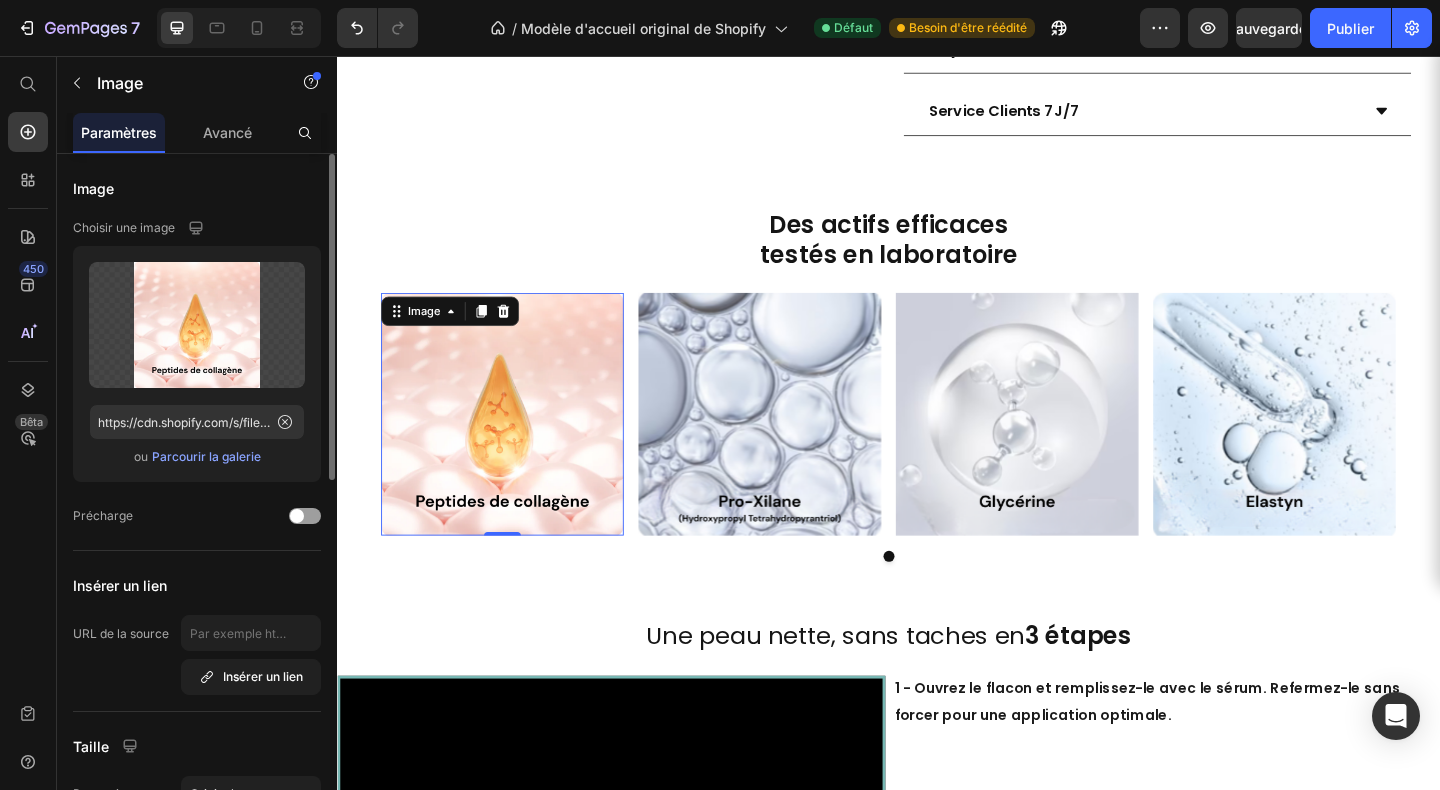 click on "Parcourir la galerie" at bounding box center [206, 456] 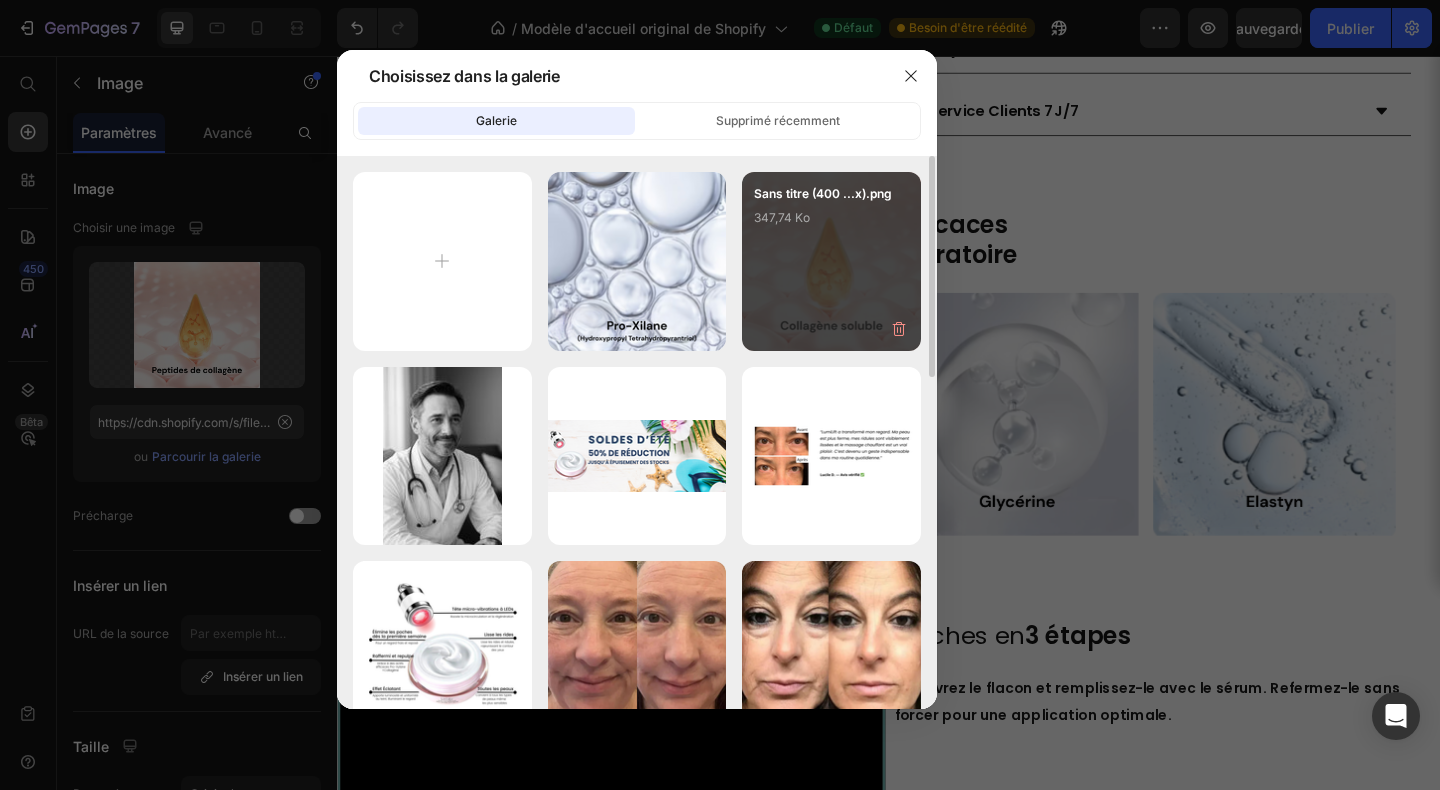 click on "Sans titre (400 ...x).png 347,74 Ko" at bounding box center (831, 224) 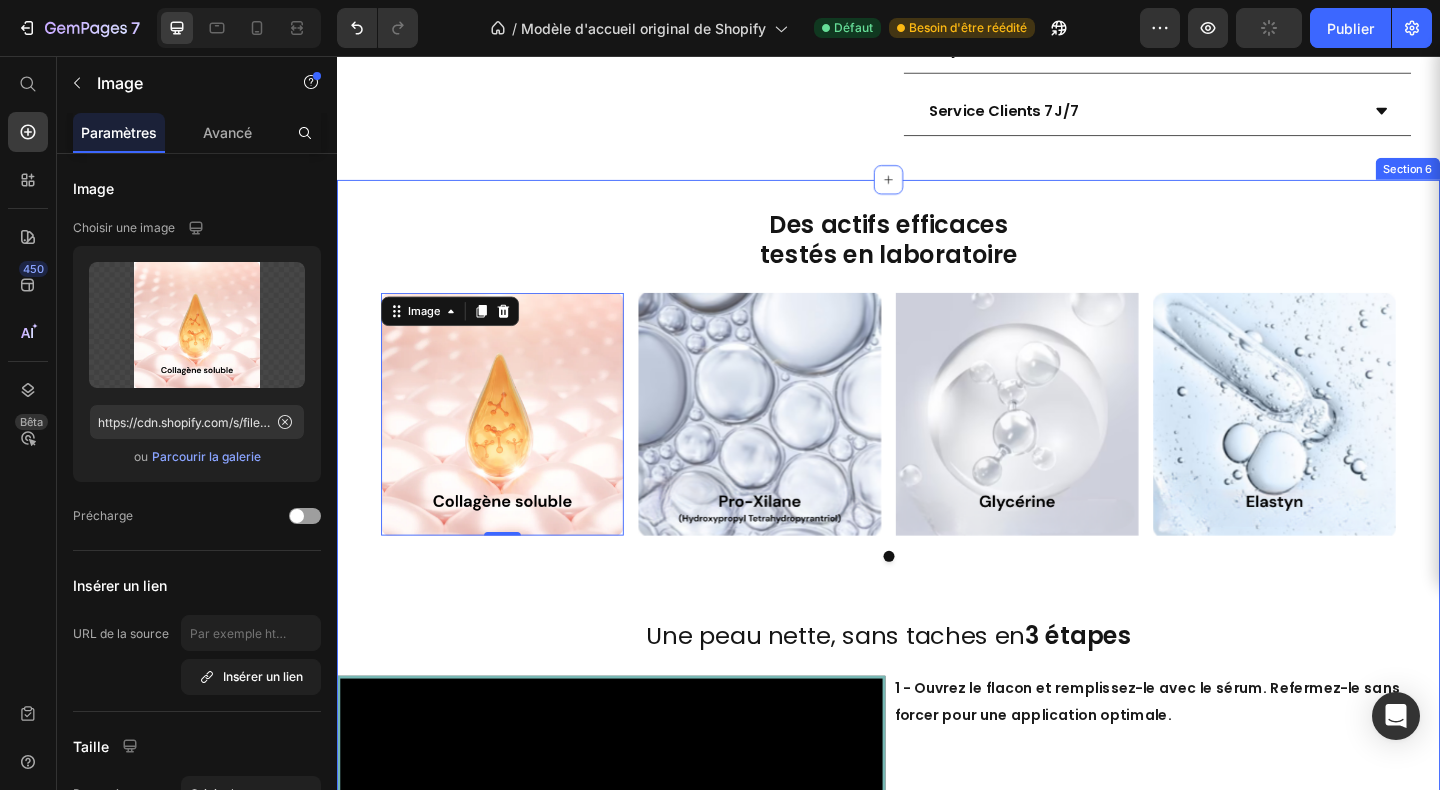 click on "Des actifs efficaces  testés en laboratoire Text Block
Image   0 Image Image Row Image Row
Carousel Une peau nette, sans taches en  3 étapes  Text Block Video 1 - Ouvrez le flacon et remplissez-le avec le sérum. Refermez-le sans forcer pour une application optimale. Heading Row Video 1 - Ouvrez le flacon et remplissez-le avec le sérum. Refermez-le sans forcer pour une application optimale. Heading Row Video 2 - Retournez le flacon à l’envers pendant 2 minutes afin que les micro-aiguilles s’imprègnent parfaitement du sérum. Heading Row Video 3 -  Tapotez délicatement votre peau  (visage, lèvres, cou, etc.). Puis massez quelques minutes l'éxcèdent de sérum avec vos mains. Heading Row" at bounding box center (937, 1388) 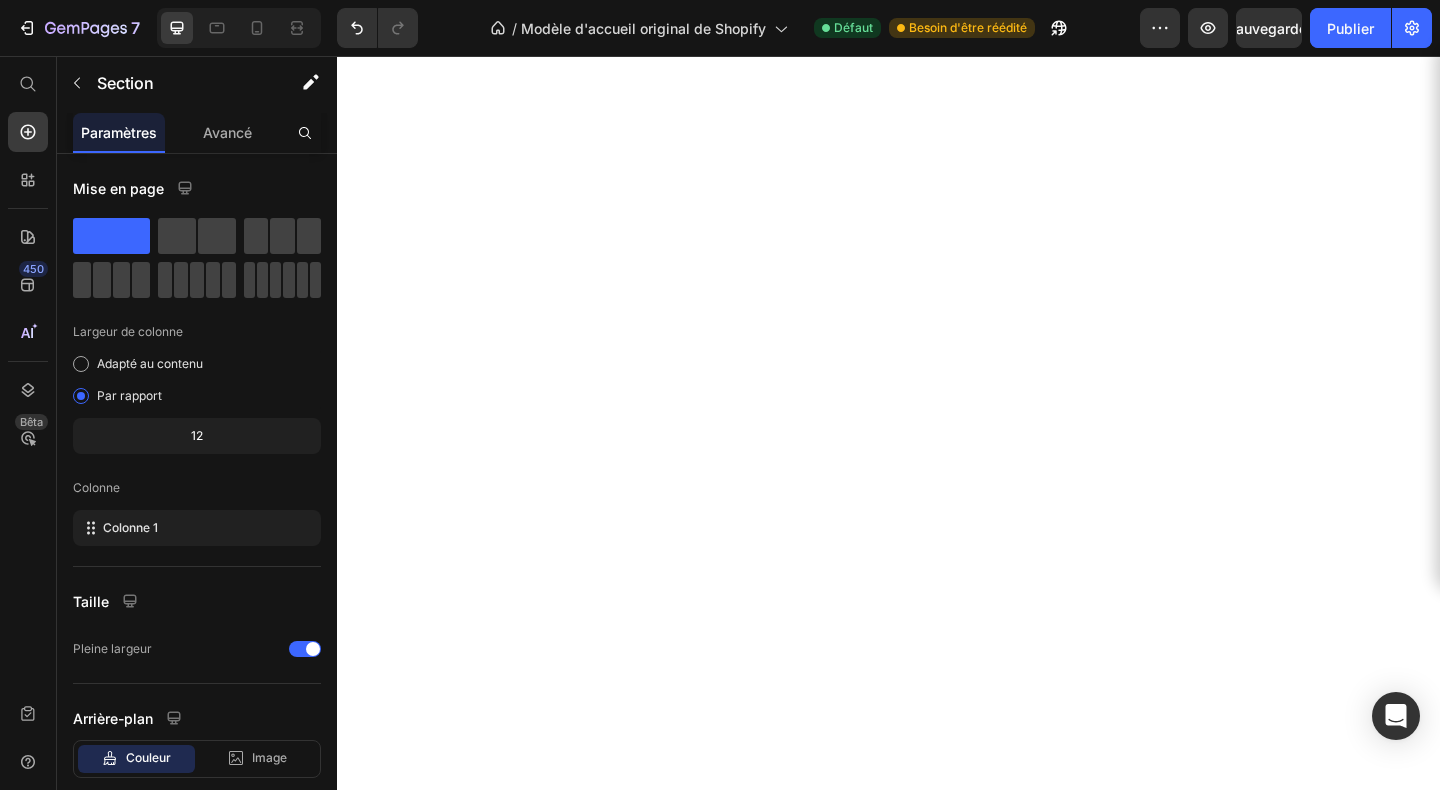 scroll, scrollTop: 1024, scrollLeft: 0, axis: vertical 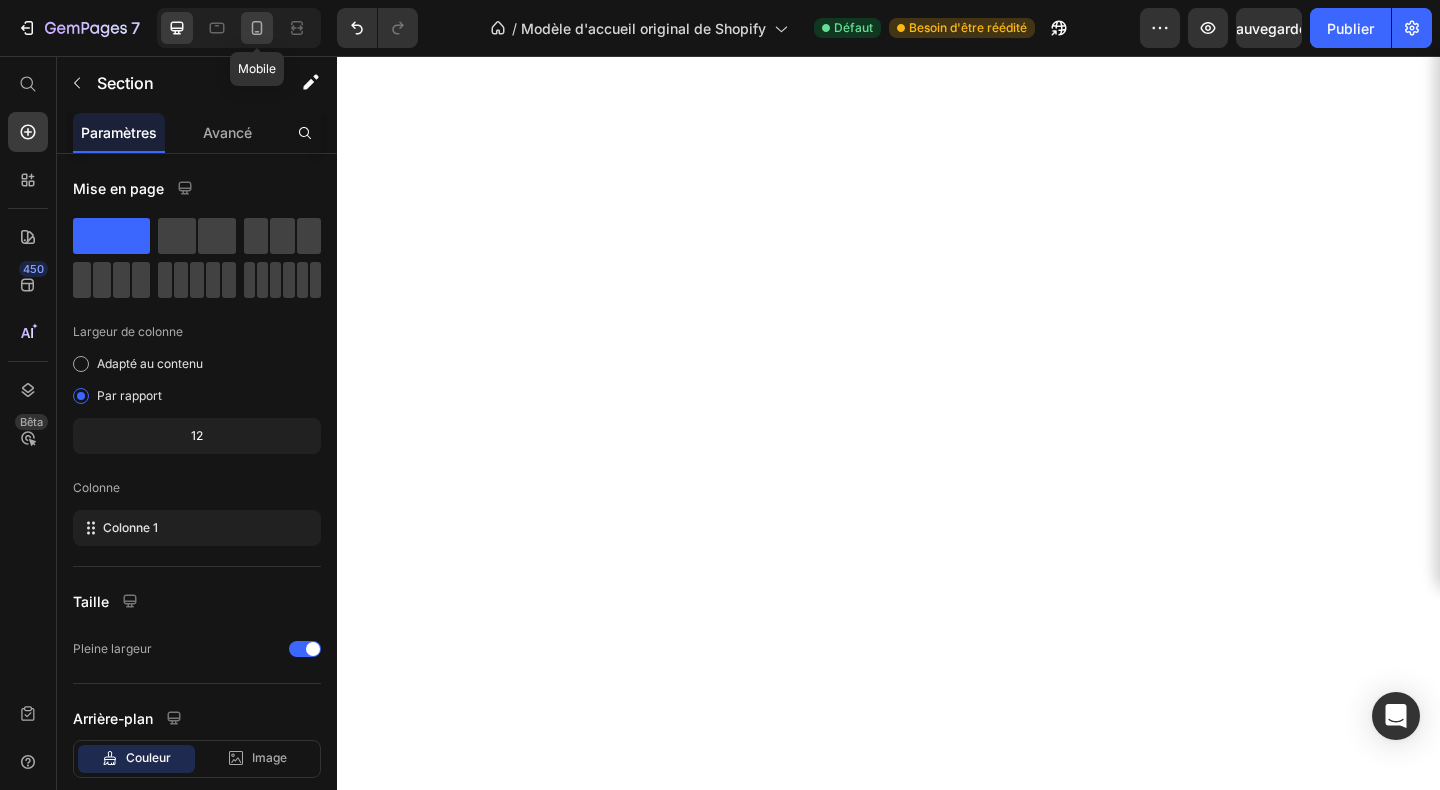 click 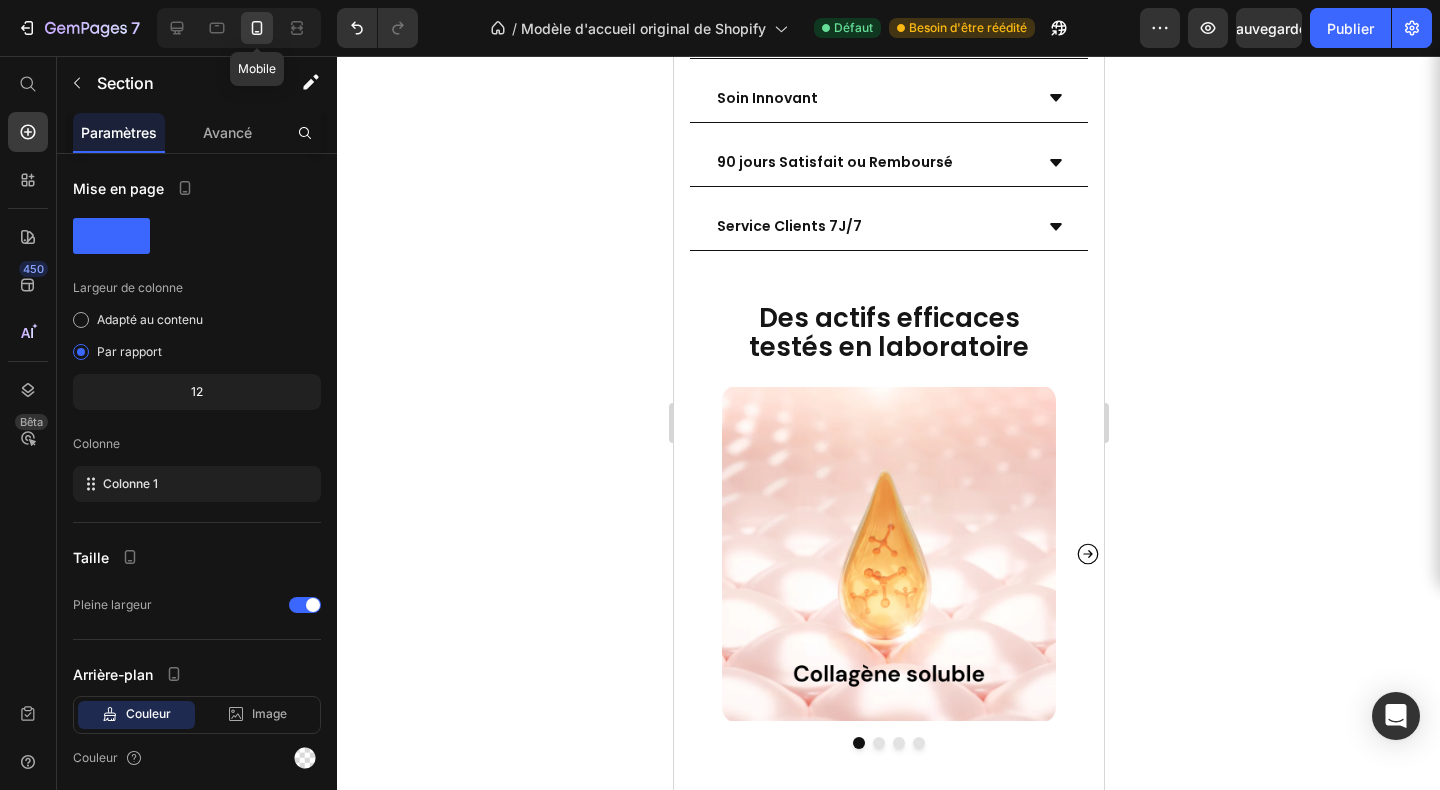 scroll, scrollTop: 3374, scrollLeft: 0, axis: vertical 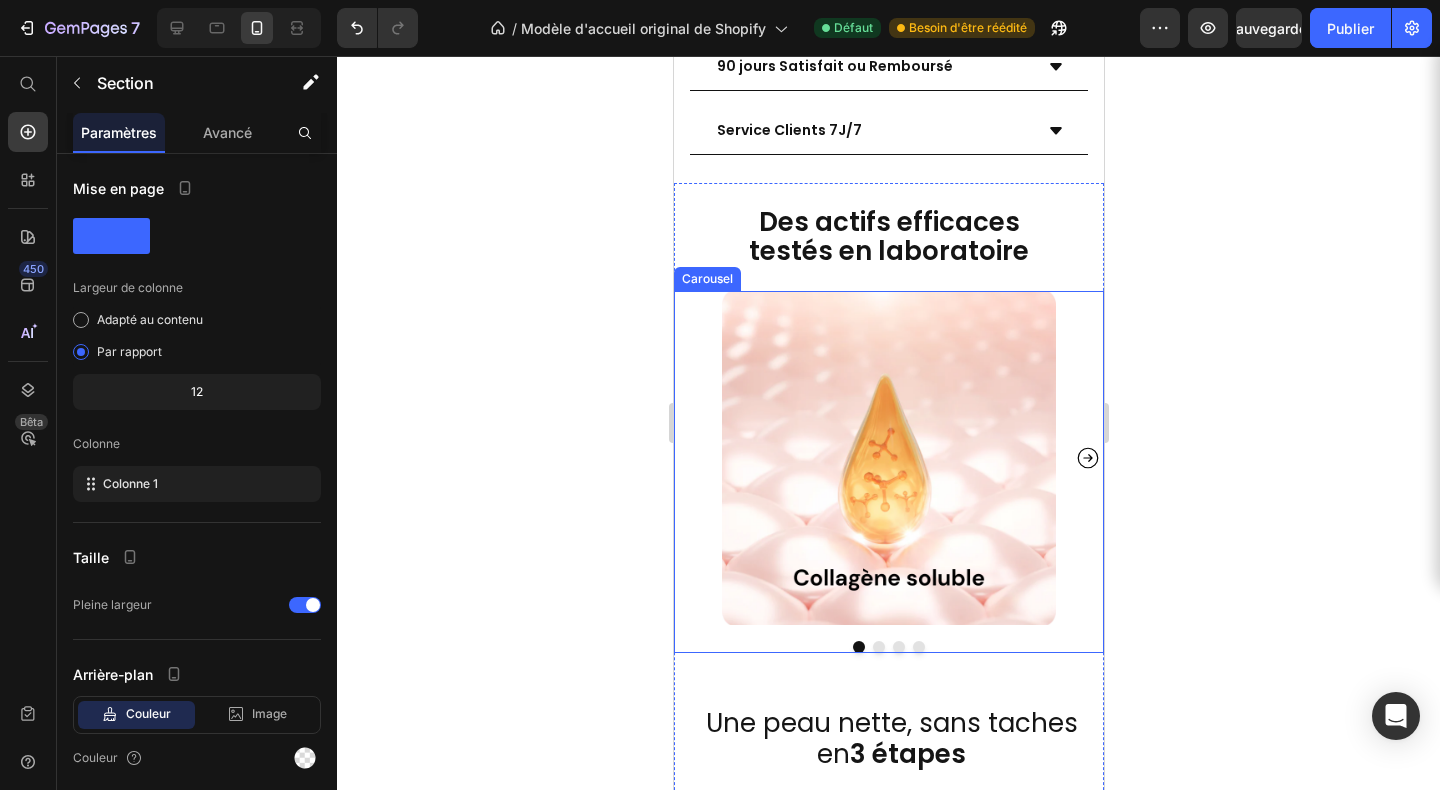 click 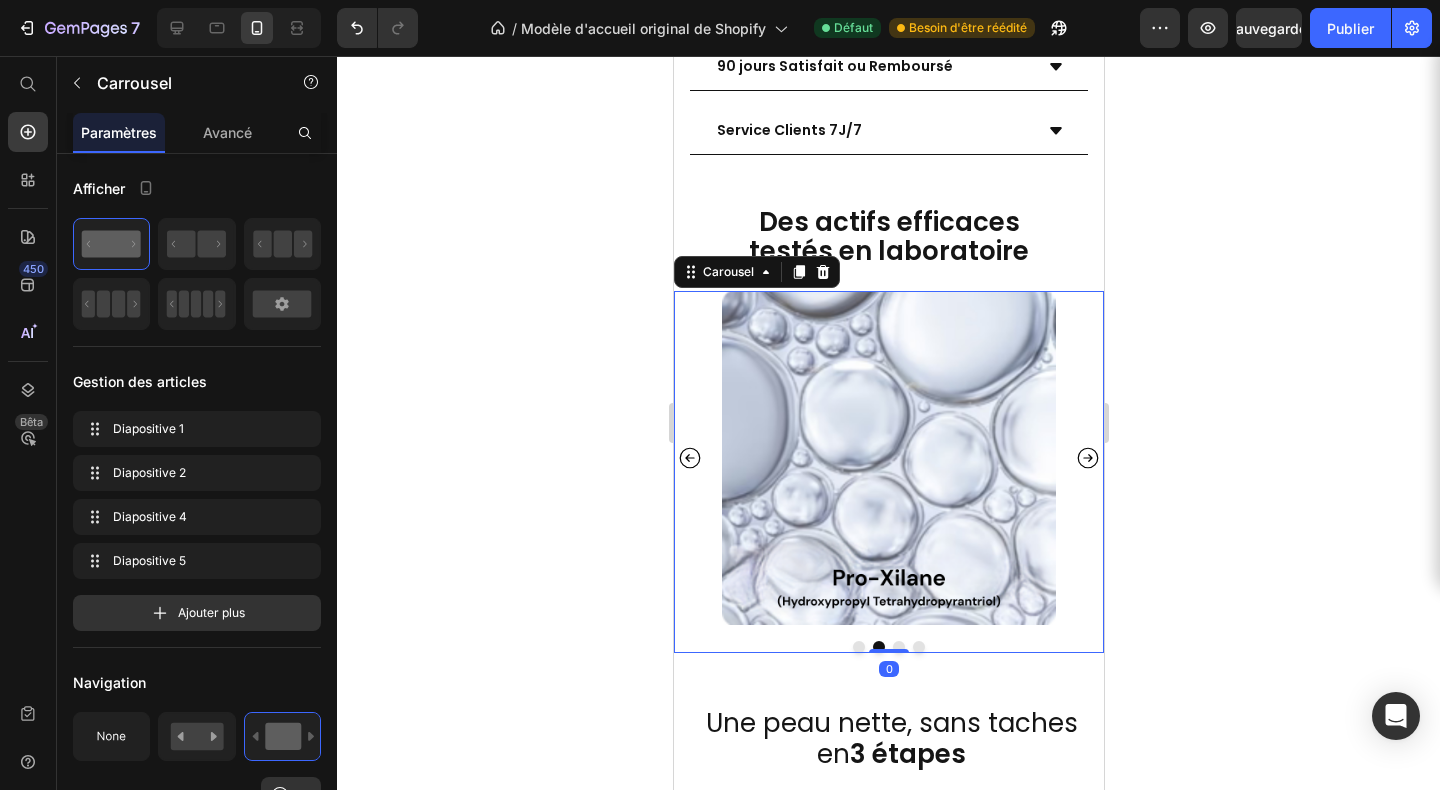 click 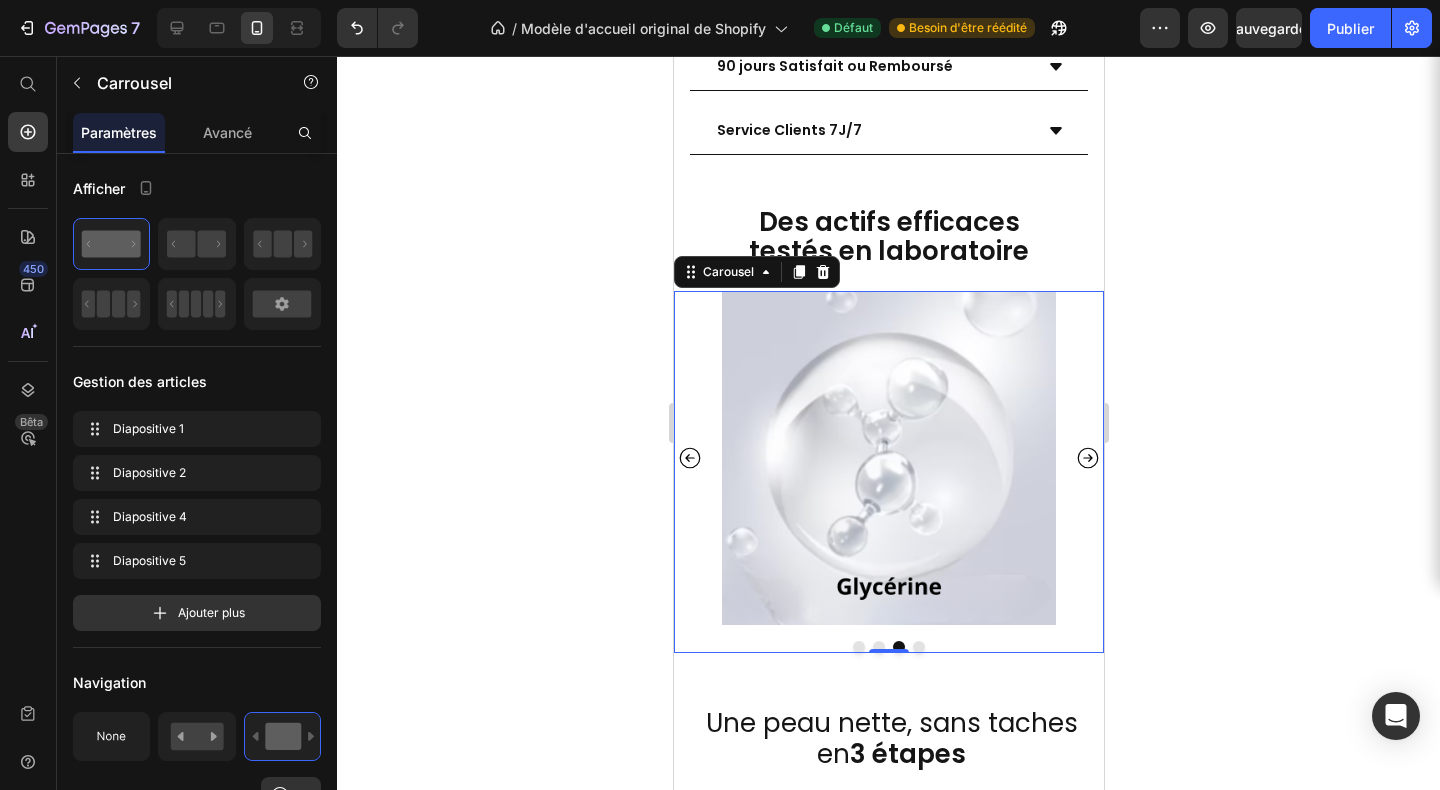 click 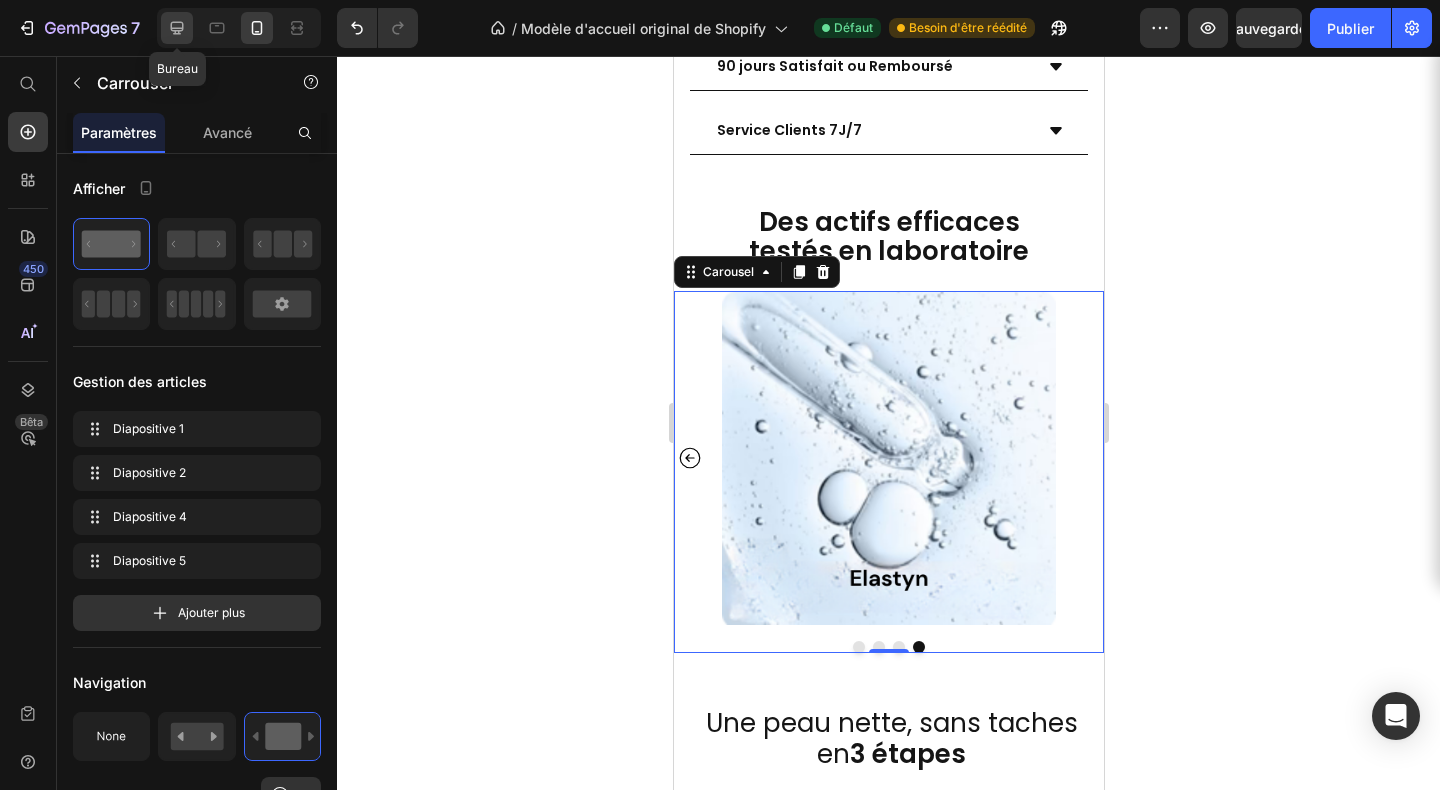 click 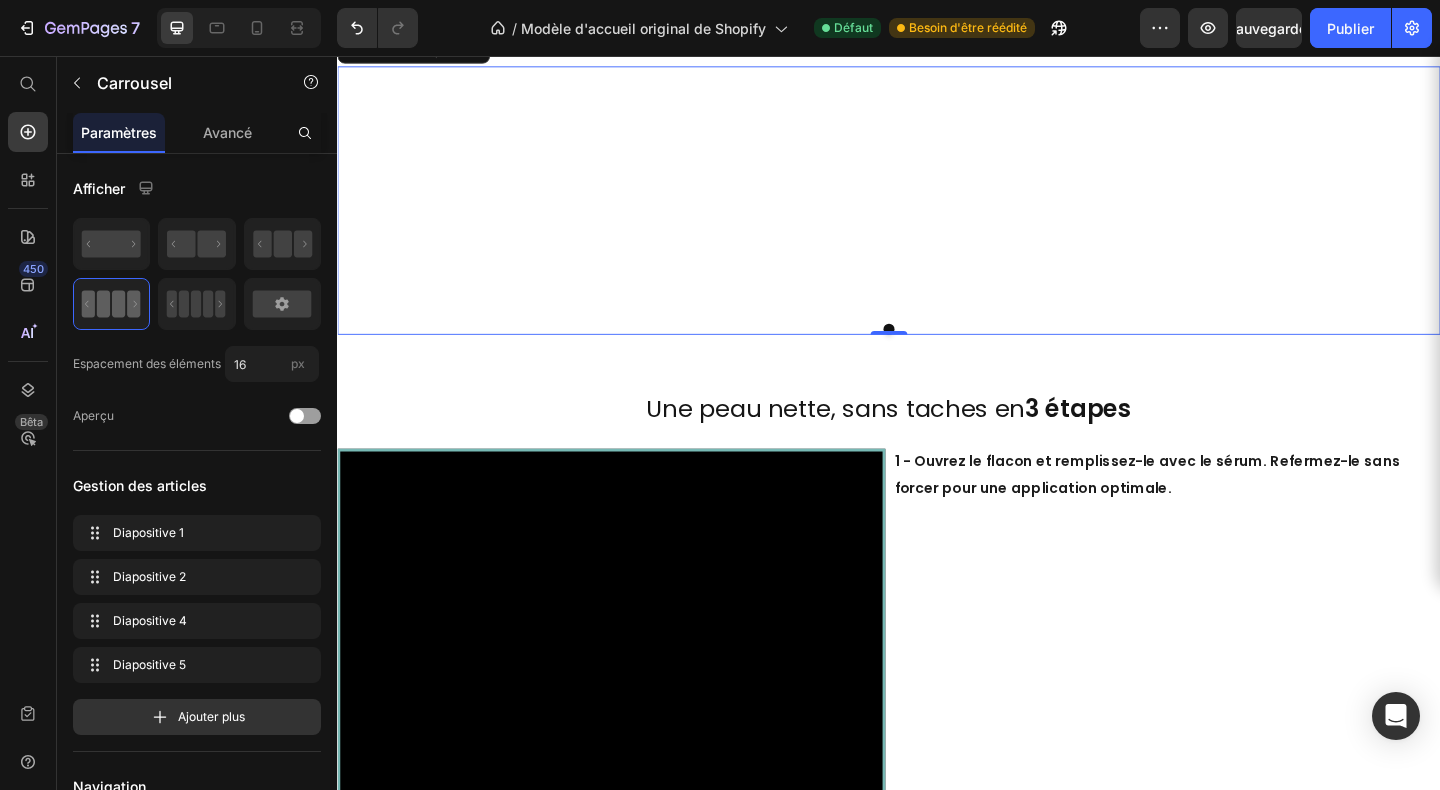 scroll, scrollTop: 3280, scrollLeft: 0, axis: vertical 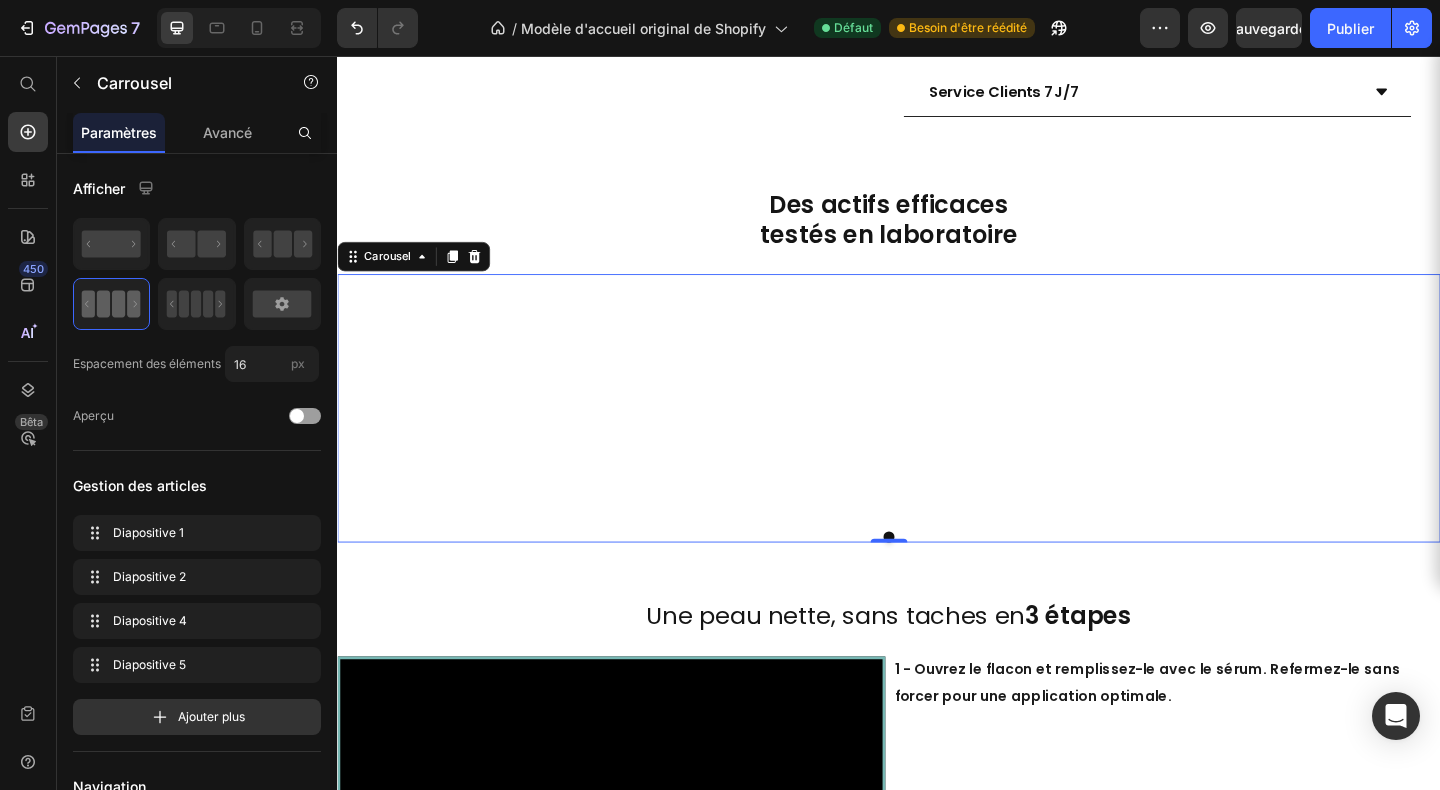 click on "Image Image Image Row Image Row" at bounding box center (937, 425) 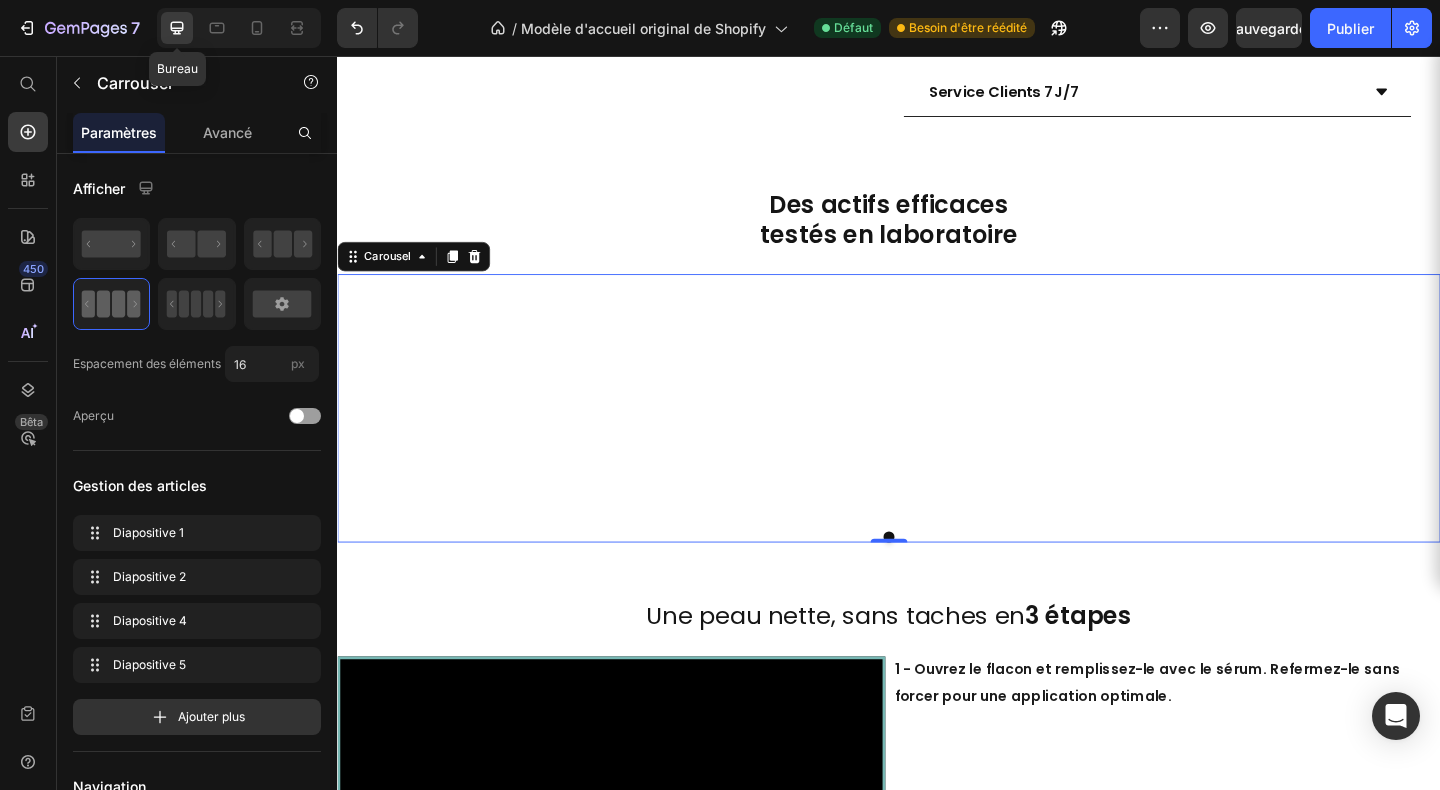 click 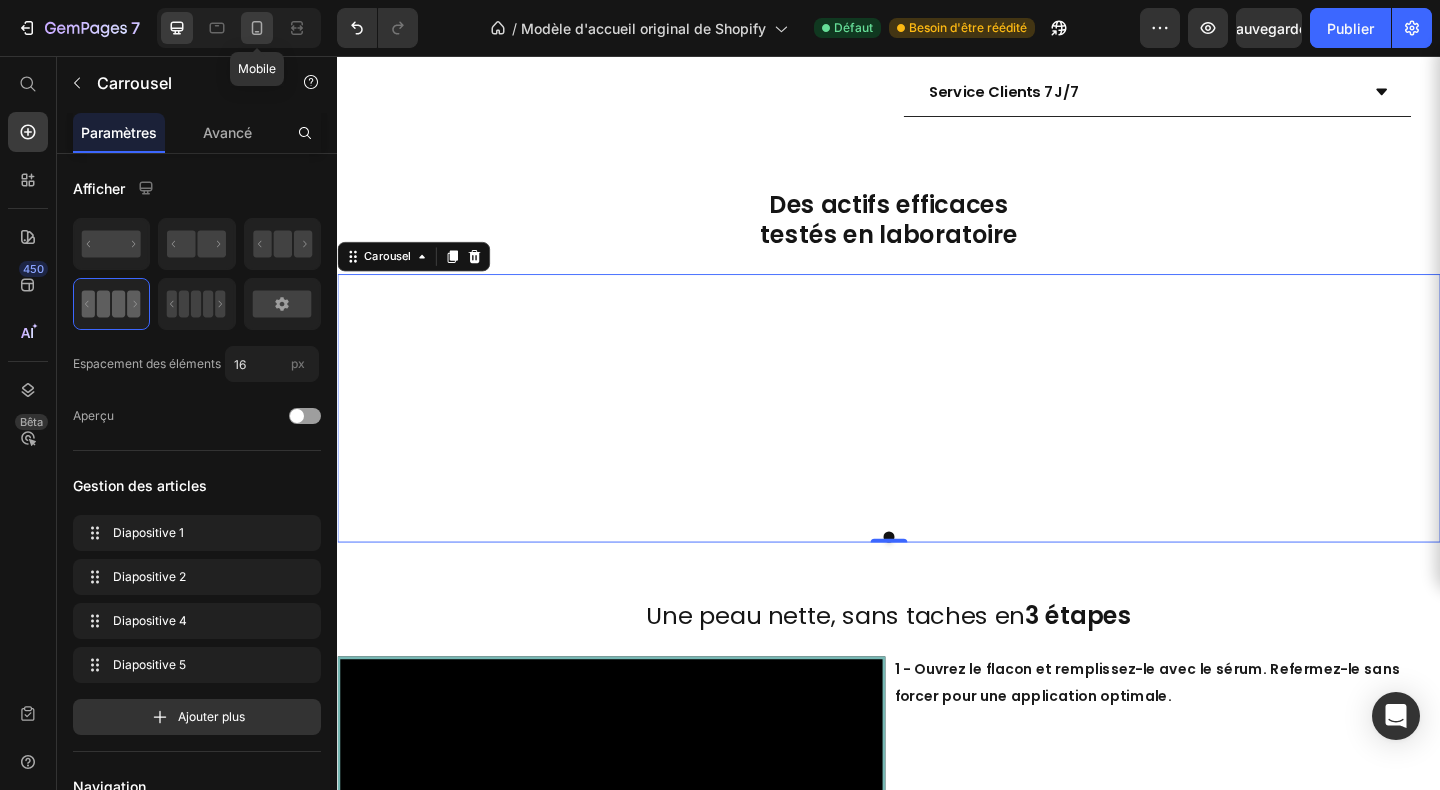 click 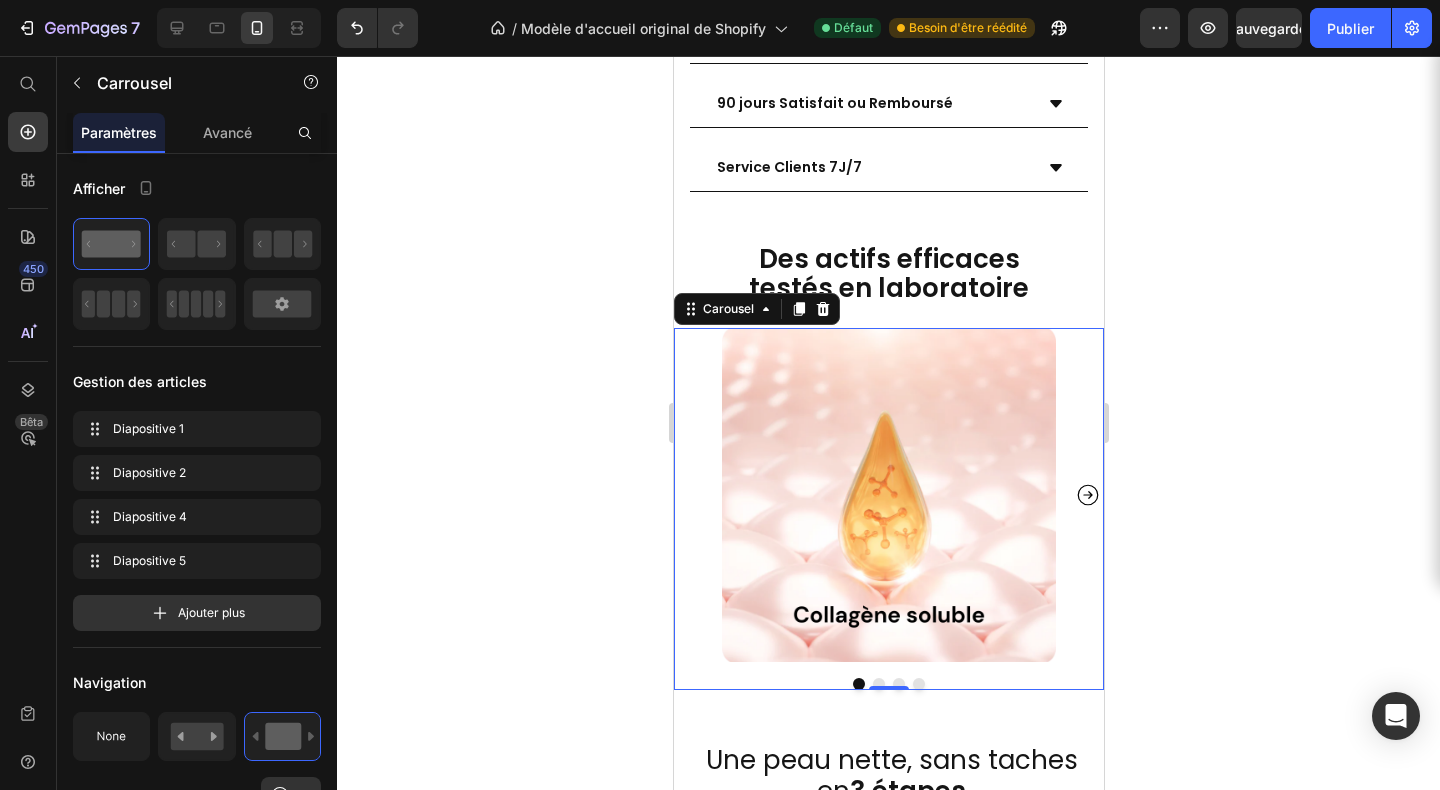 scroll, scrollTop: 3513, scrollLeft: 0, axis: vertical 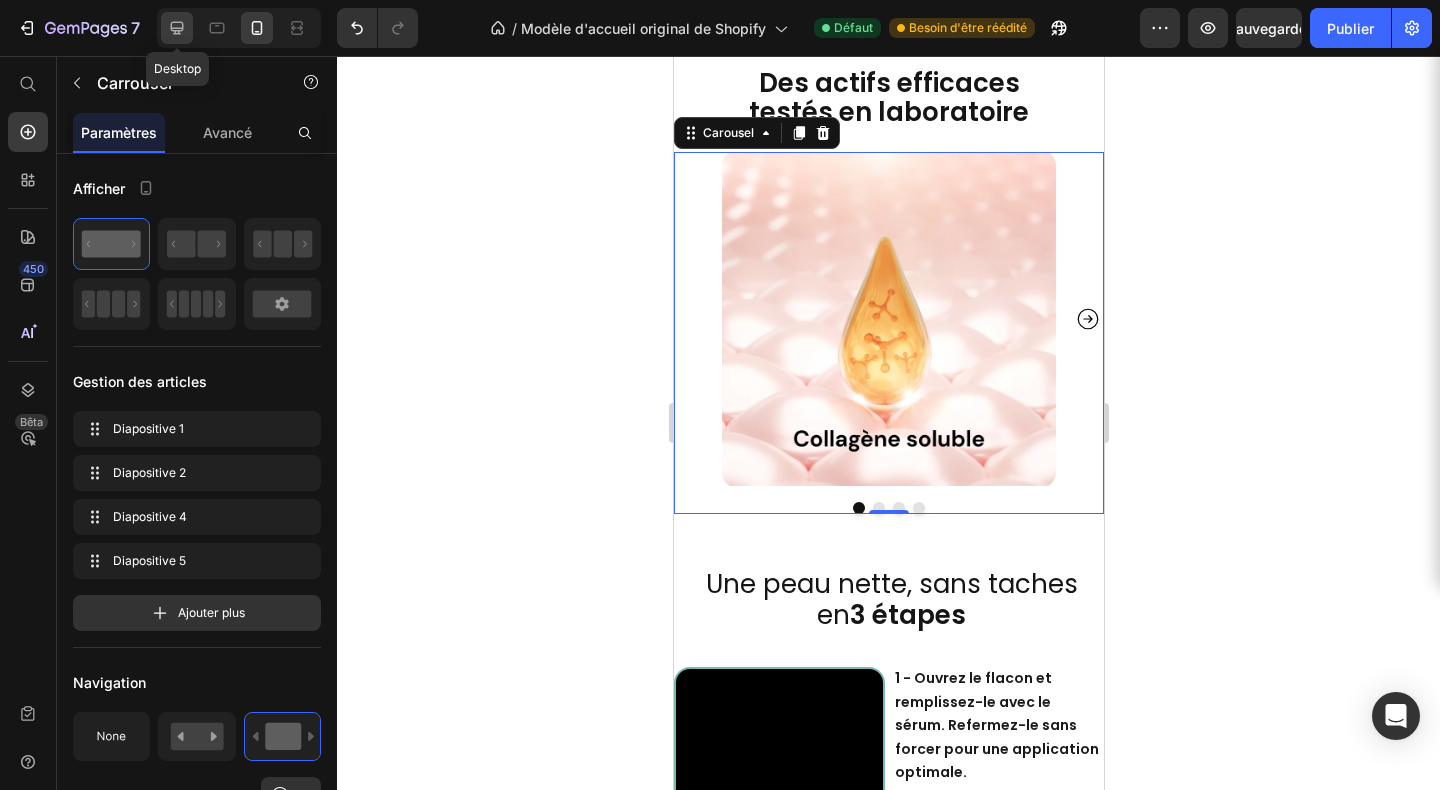 click 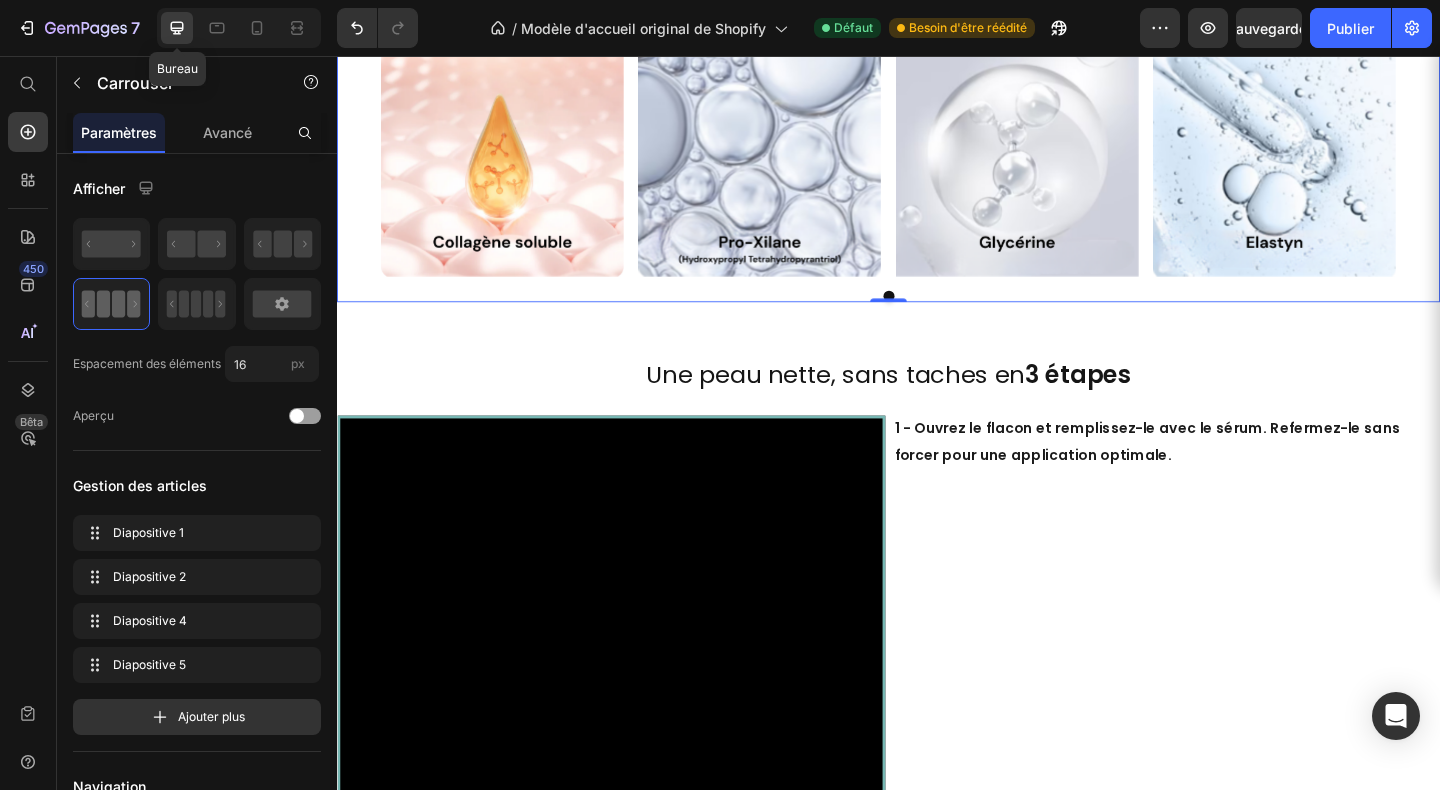 scroll, scrollTop: 3447, scrollLeft: 0, axis: vertical 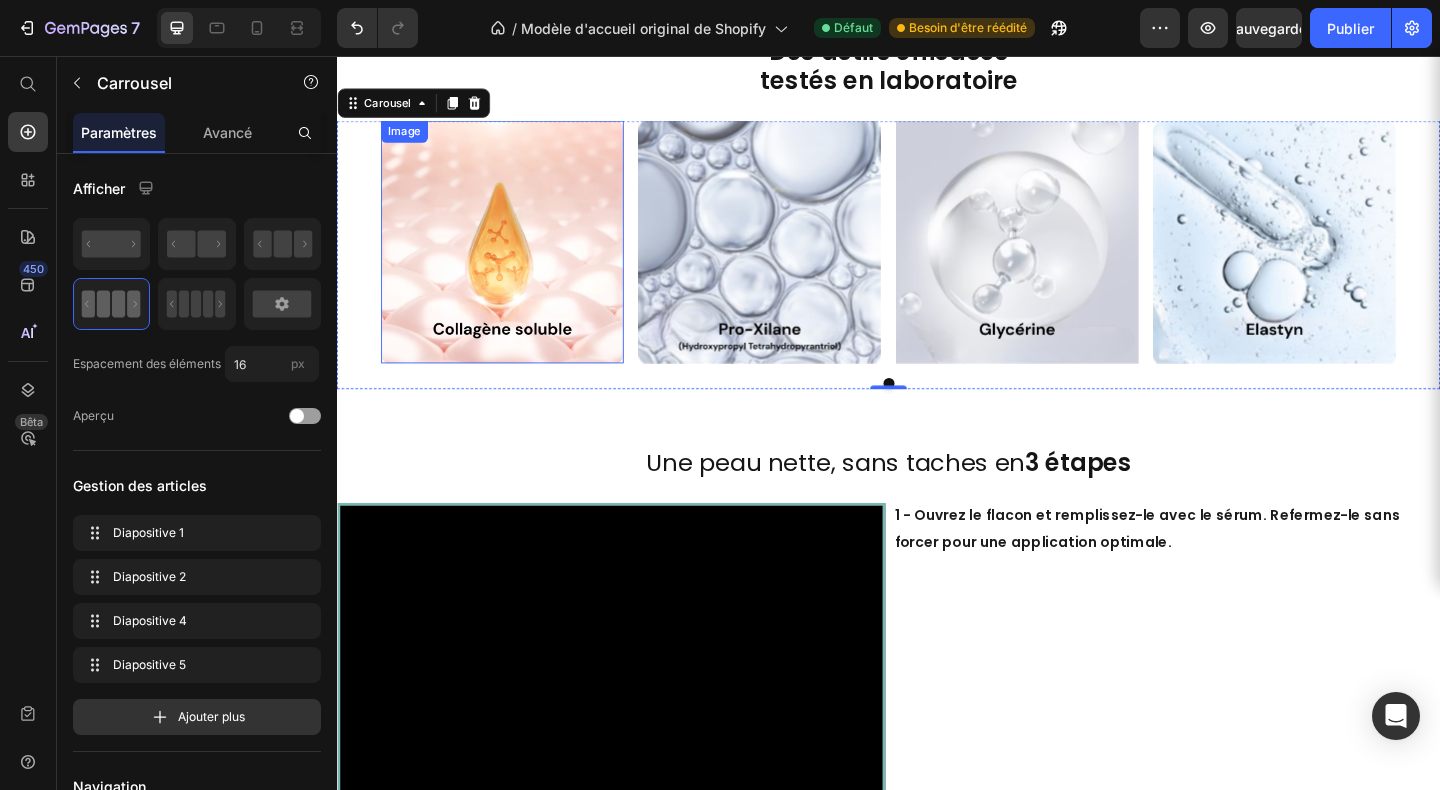 click at bounding box center (517, 258) 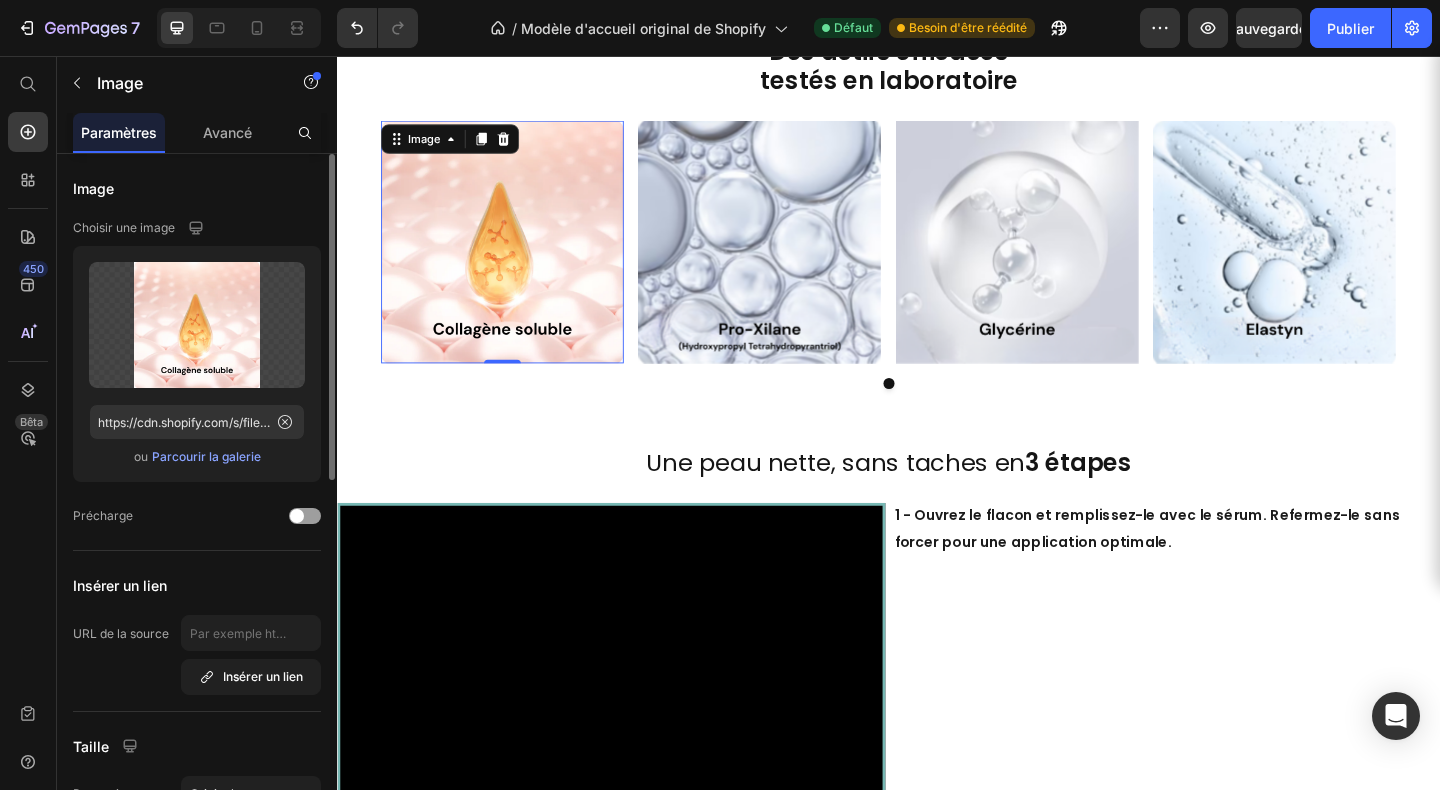 click on "Parcourir la galerie" at bounding box center [206, 456] 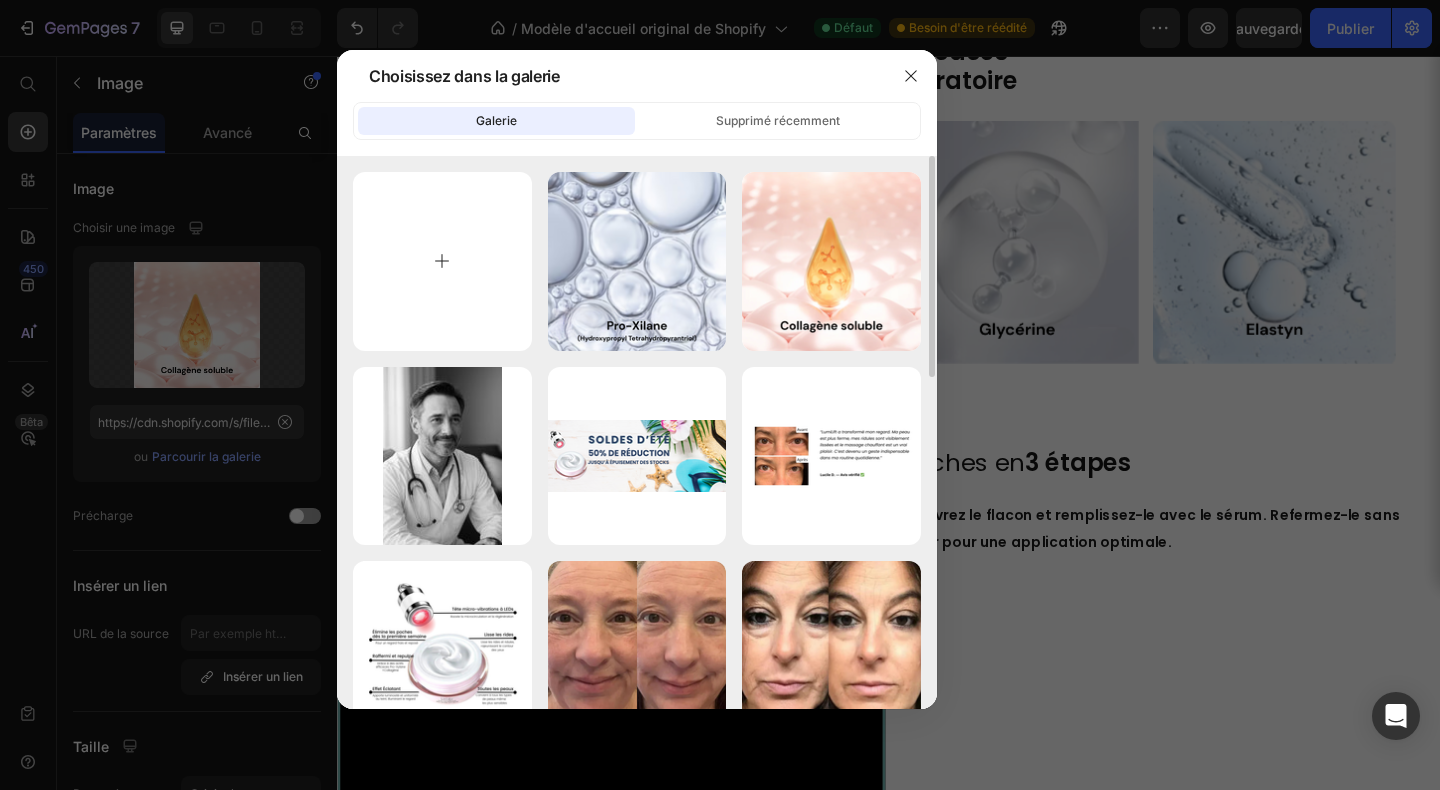 click at bounding box center (442, 261) 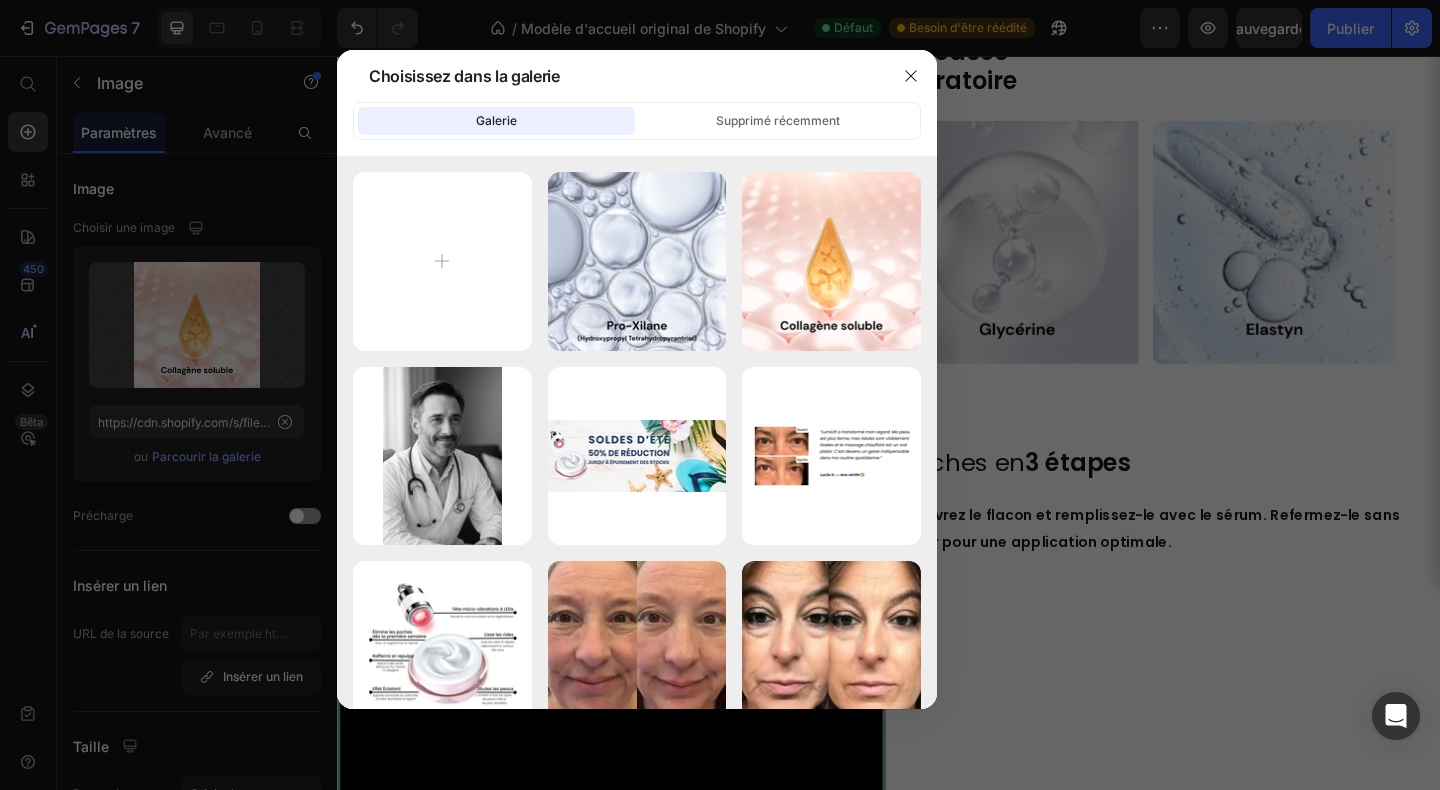 type on "C:\fakepath\[FILENAME]" 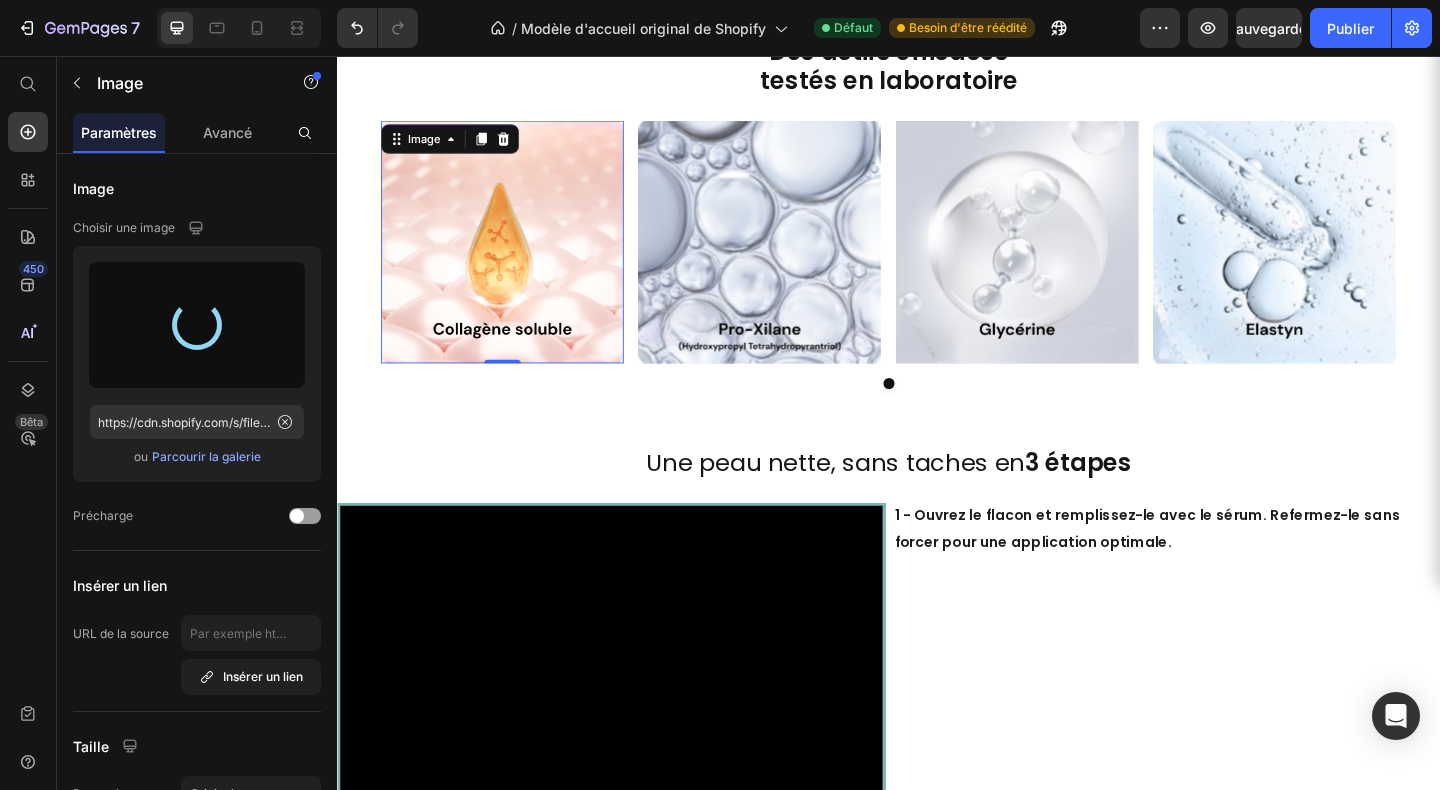 type on "https://cdn.shopify.com/s/files/1/0666/8432/1834/files/gempages_568431333374690213-a122b0be-6eb0-4b9d-97d5-9dfef0eb6214.png" 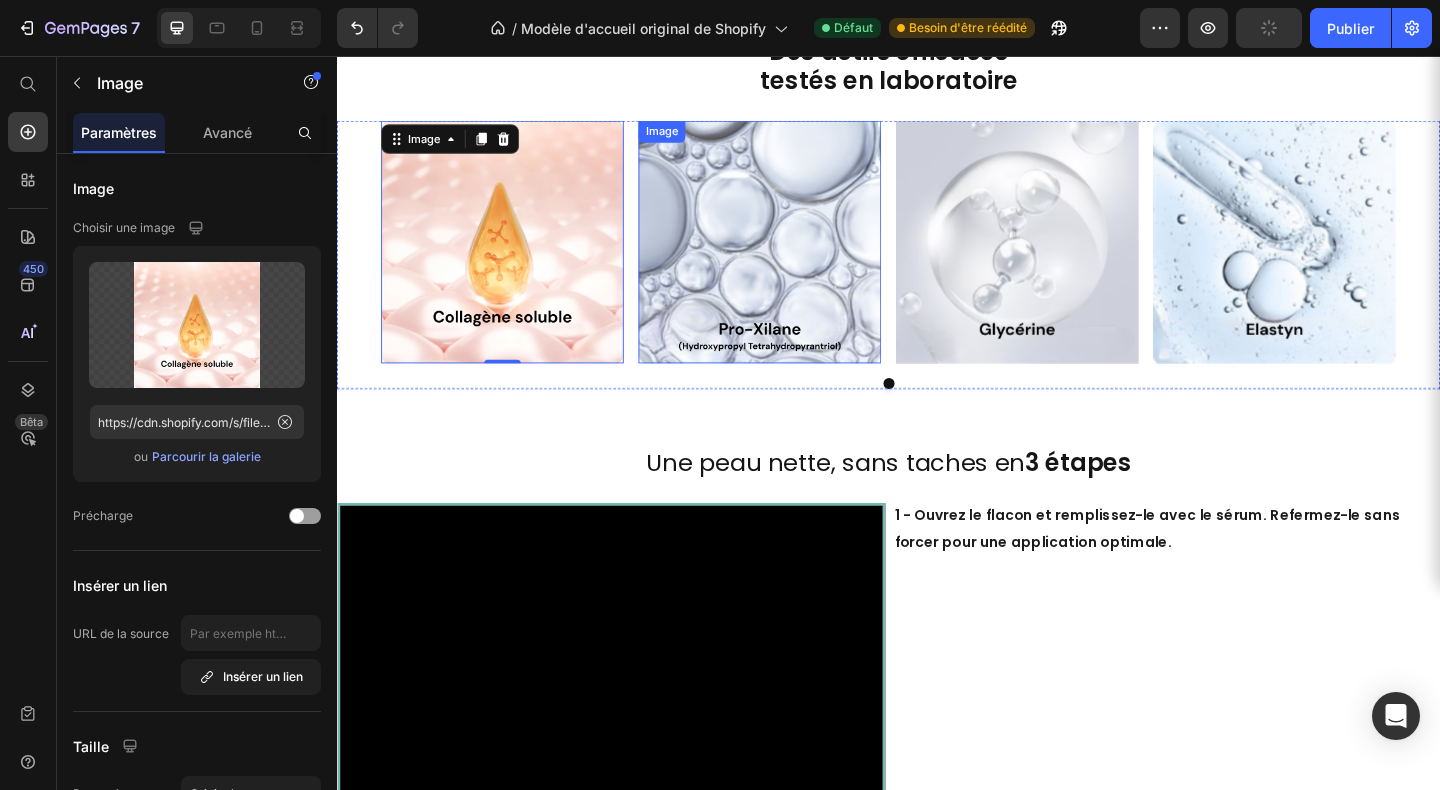 click at bounding box center [797, 258] 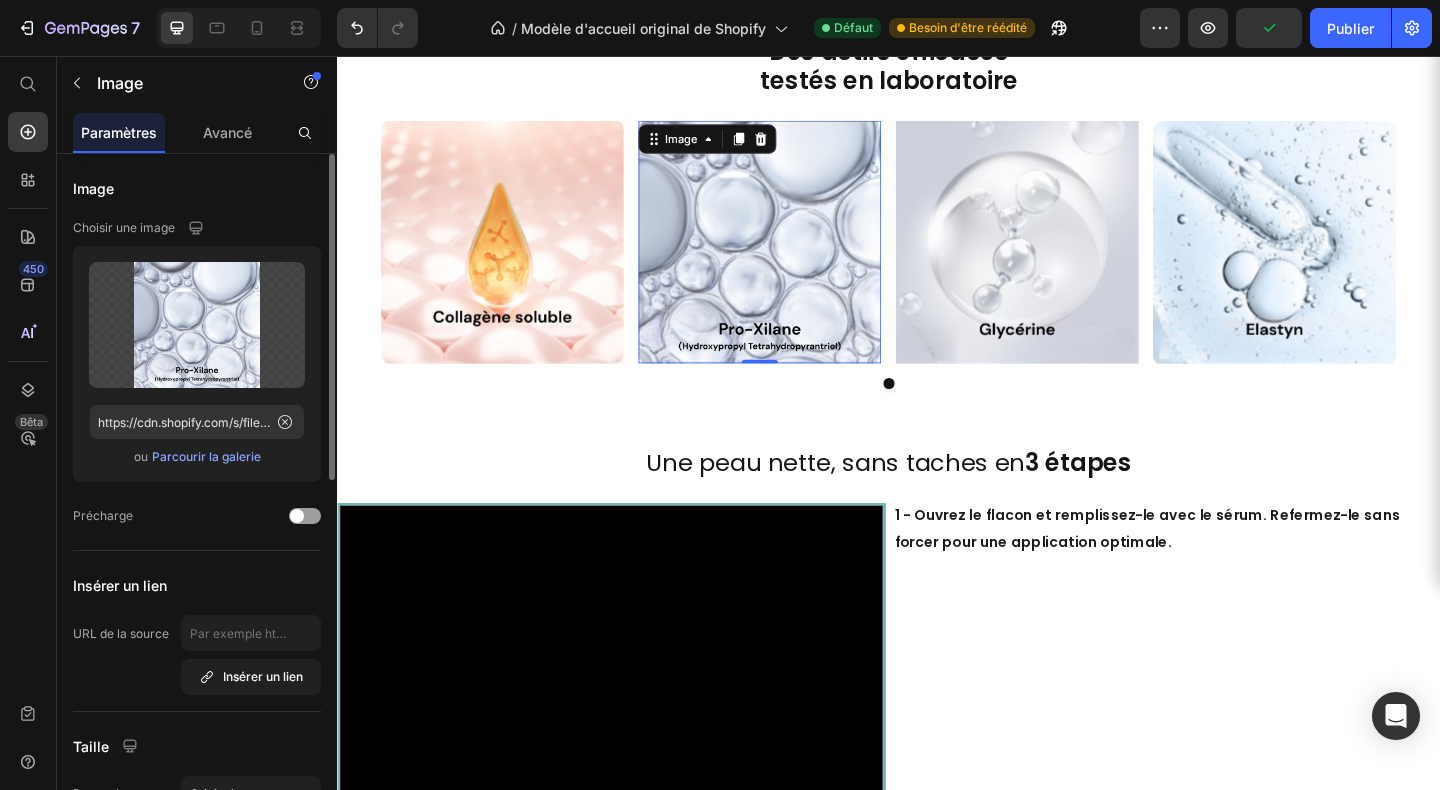 click on "Parcourir la galerie" at bounding box center (206, 456) 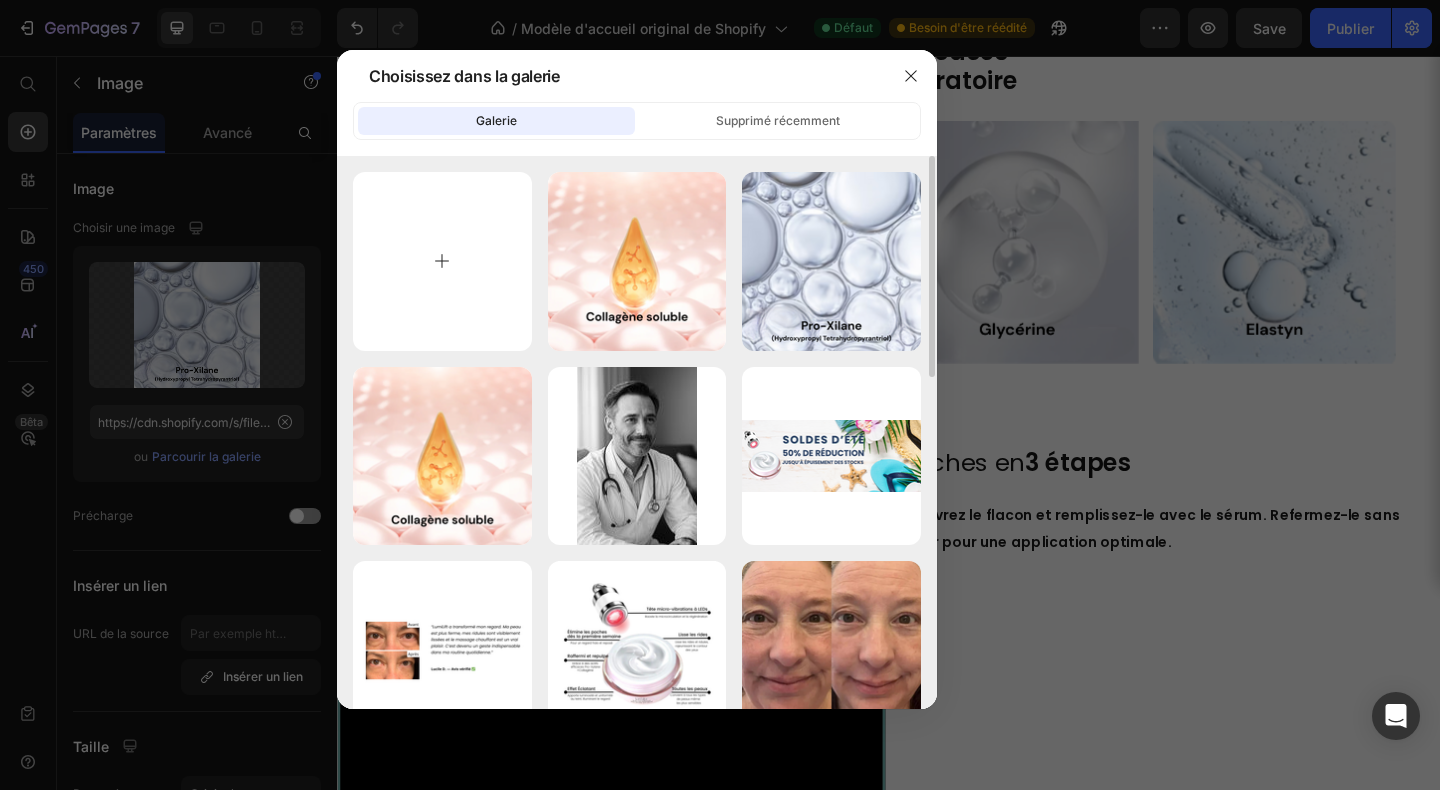 click at bounding box center [442, 261] 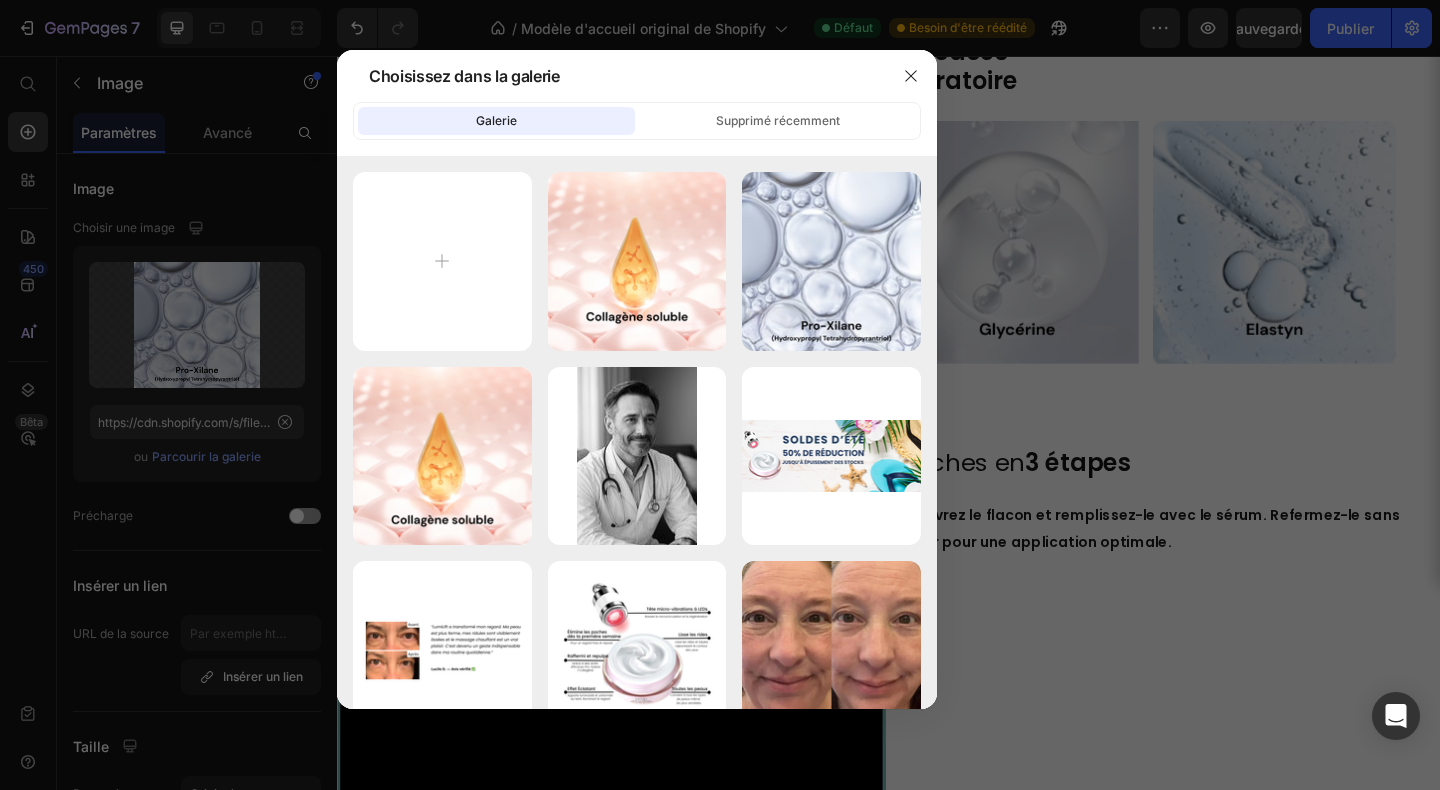 click at bounding box center (720, 395) 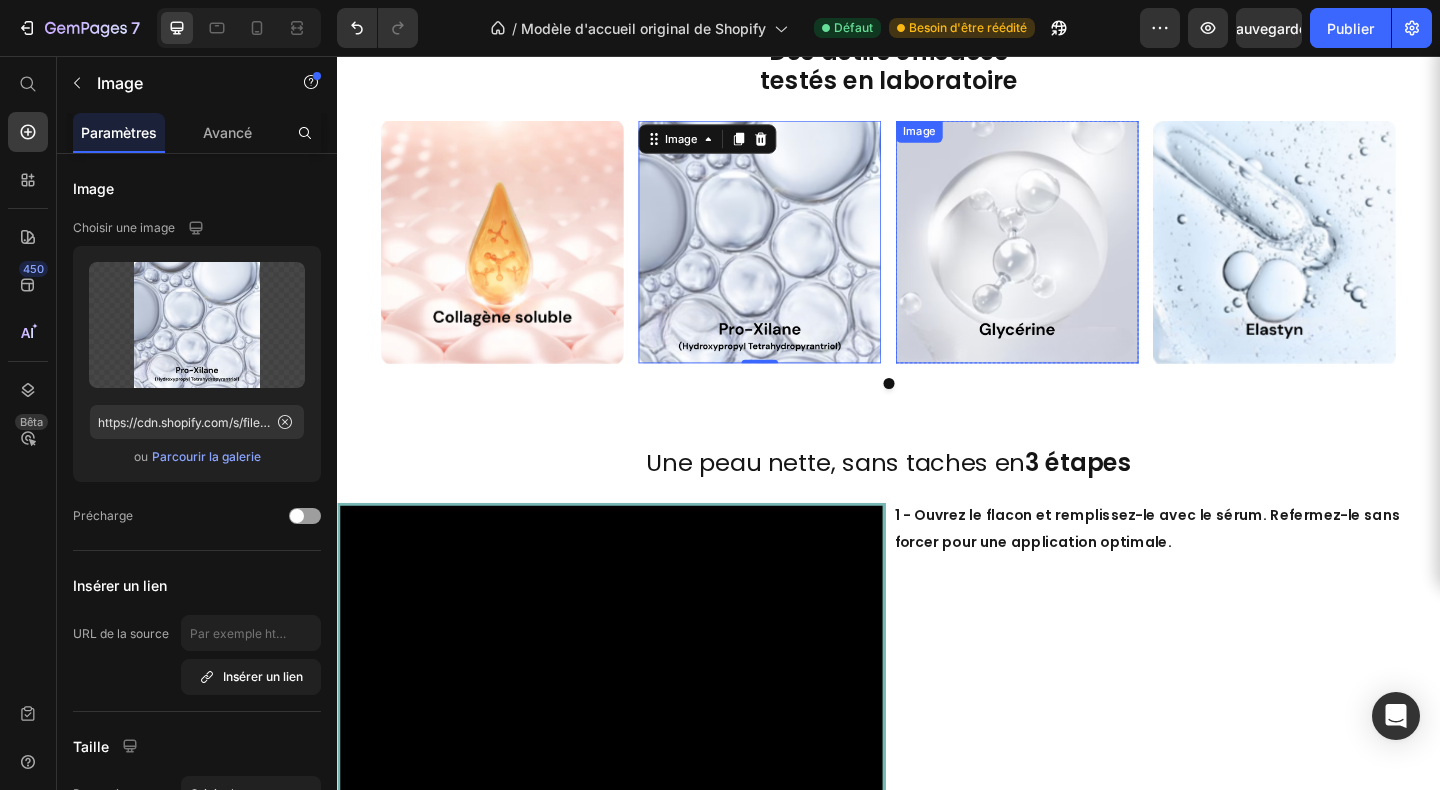 click at bounding box center (1077, 258) 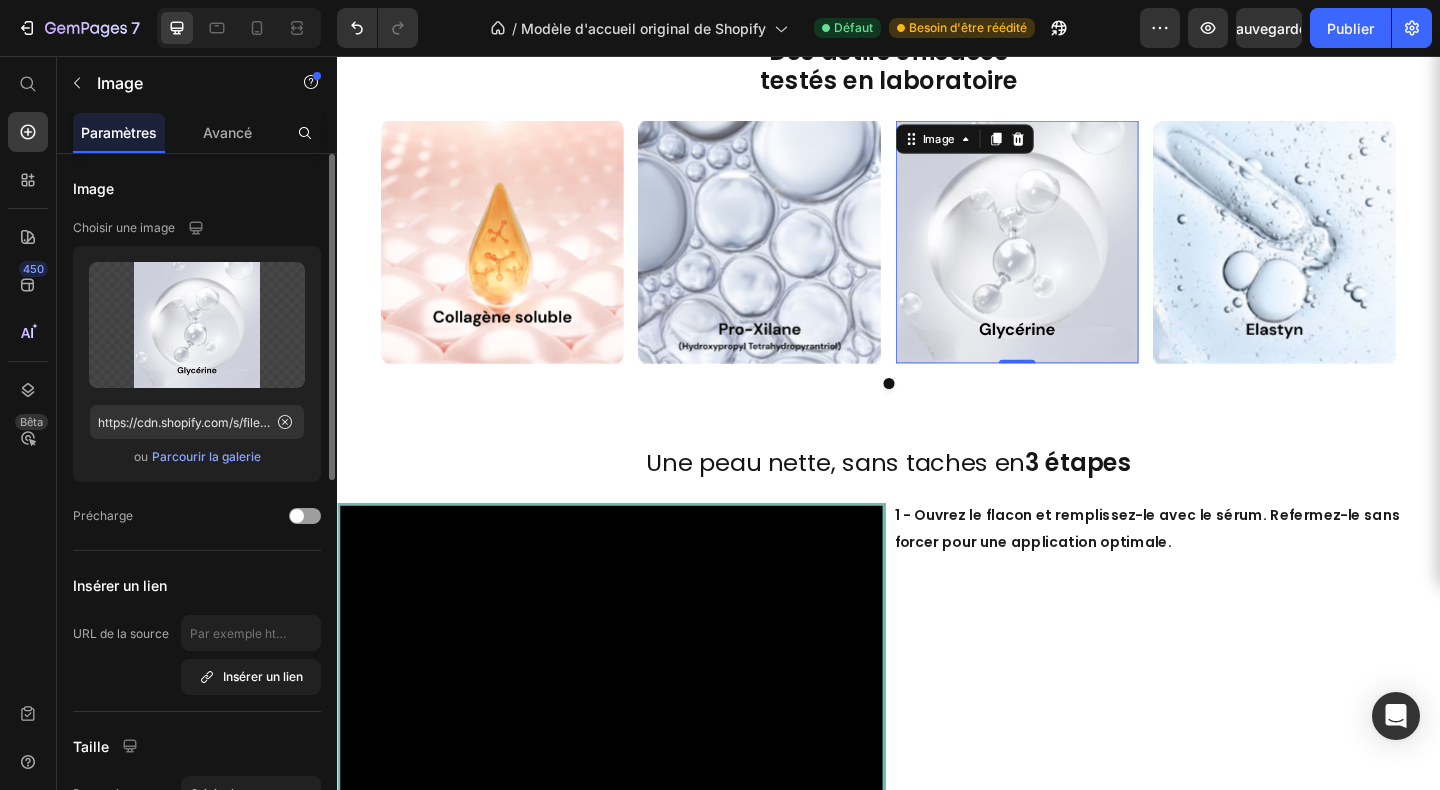 click on "Parcourir la galerie" at bounding box center (206, 456) 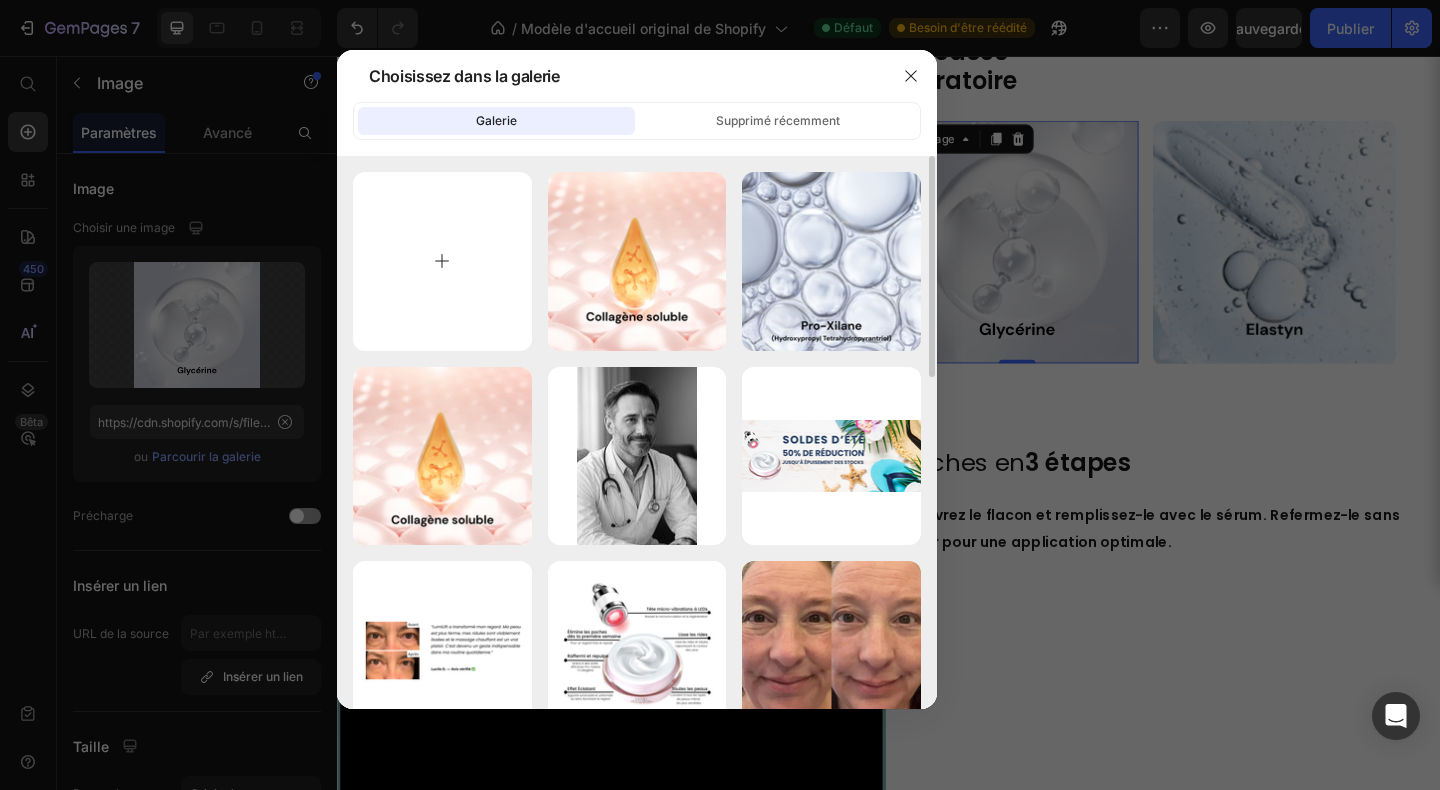 click at bounding box center (442, 261) 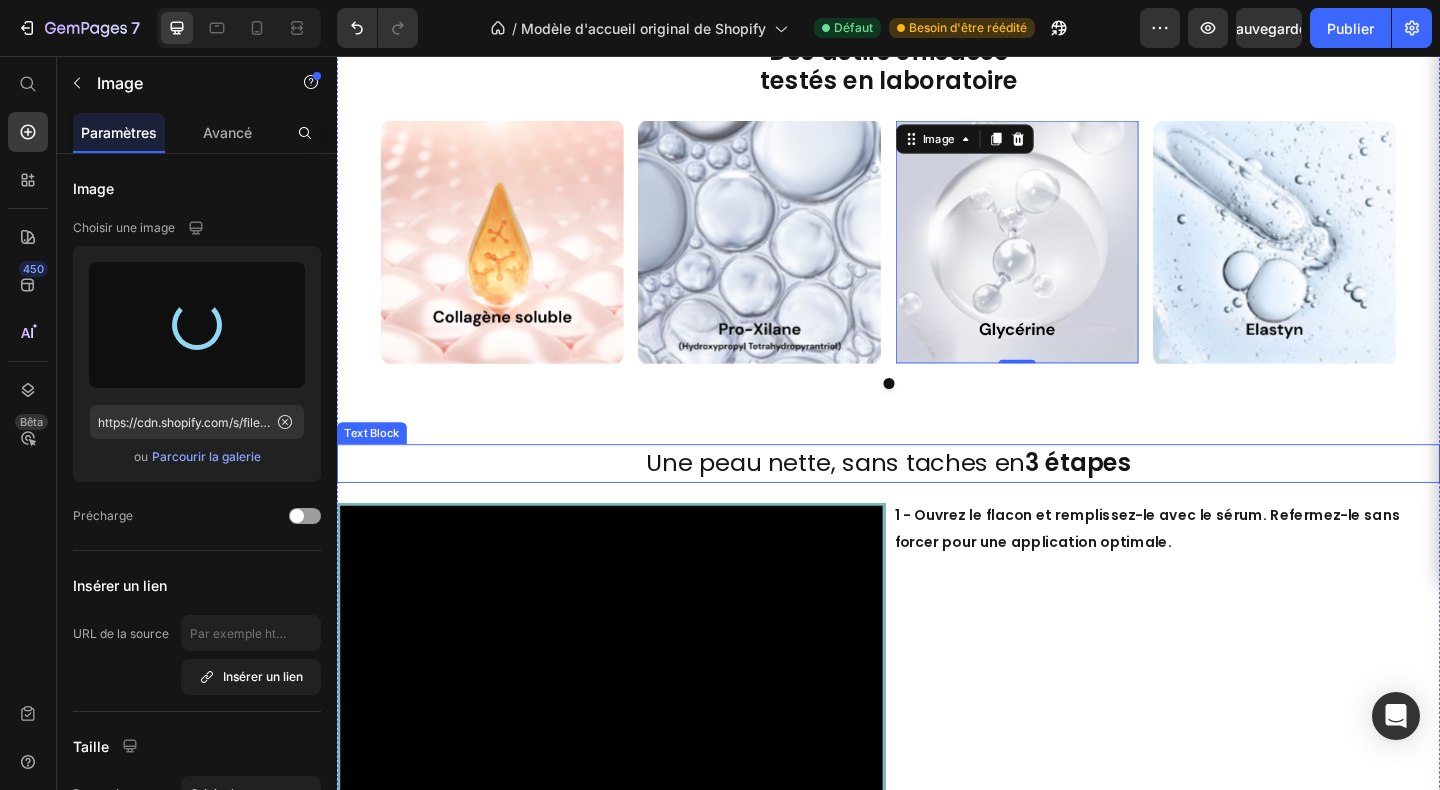 type on "https://cdn.shopify.com/s/files/1/0666/8432/1834/files/gempages_568431333374690213-d331e927-70a3-463b-a524-e6b7794a8099.png" 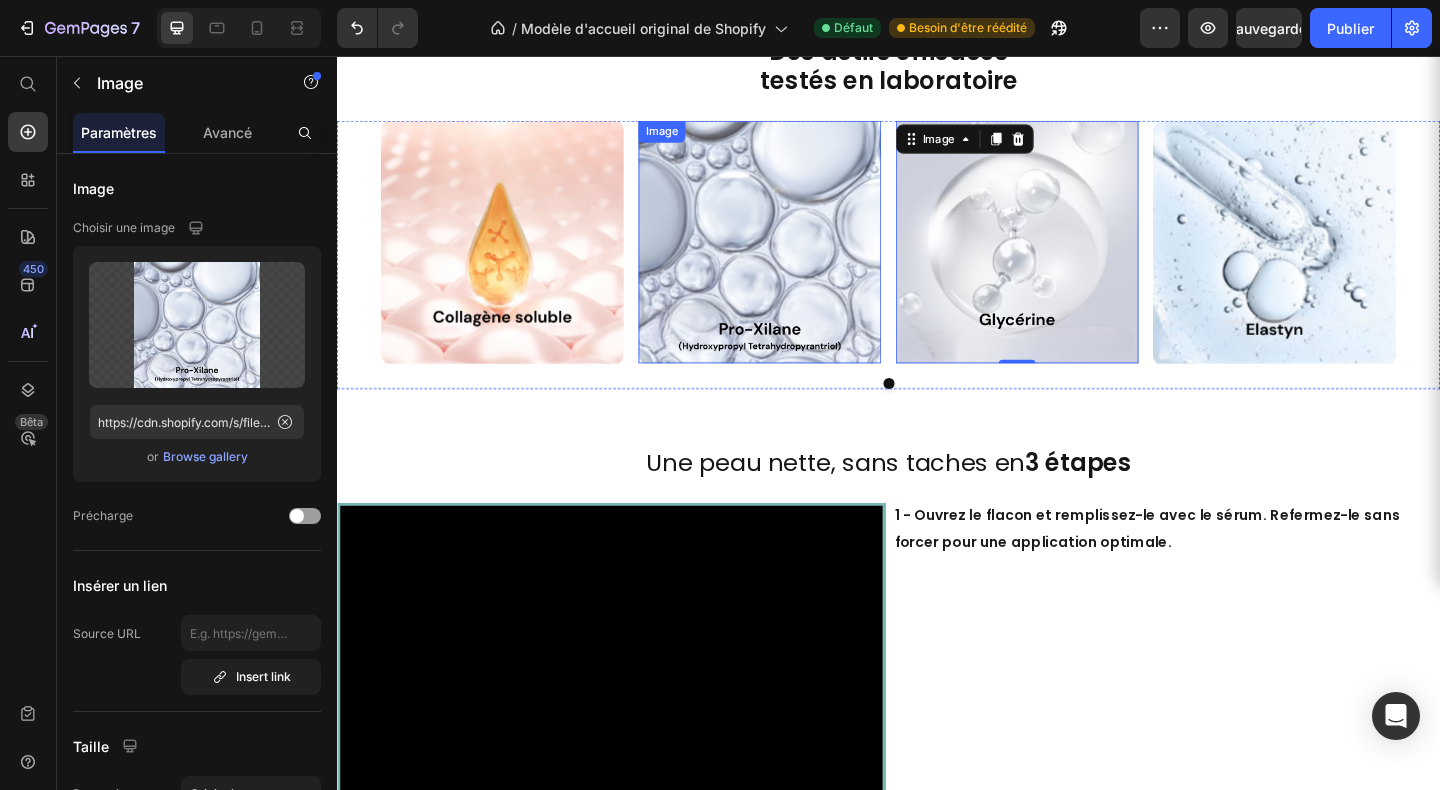 click at bounding box center [797, 258] 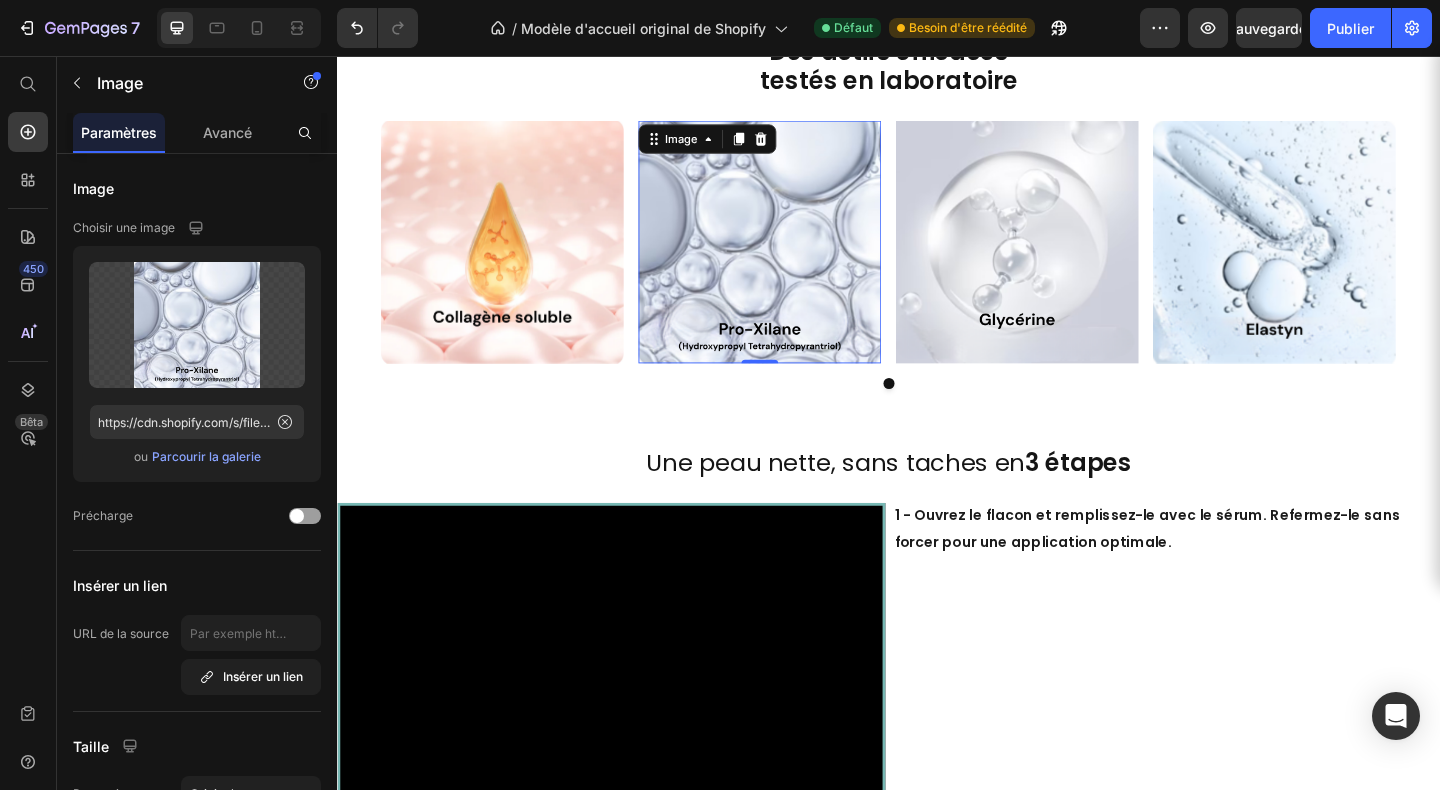 click at bounding box center (797, 258) 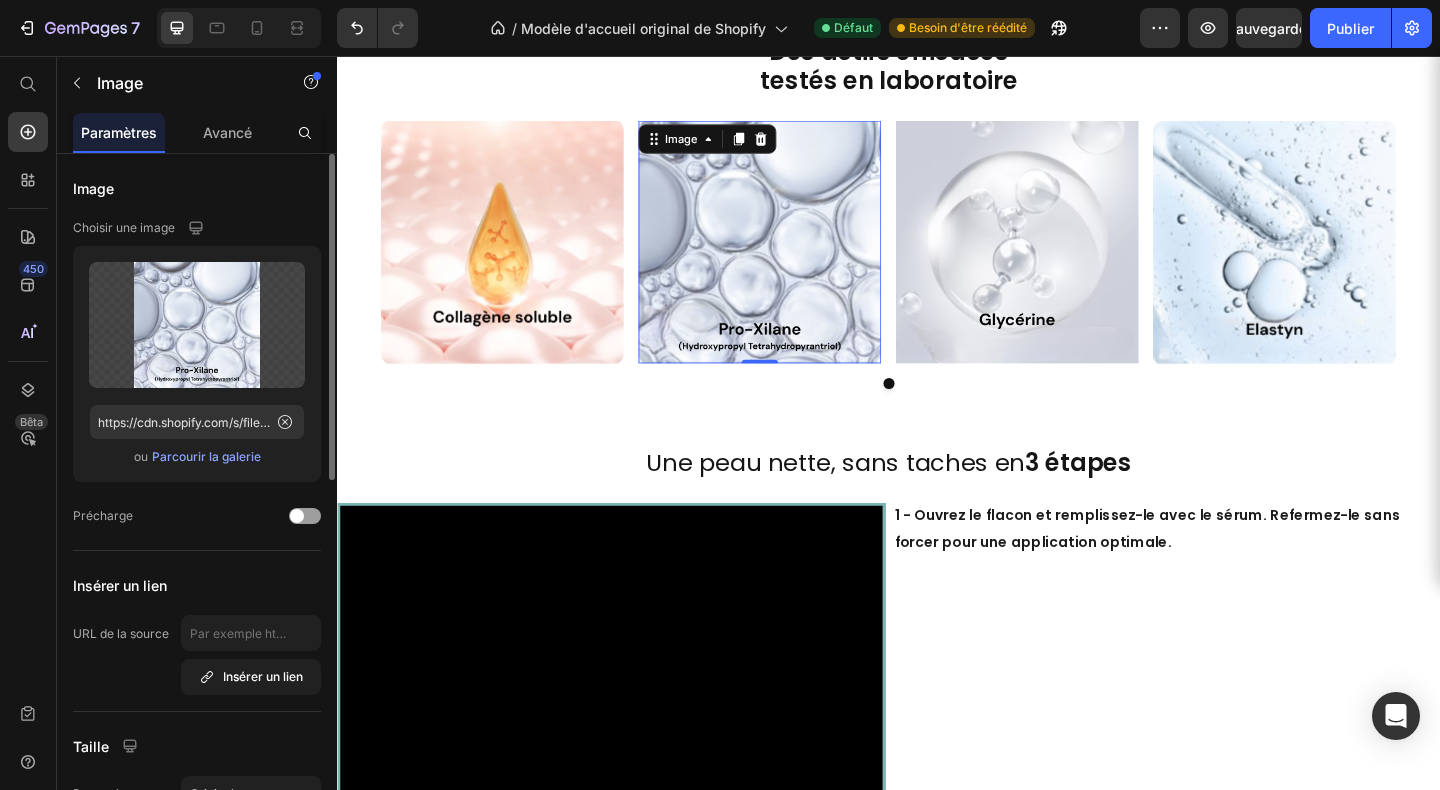 click on "Parcourir la galerie" at bounding box center [206, 456] 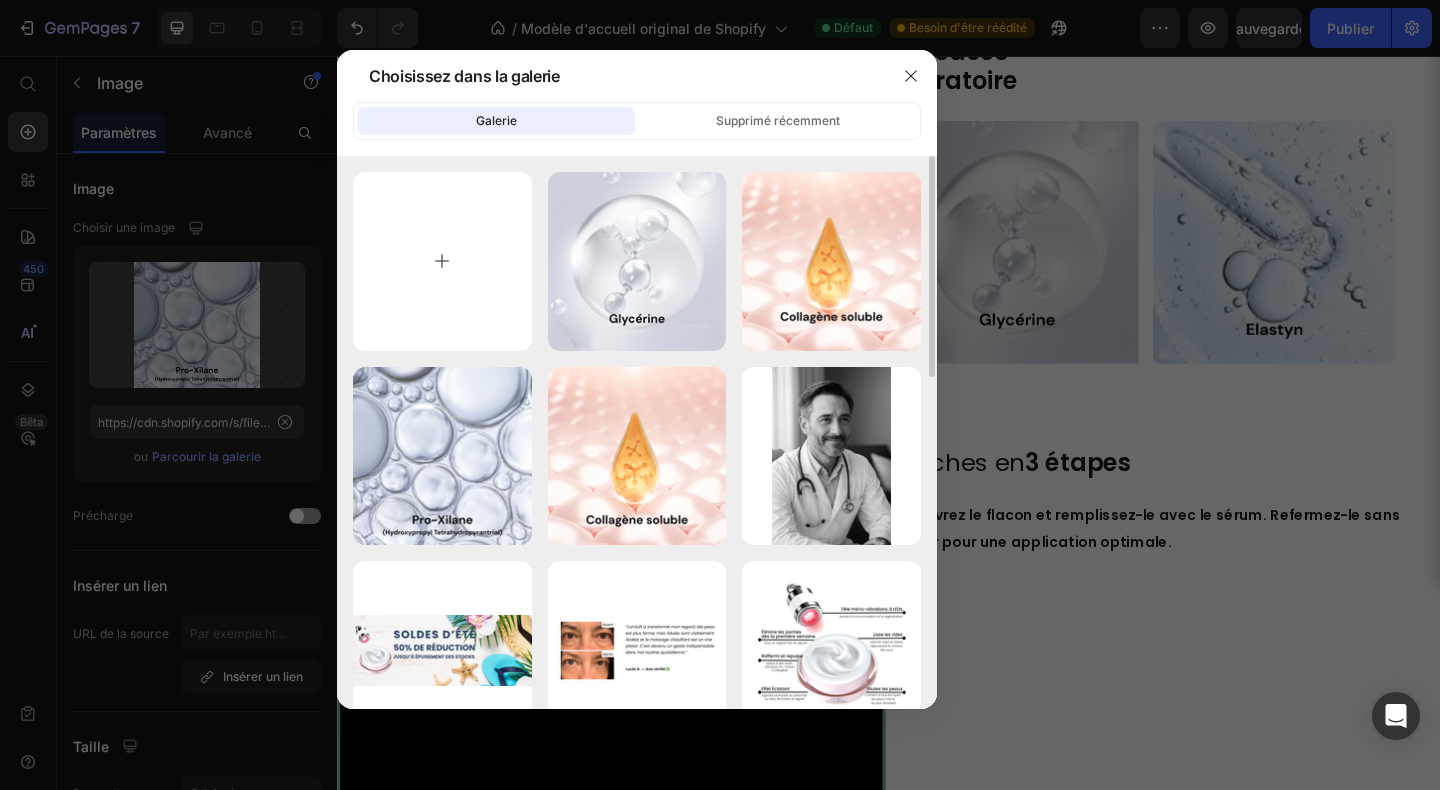 click at bounding box center [442, 261] 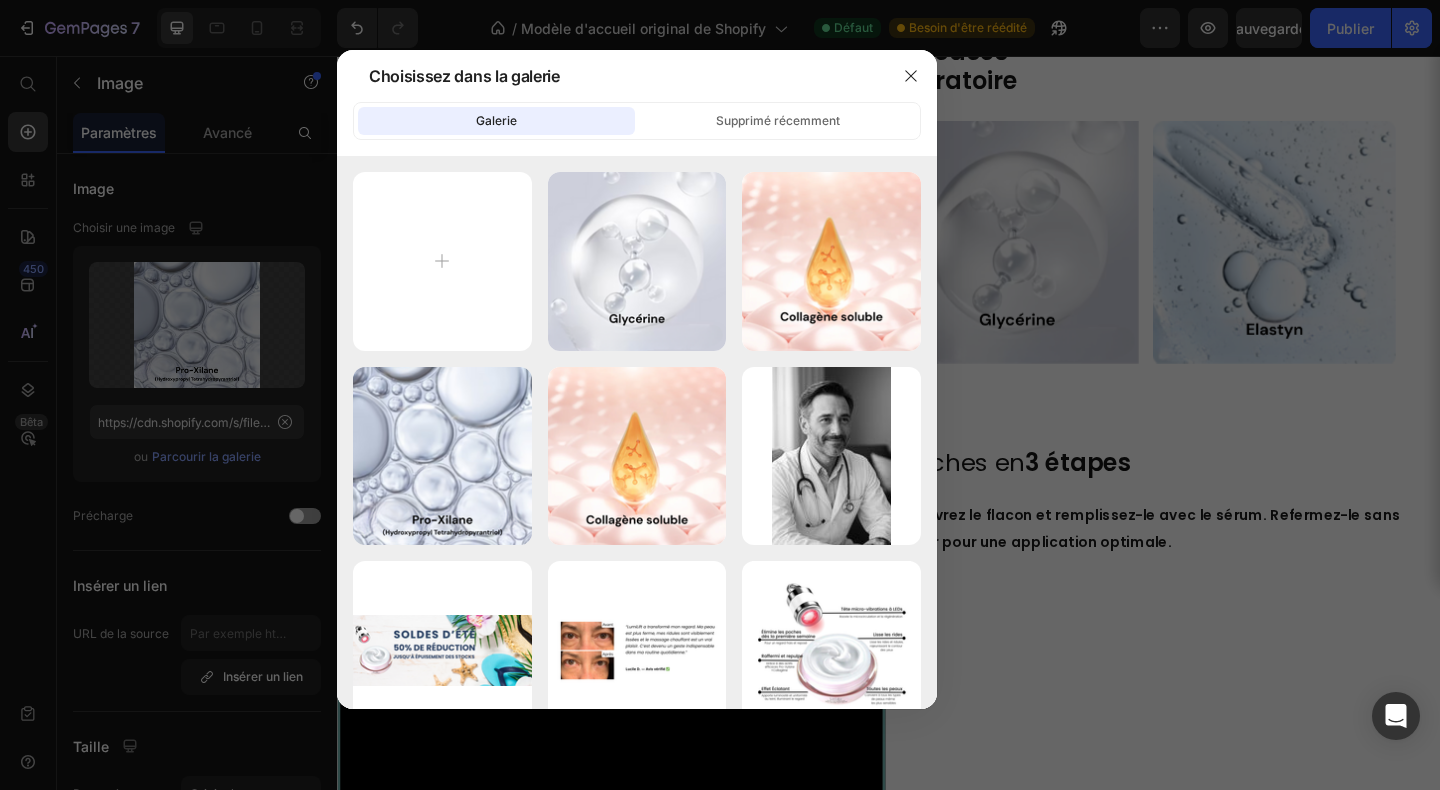 type on "C:\fakepath\[FILENAME]" 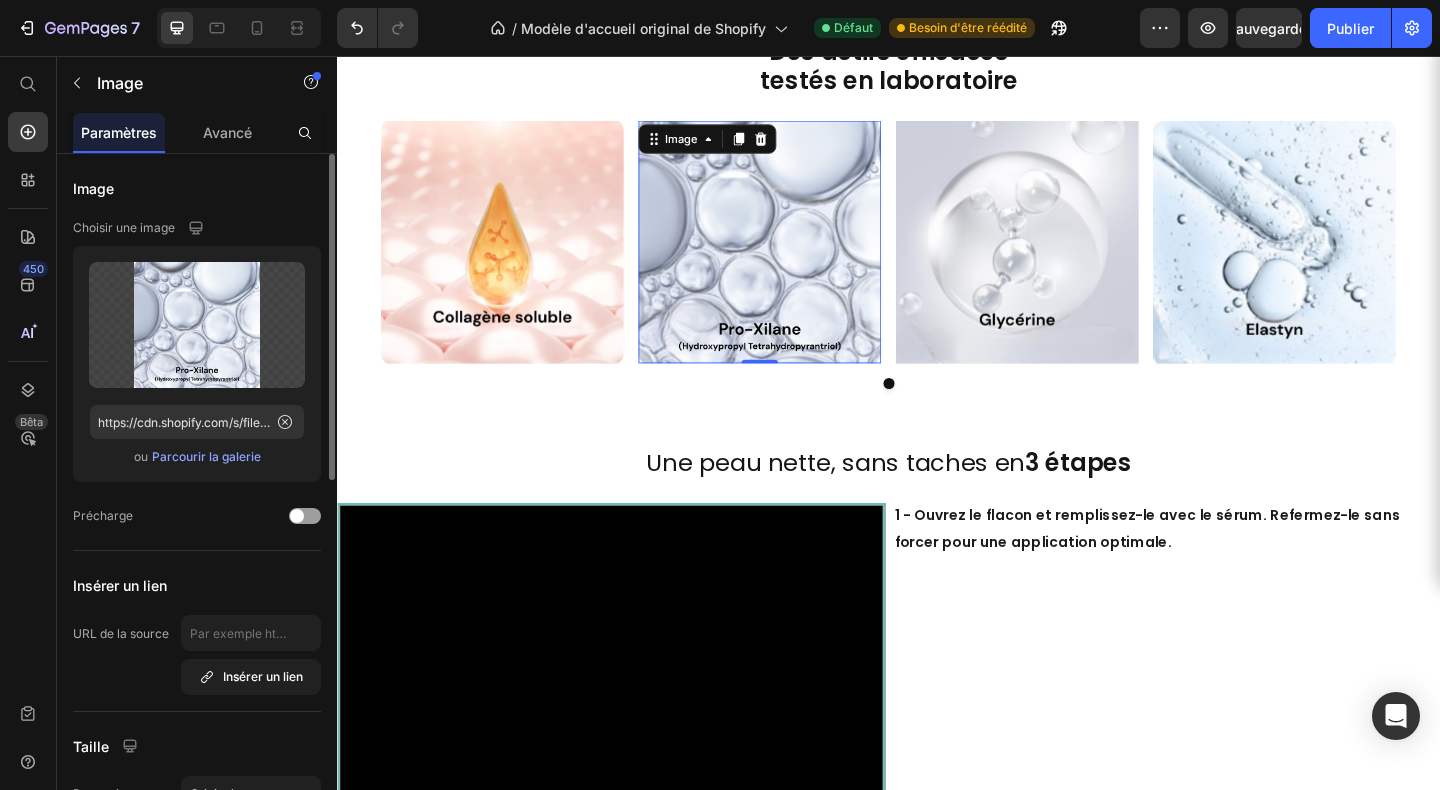 click on "Parcourir la galerie" at bounding box center [206, 456] 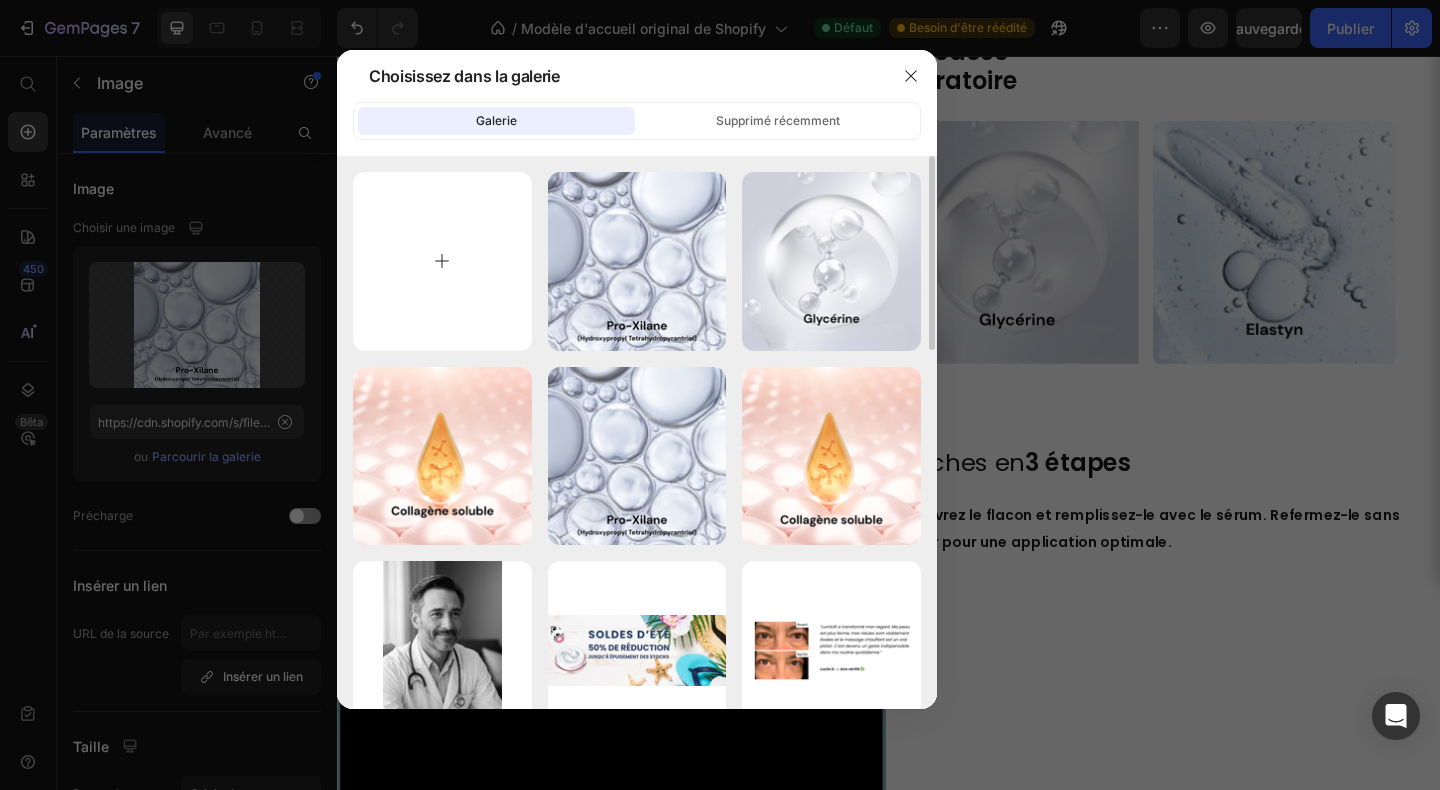 click at bounding box center (442, 261) 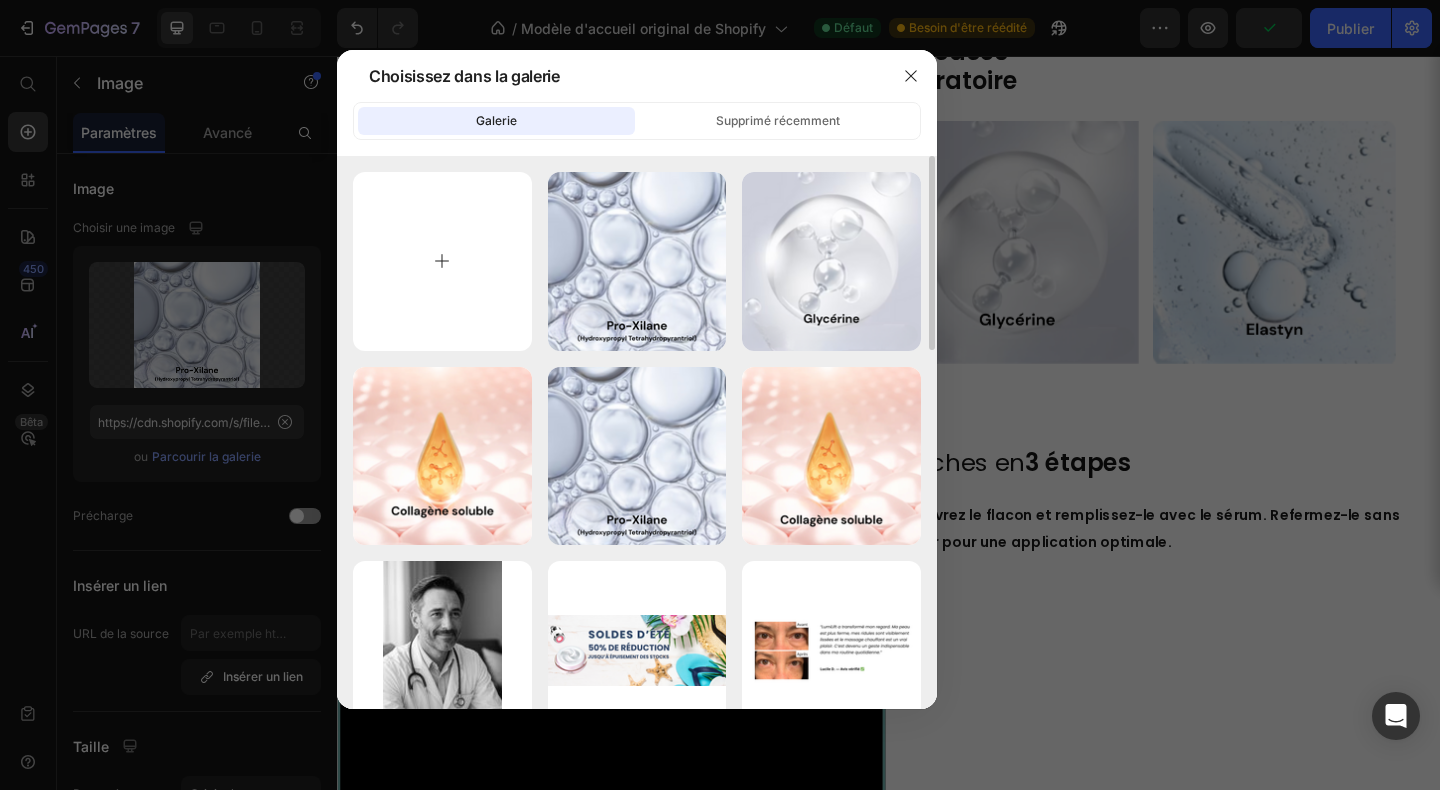type on "C:\fakepath\[FILENAME]" 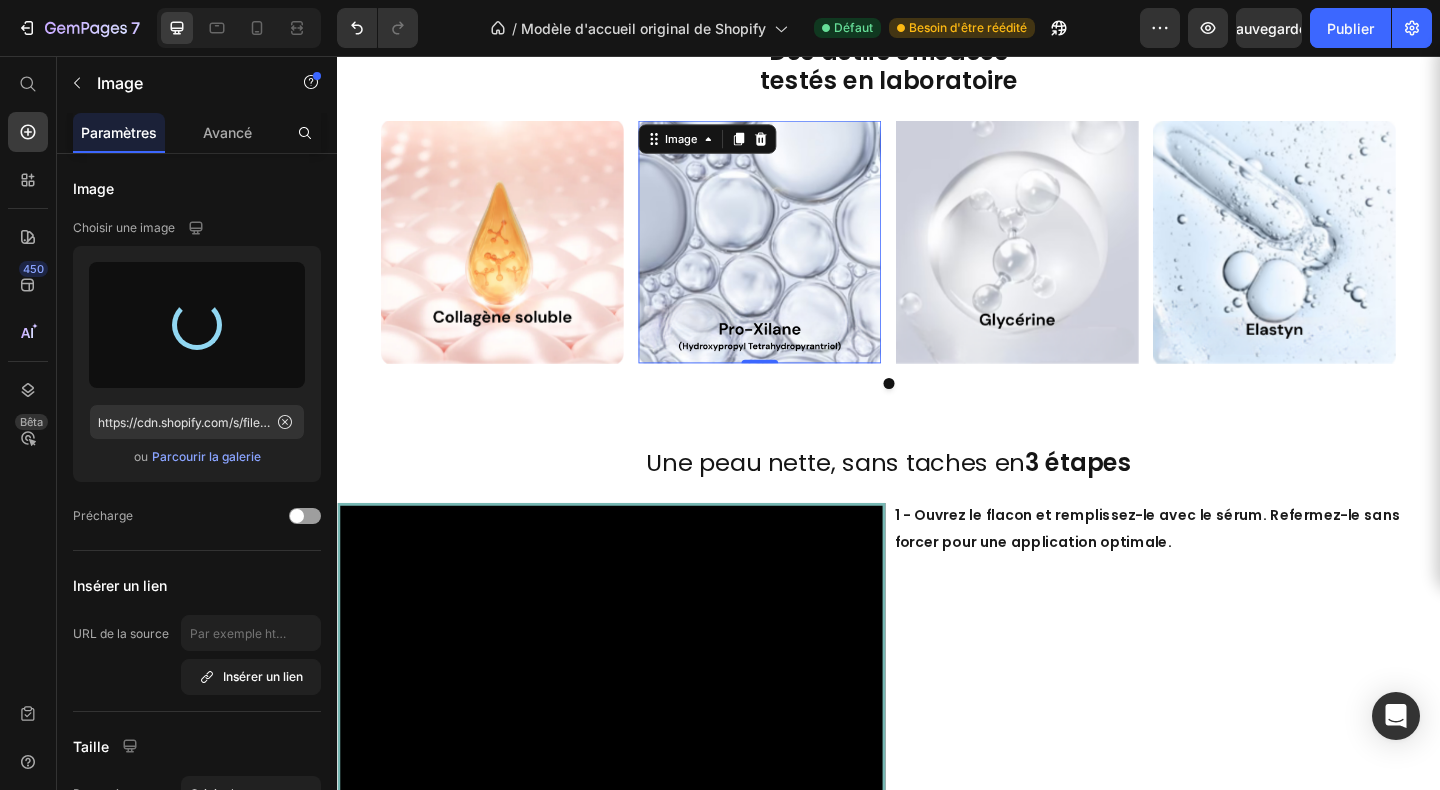 type on "https://cdn.shopify.com/s/files/1/0666/8432/1834/files/gempages_568431333374690213-18da6f59-ed25-4a35-8580-095221acdc84.png" 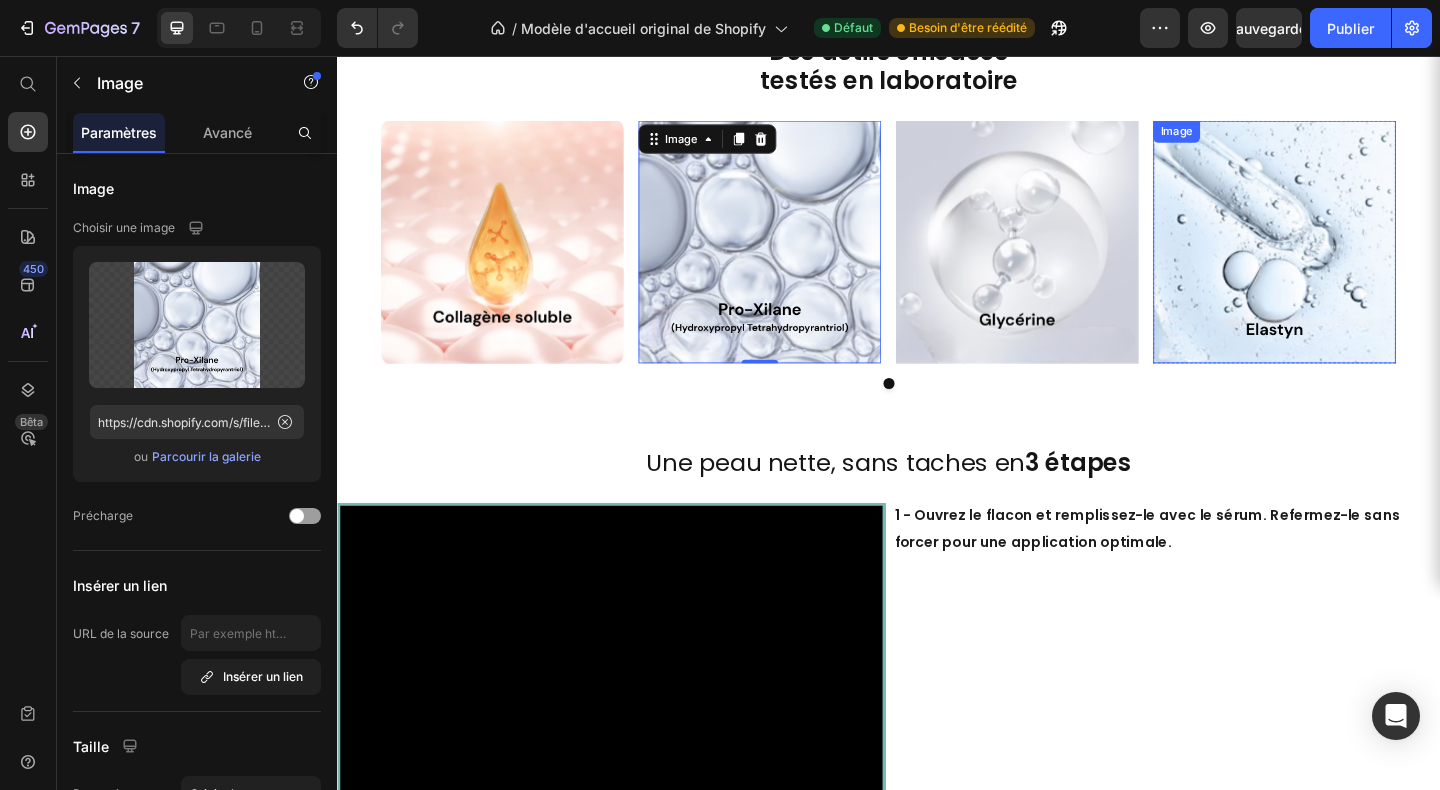 click at bounding box center (1357, 258) 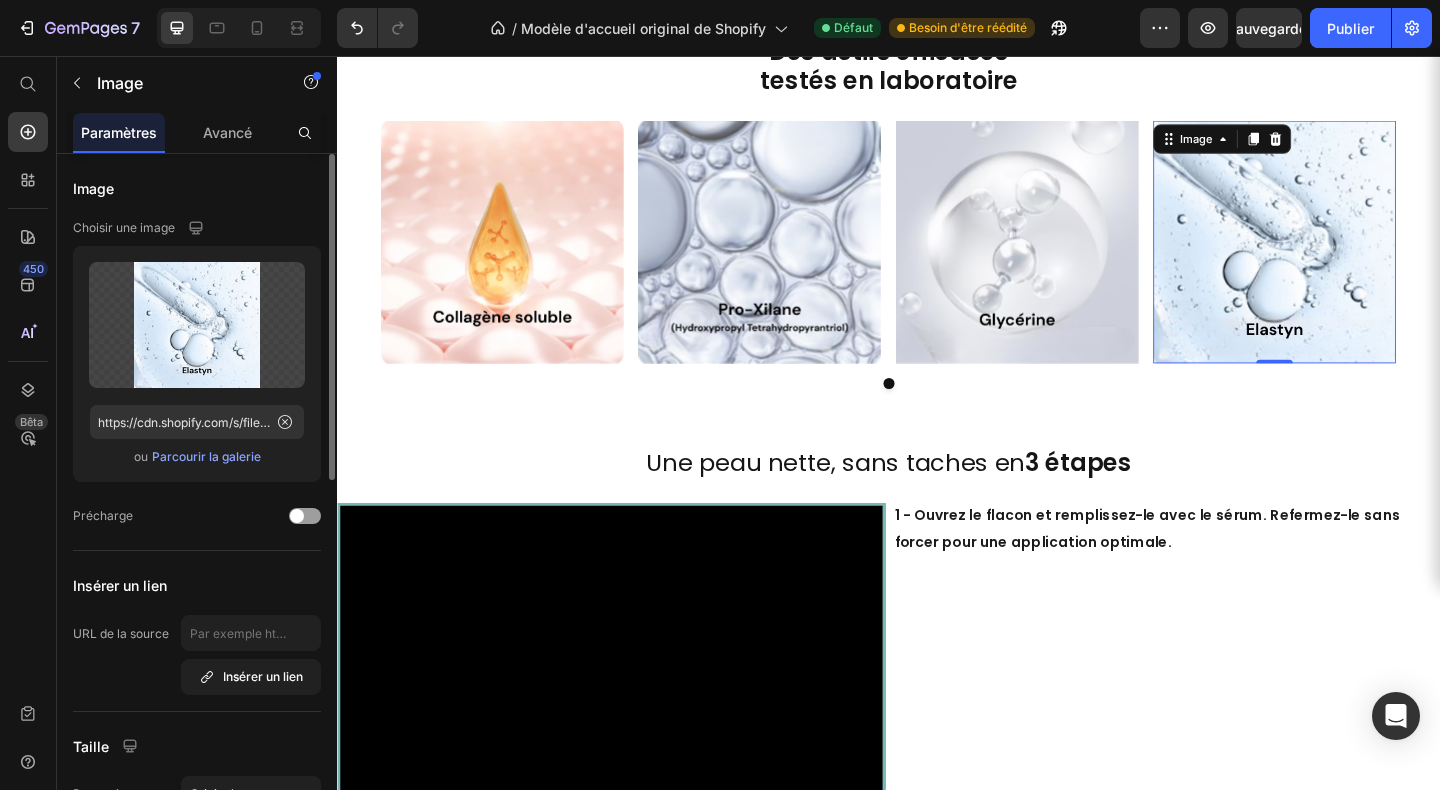 click on "Parcourir la galerie" at bounding box center [206, 456] 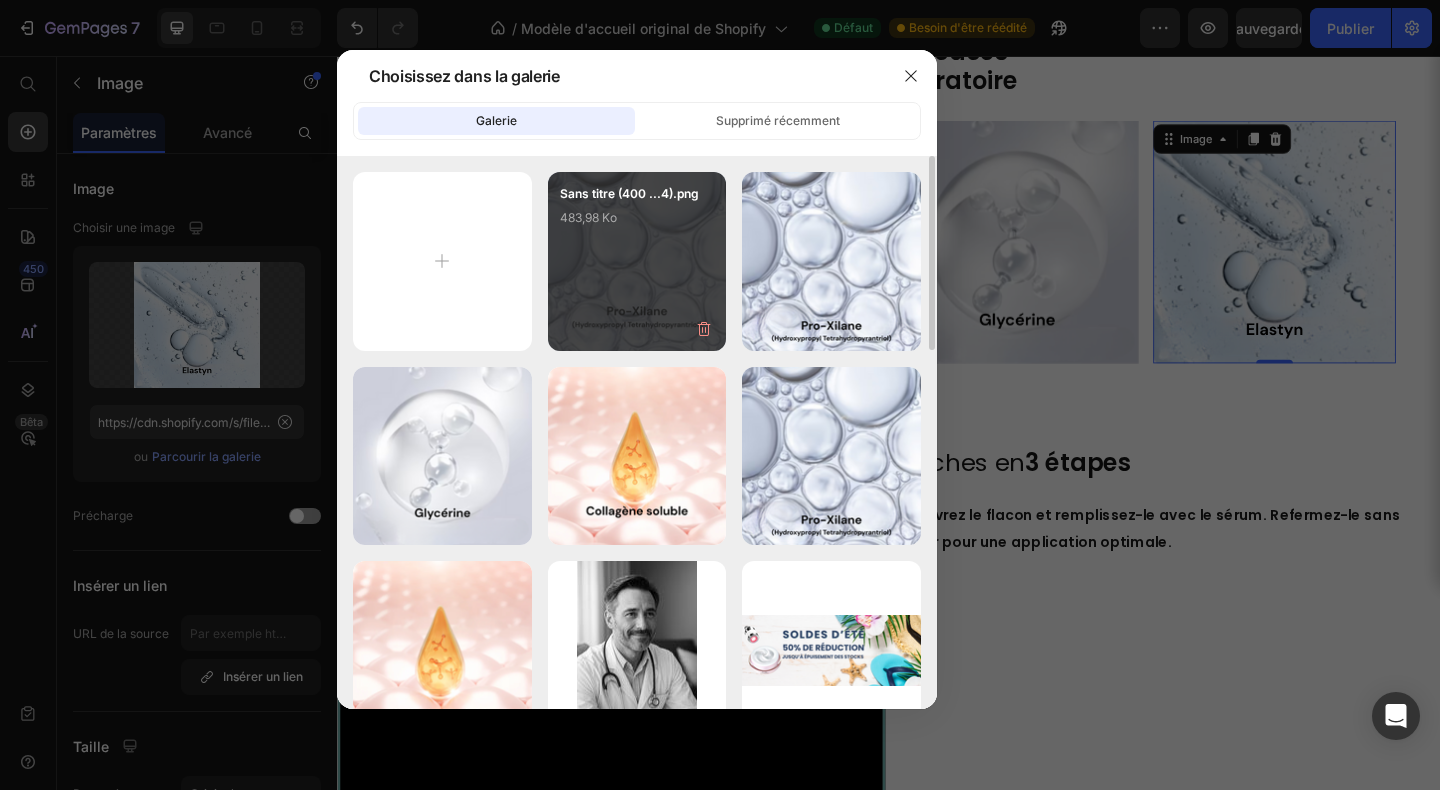 click on "Sans titre (400 ...4).png 483,98 Ko" at bounding box center (637, 261) 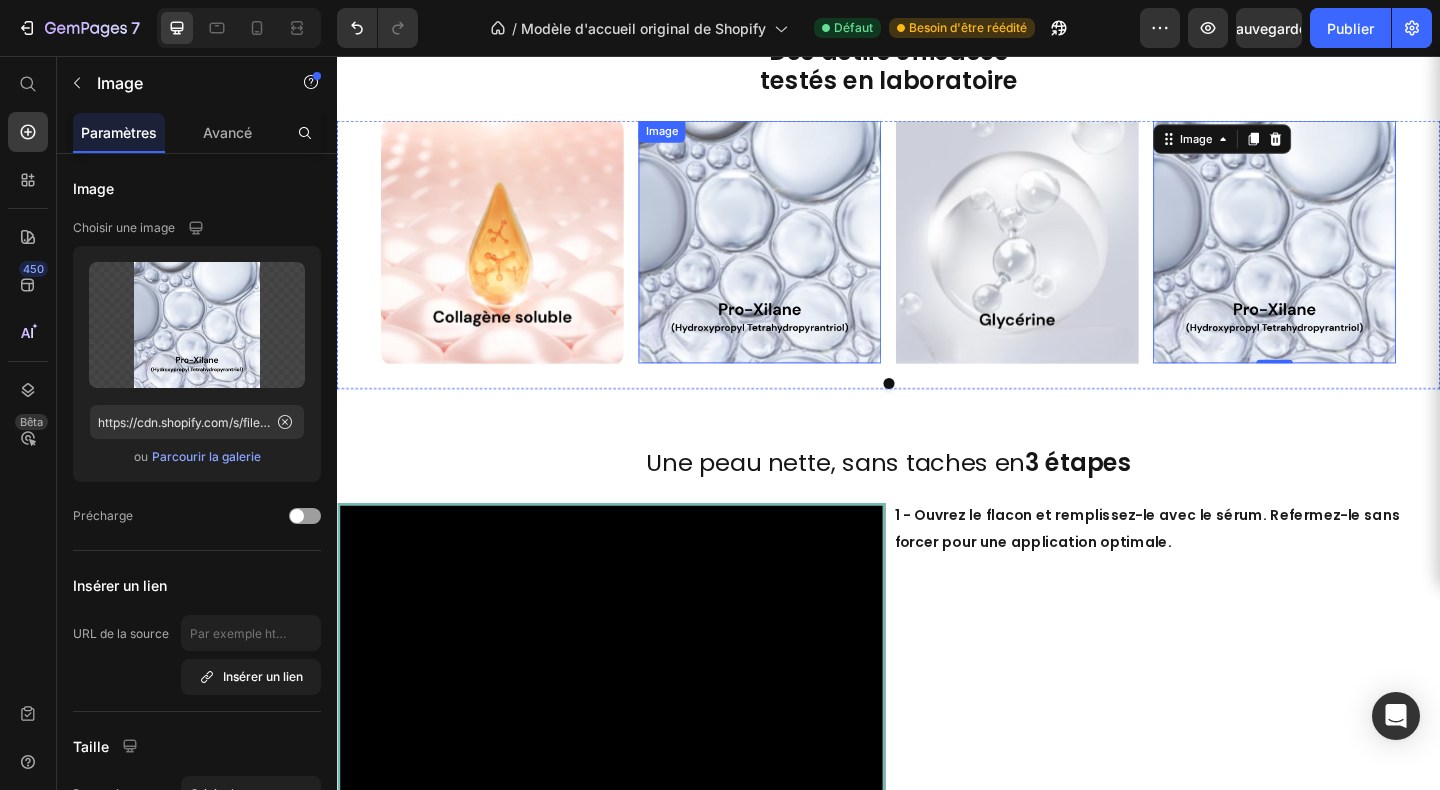 click at bounding box center (797, 258) 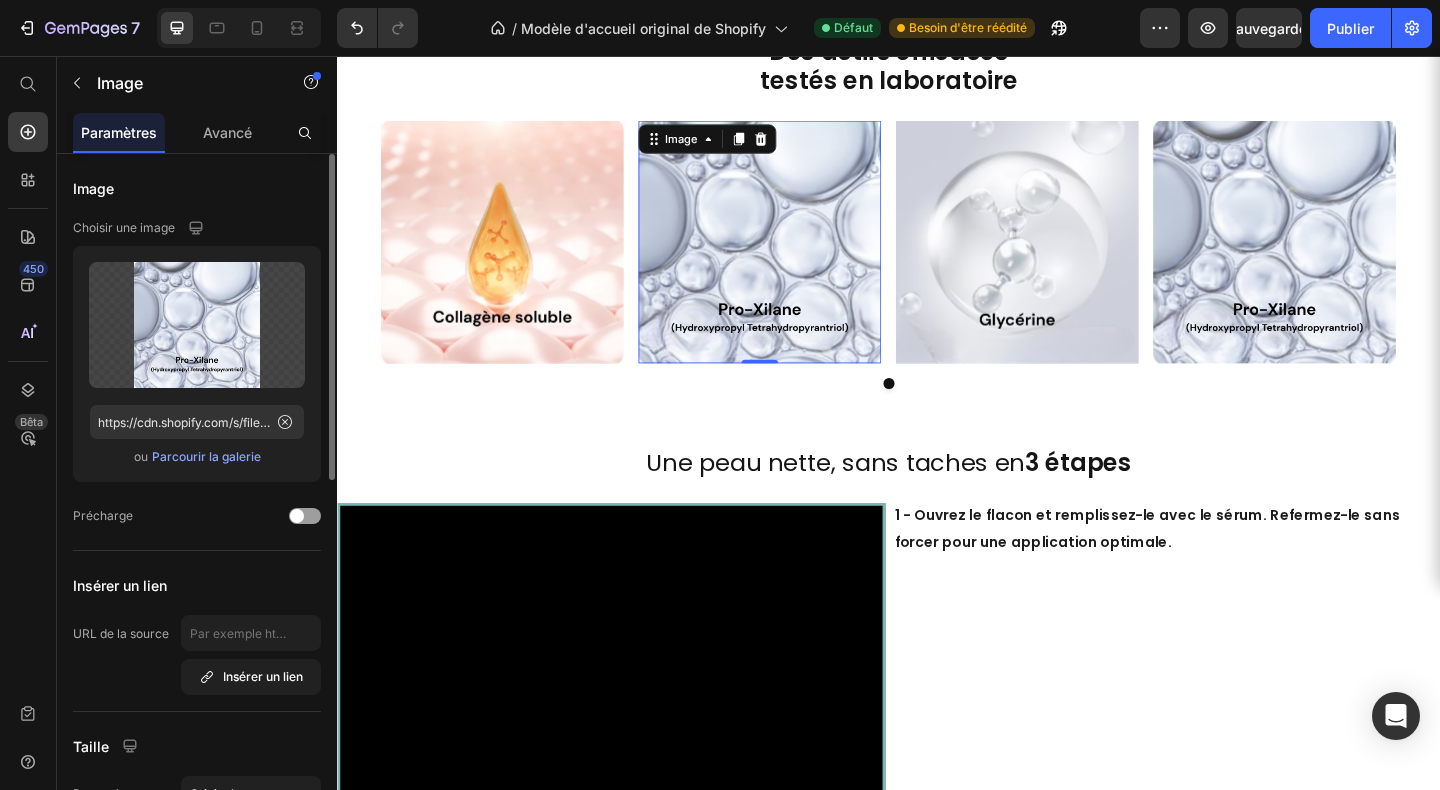 click on "Parcourir la galerie" at bounding box center (206, 456) 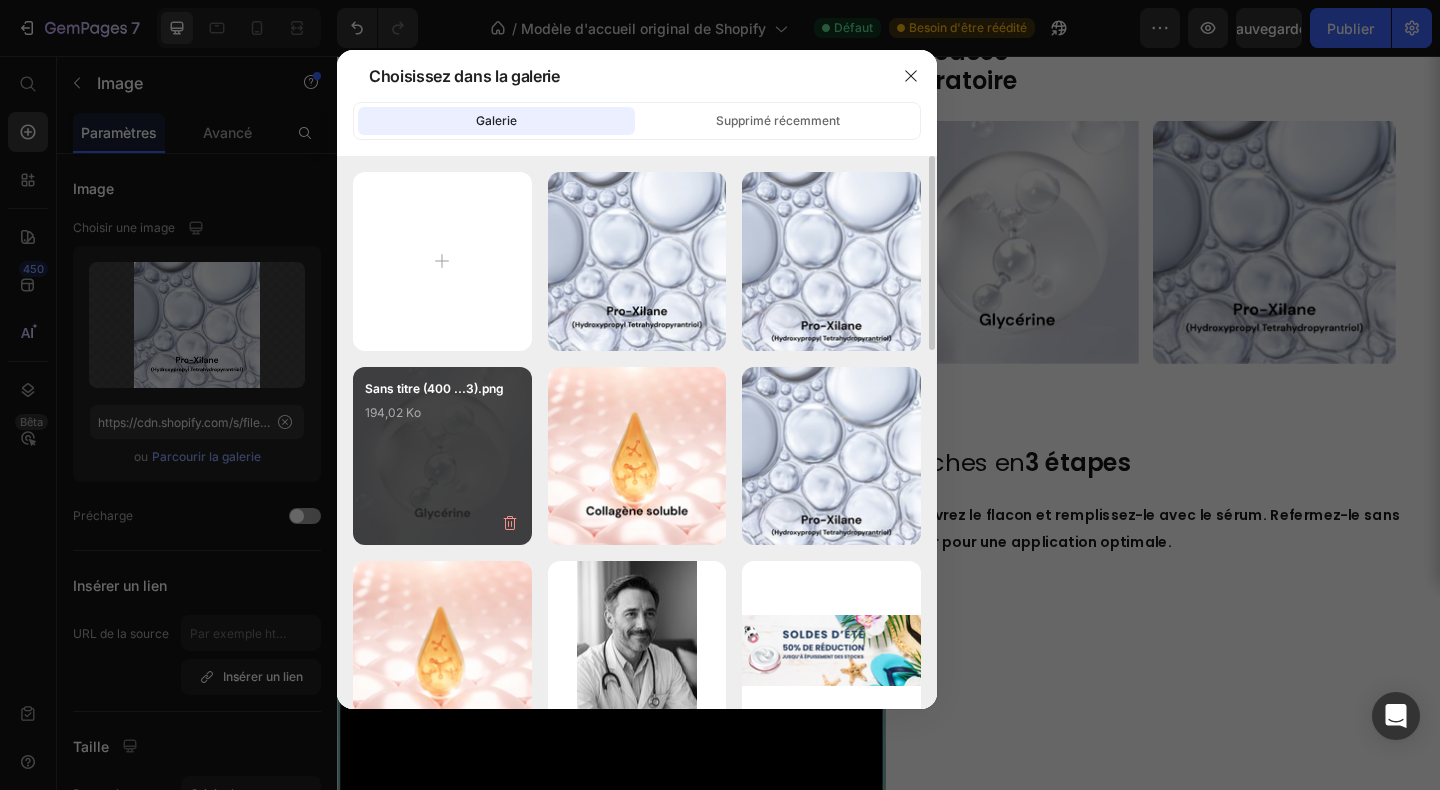 click on "Sans titre (400 ...3).png 194,02 Ko" at bounding box center (442, 456) 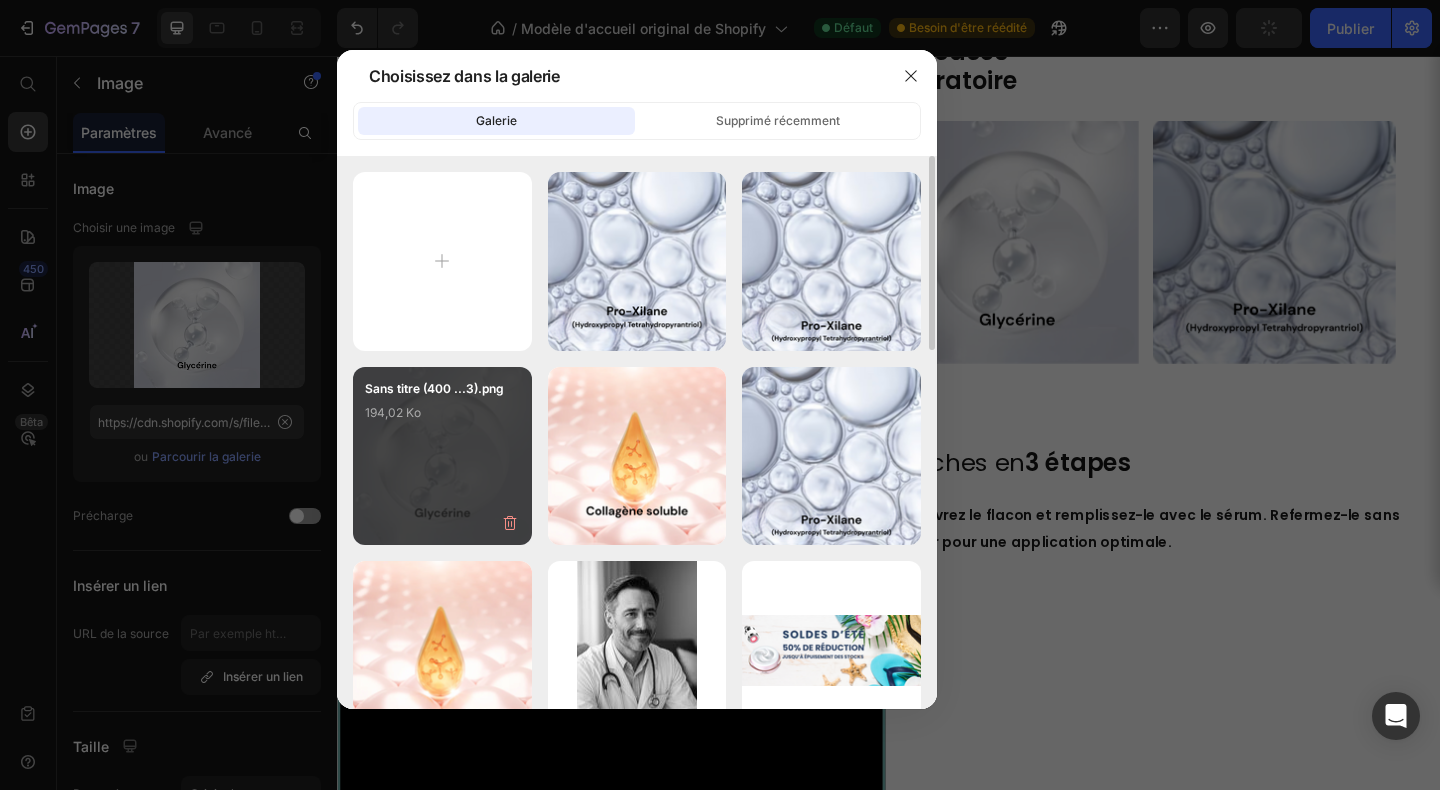 type on "https://cdn.shopify.com/s/files/1/0666/8432/1834/files/gempages_568431333374690213-d331e927-70a3-463b-a524-e6b7794a8099.png" 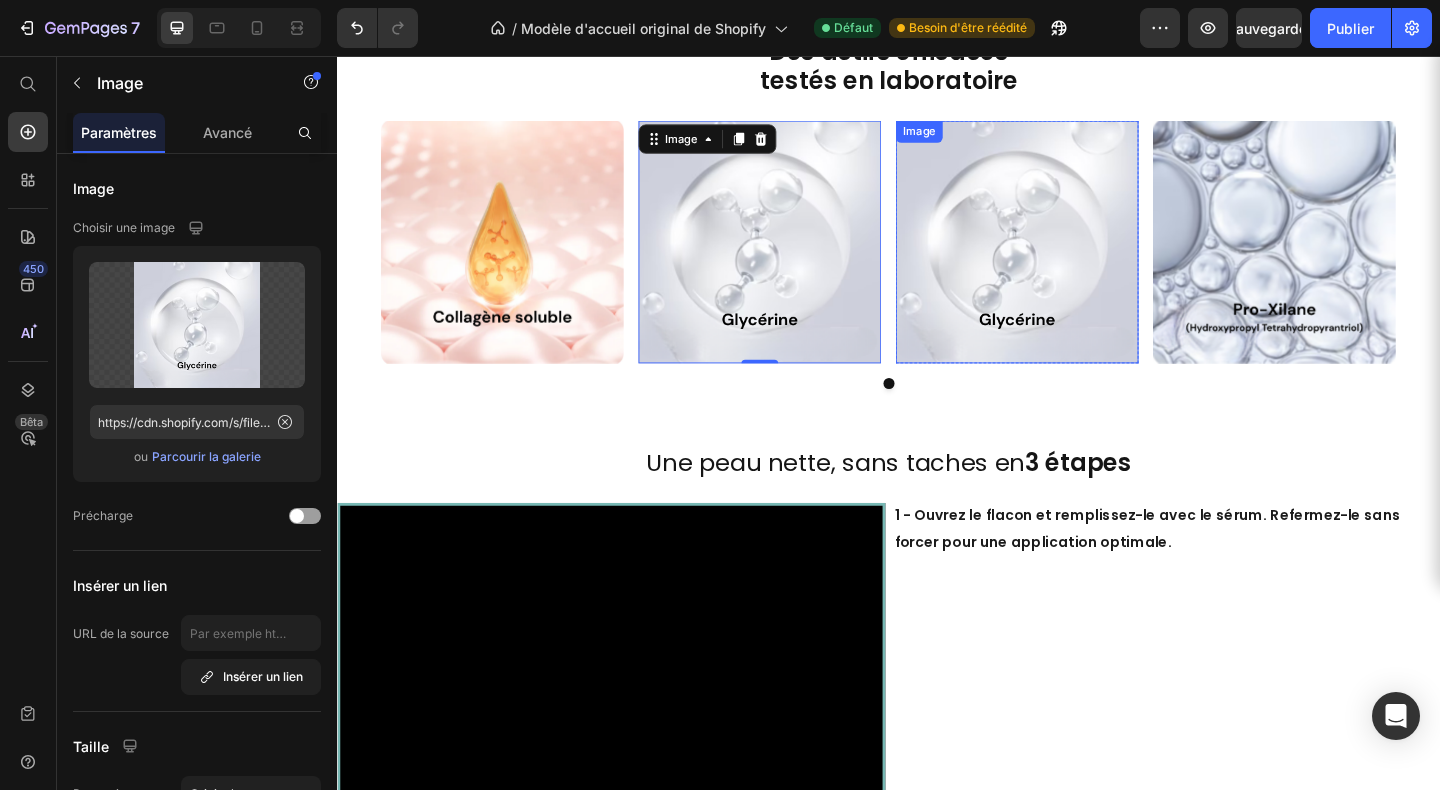 click at bounding box center [1077, 258] 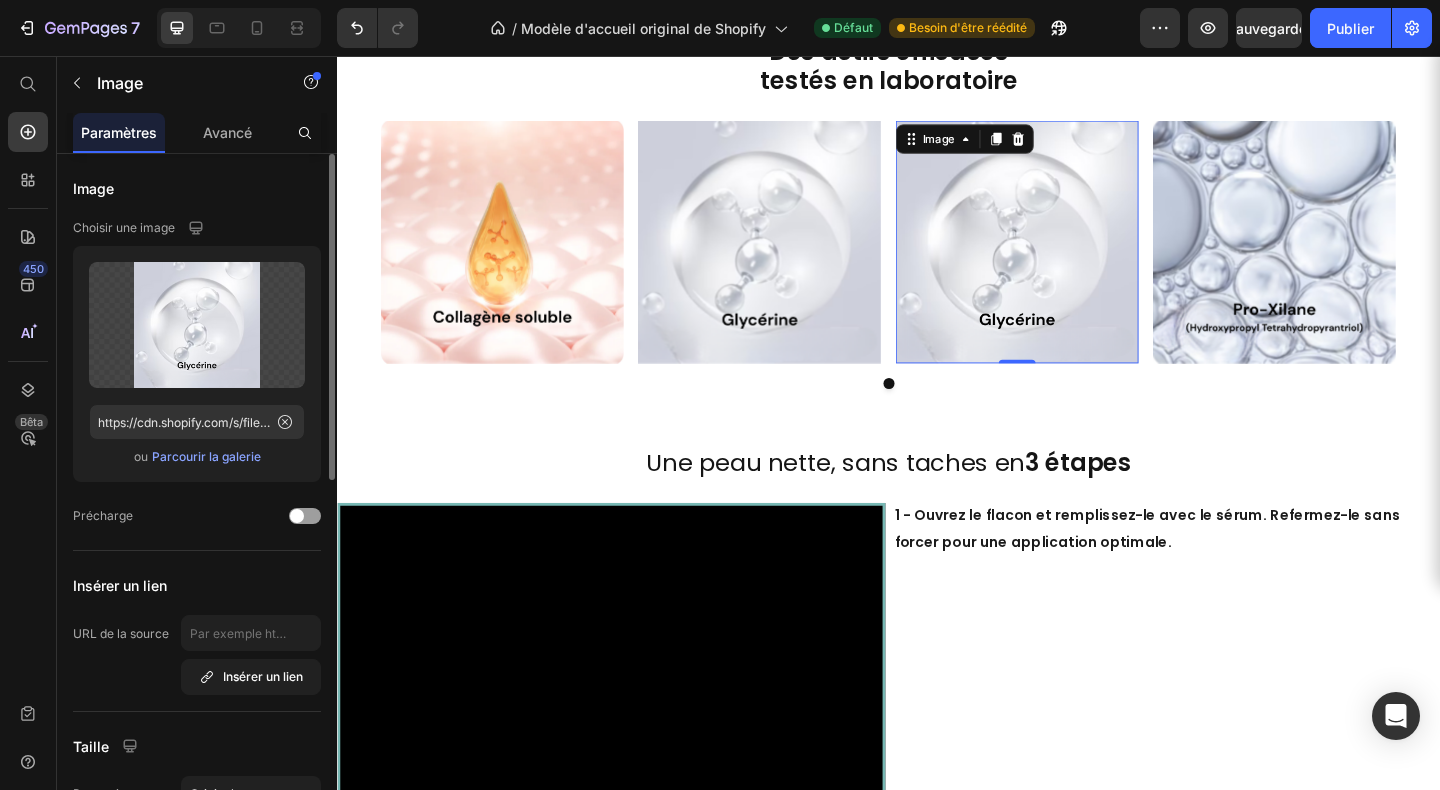 click on "Parcourir la galerie" at bounding box center (206, 456) 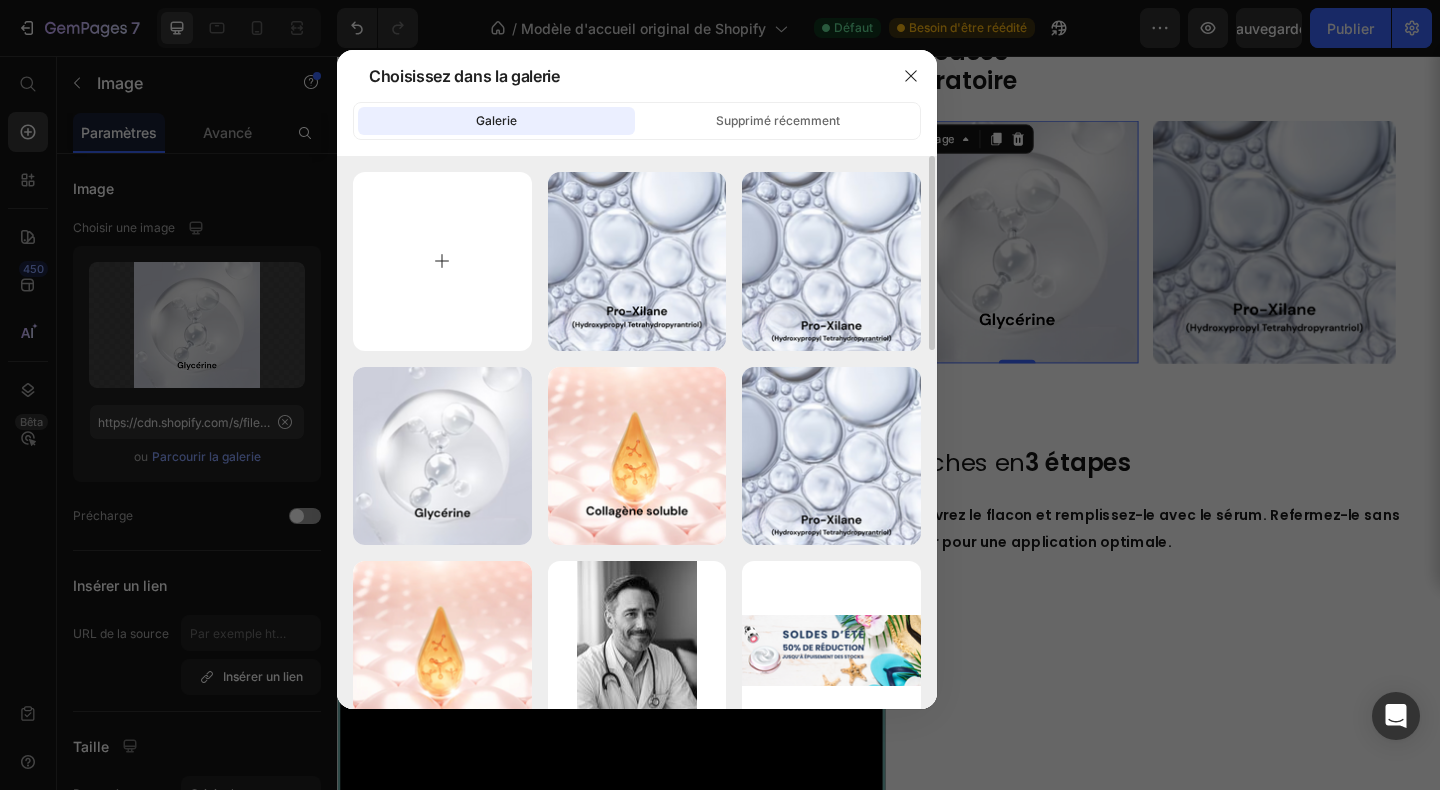 click at bounding box center (442, 261) 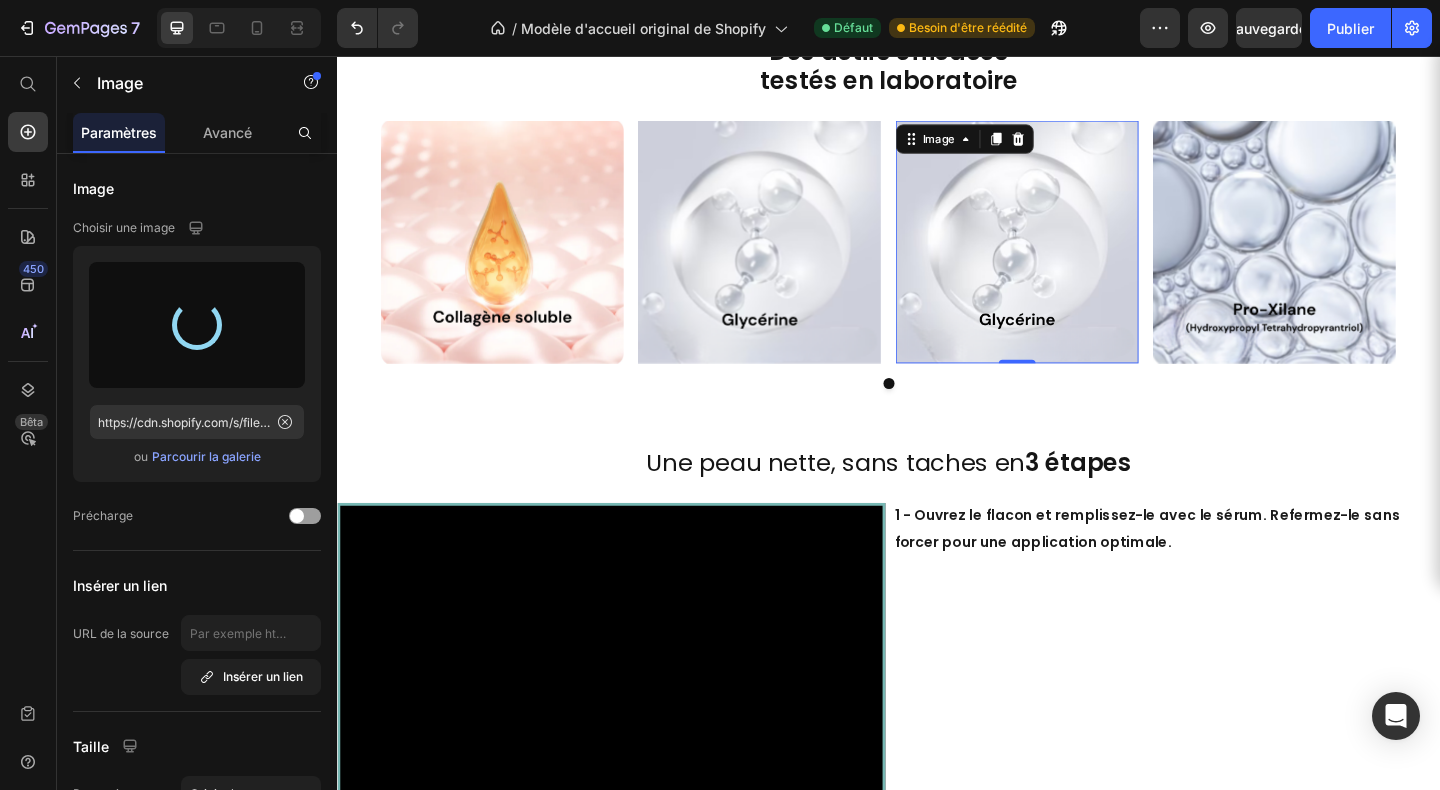 type on "https://cdn.shopify.com/s/files/1/0666/8432/1834/files/gempages_568431333374690213-d10fae54-4667-45a9-a85b-e9f8f7f72fa7.png" 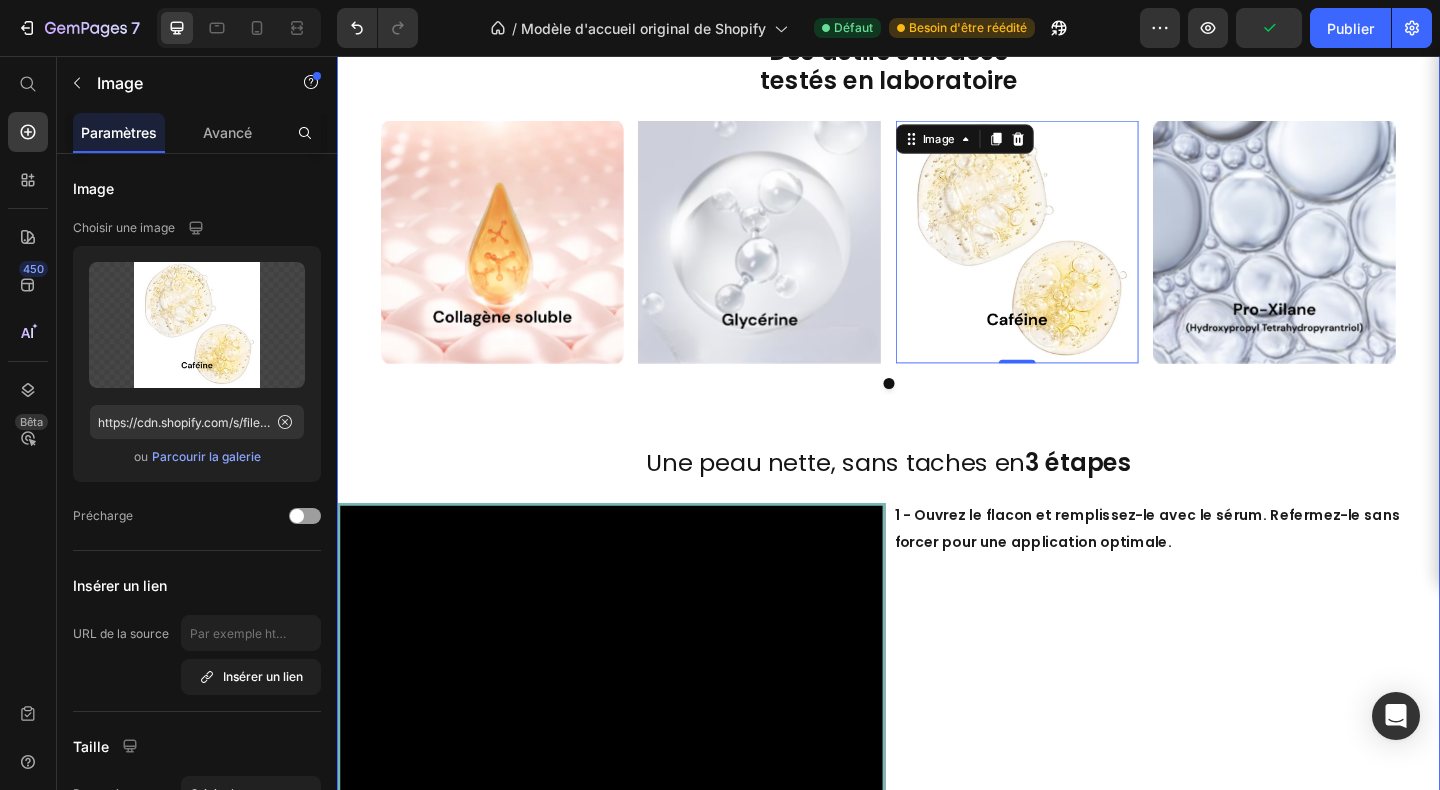 click on "Des actifs efficaces  testés en laboratoire Text Block
Image Image Image   0 Row Image Row
Carousel Une peau nette, sans taches en  3 étapes  Text Block Video 1 - Ouvrez le flacon et remplissez-le avec le sérum. Refermez-le sans forcer pour une application optimale. Heading Row Video 1 - Ouvrez le flacon et remplissez-le avec le sérum. Refermez-le sans forcer pour une application optimale. Heading Row Video 2 - Retournez le flacon à l’envers pendant 2 minutes afin que les micro-aiguilles s’imprègnent parfaitement du sérum. Heading Row Video 3 -  Tapotez délicatement votre peau  (visage, lèvres, cou, etc.). Puis massez quelques minutes l'éxcèdent de sérum avec vos mains. Heading Row" at bounding box center (937, 1200) 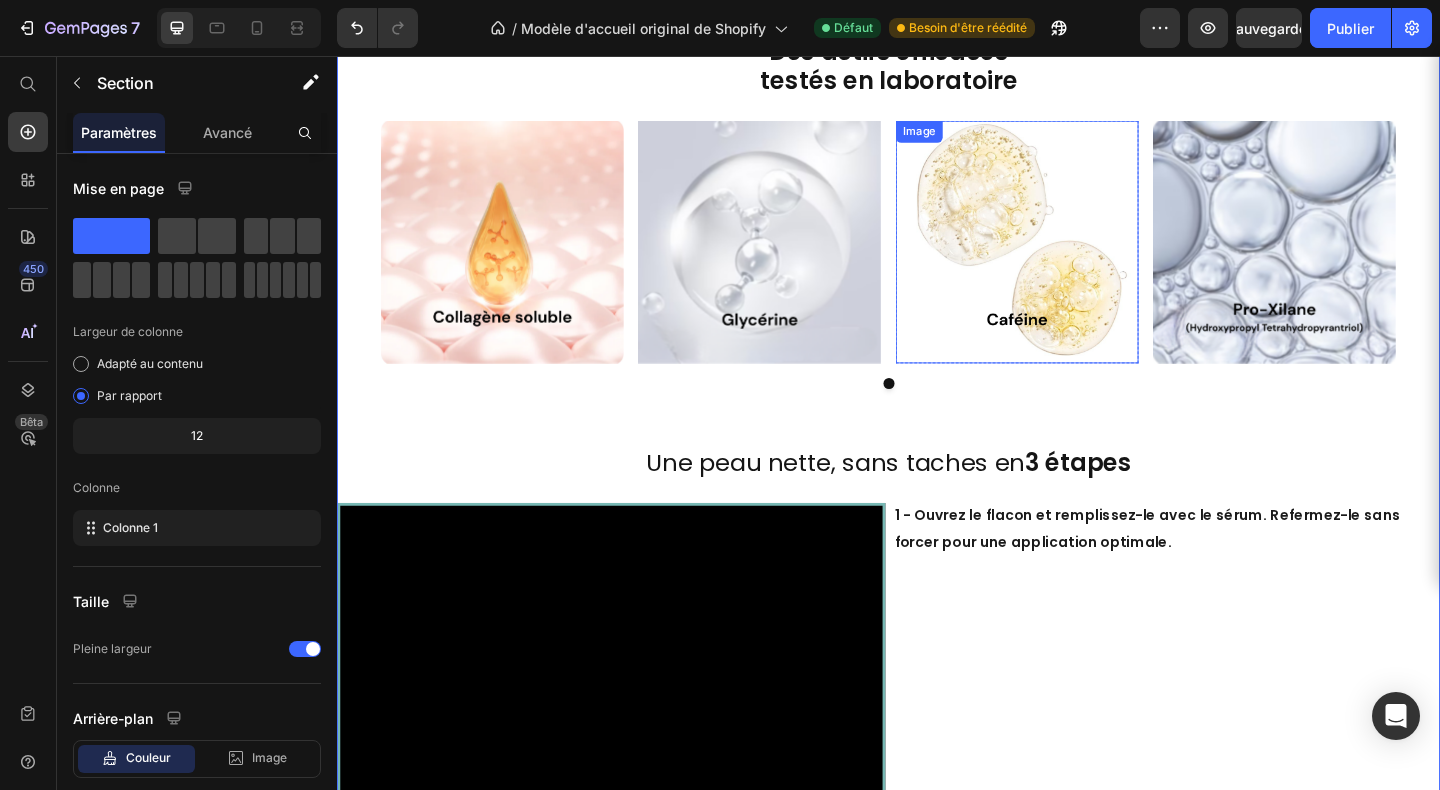 click at bounding box center (1077, 258) 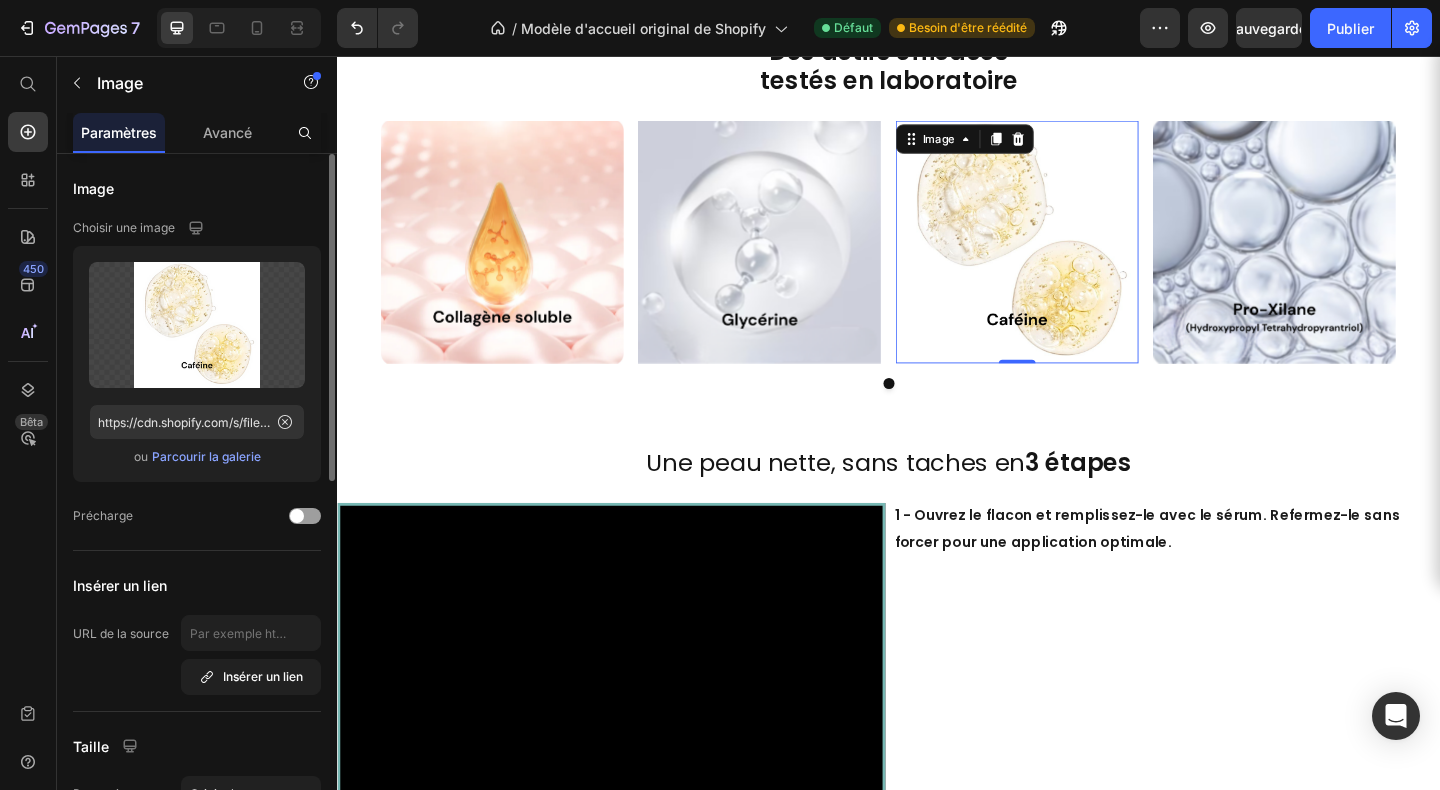 click on "Parcourir la galerie" at bounding box center [206, 456] 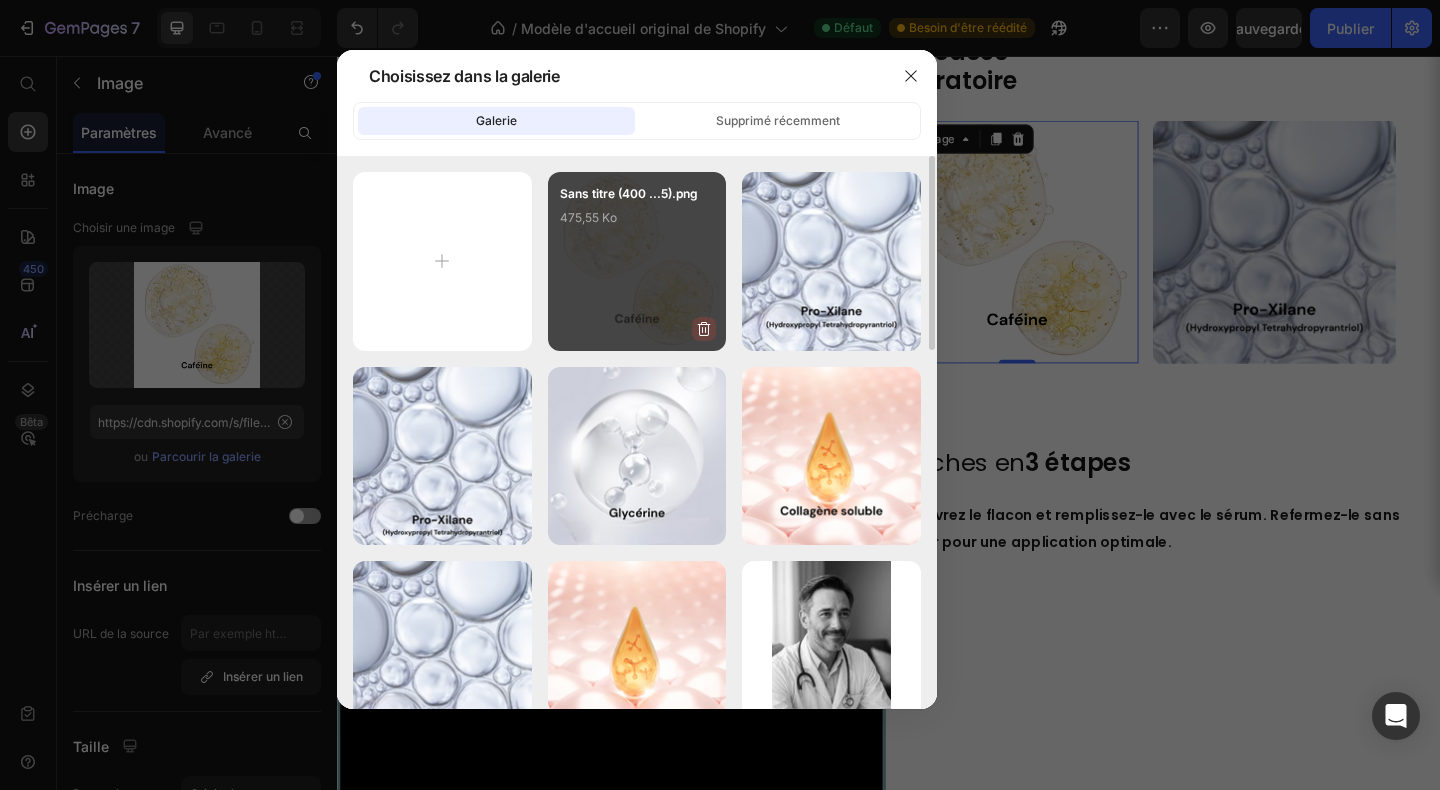 click 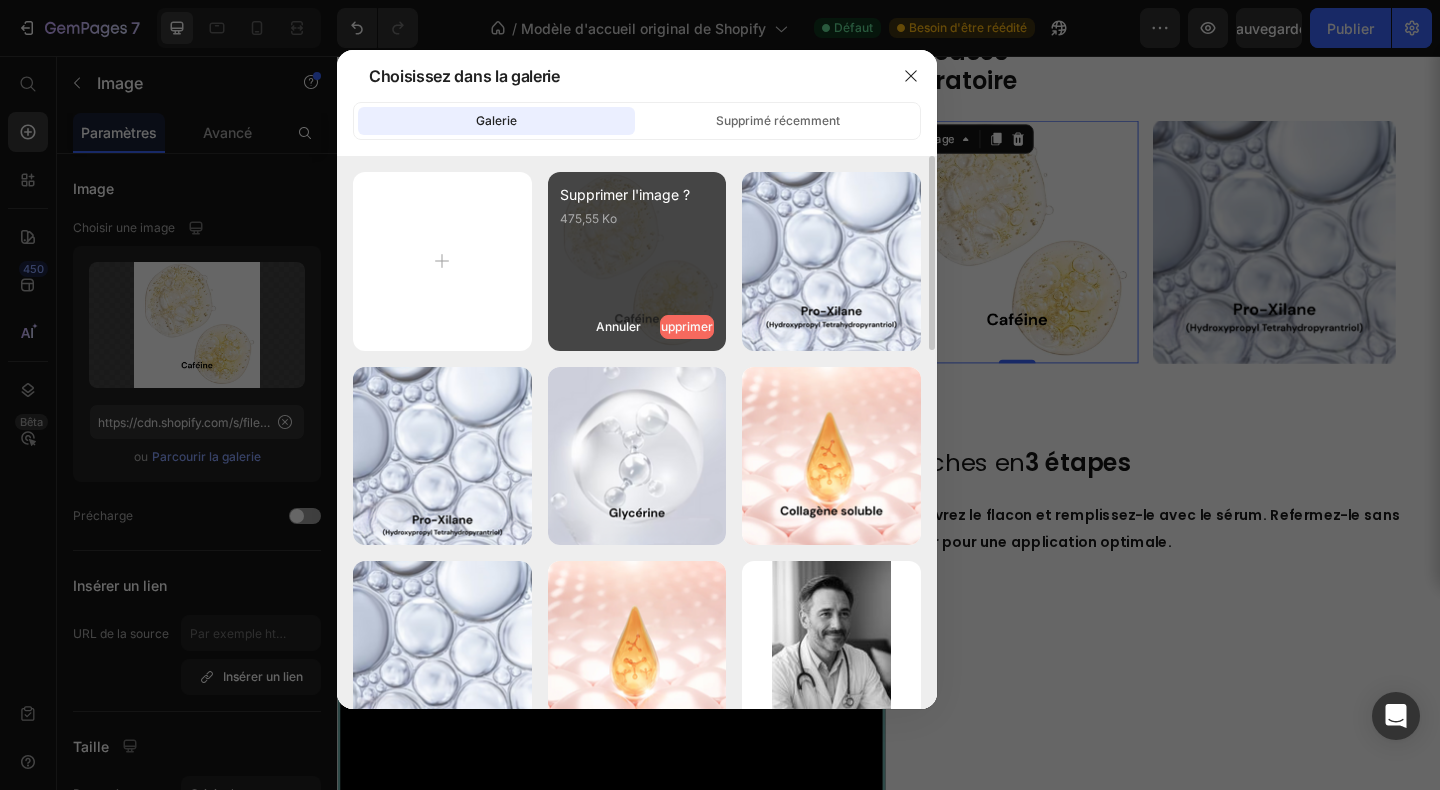 click on "Supprimer" at bounding box center [683, 326] 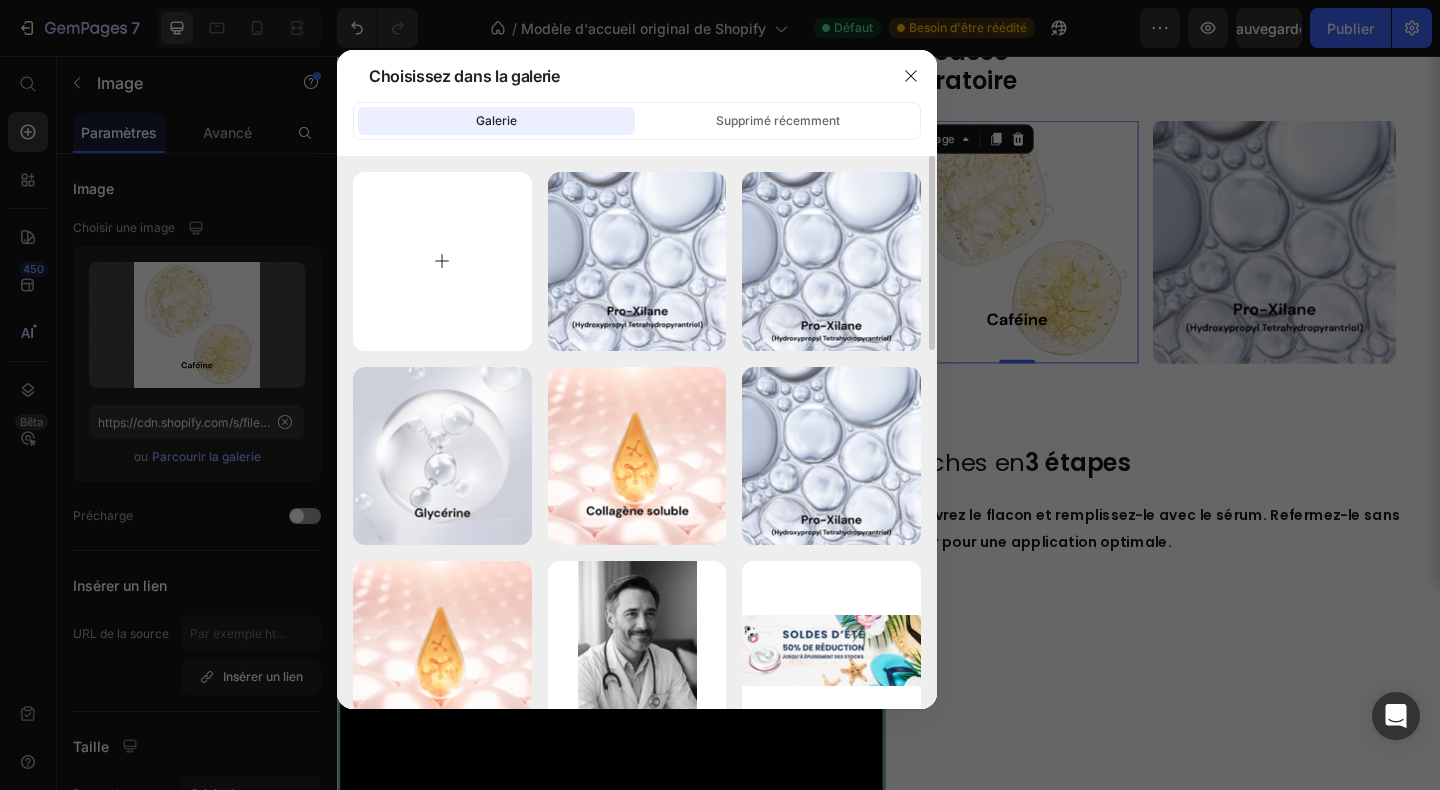click at bounding box center [442, 261] 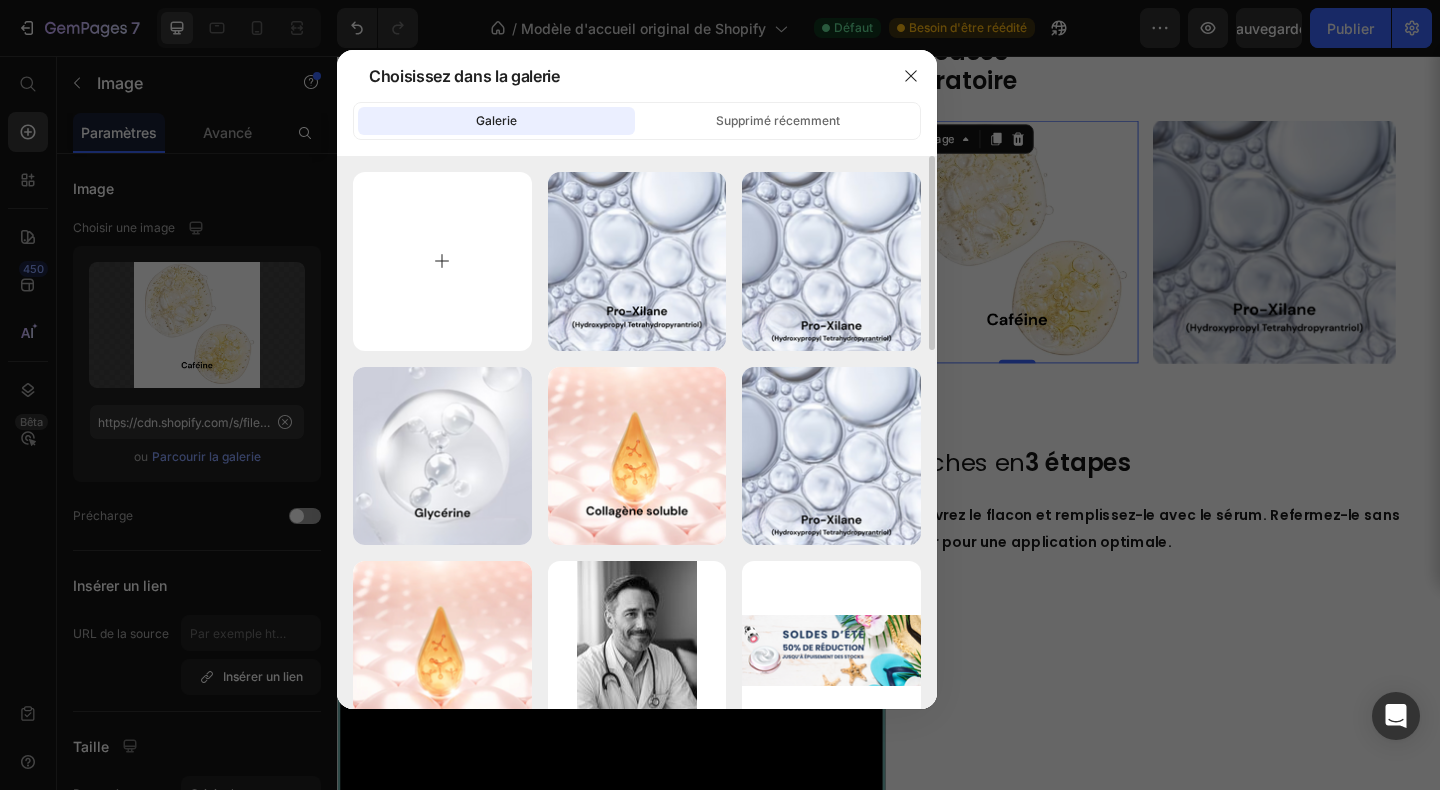 type on "C:\fakepath\[FILENAME]" 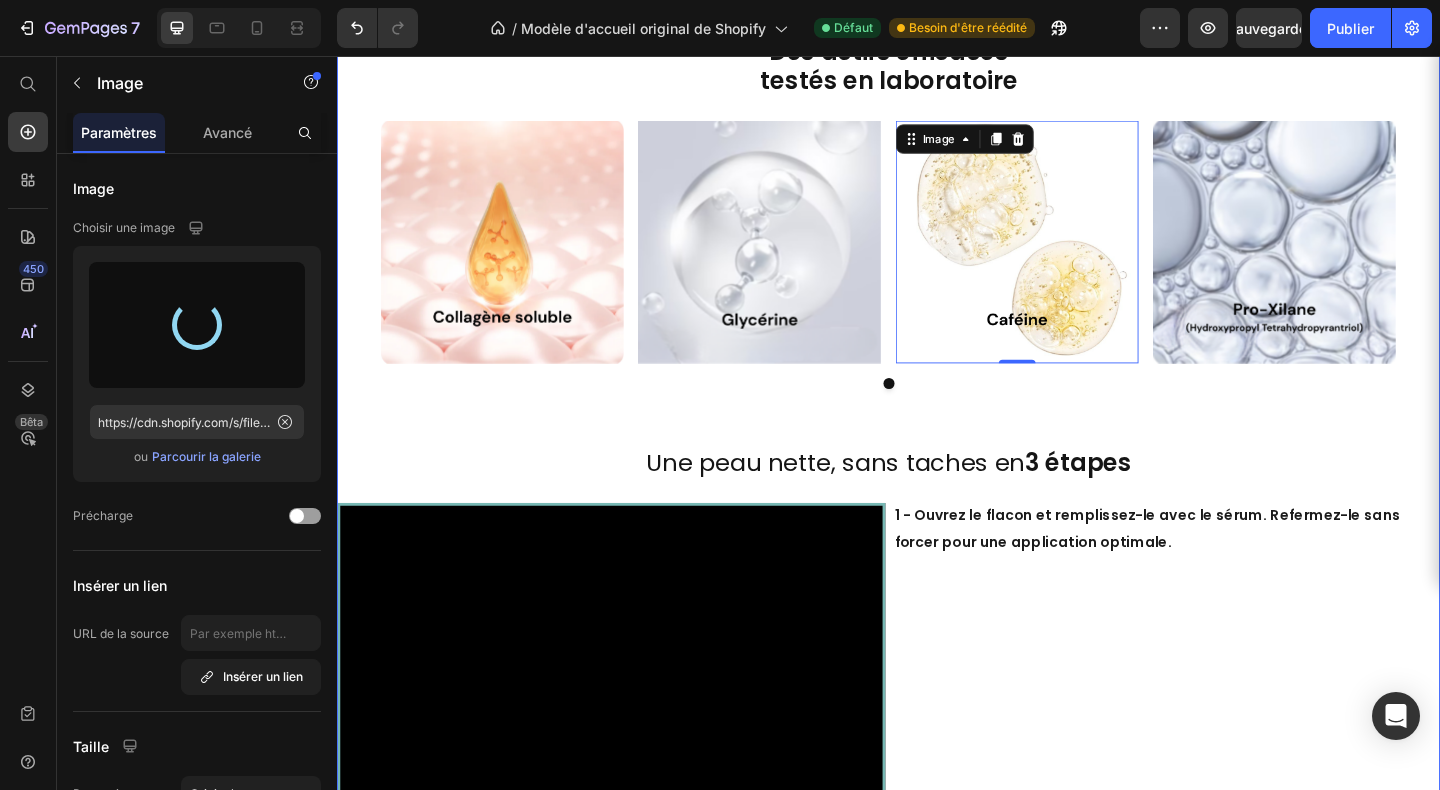 type on "https://cdn.shopify.com/s/files/1/0666/8432/1834/files/gempages_568431333374690213-fbe7a53e-d30a-447f-9e6c-701b24dd44c4.png" 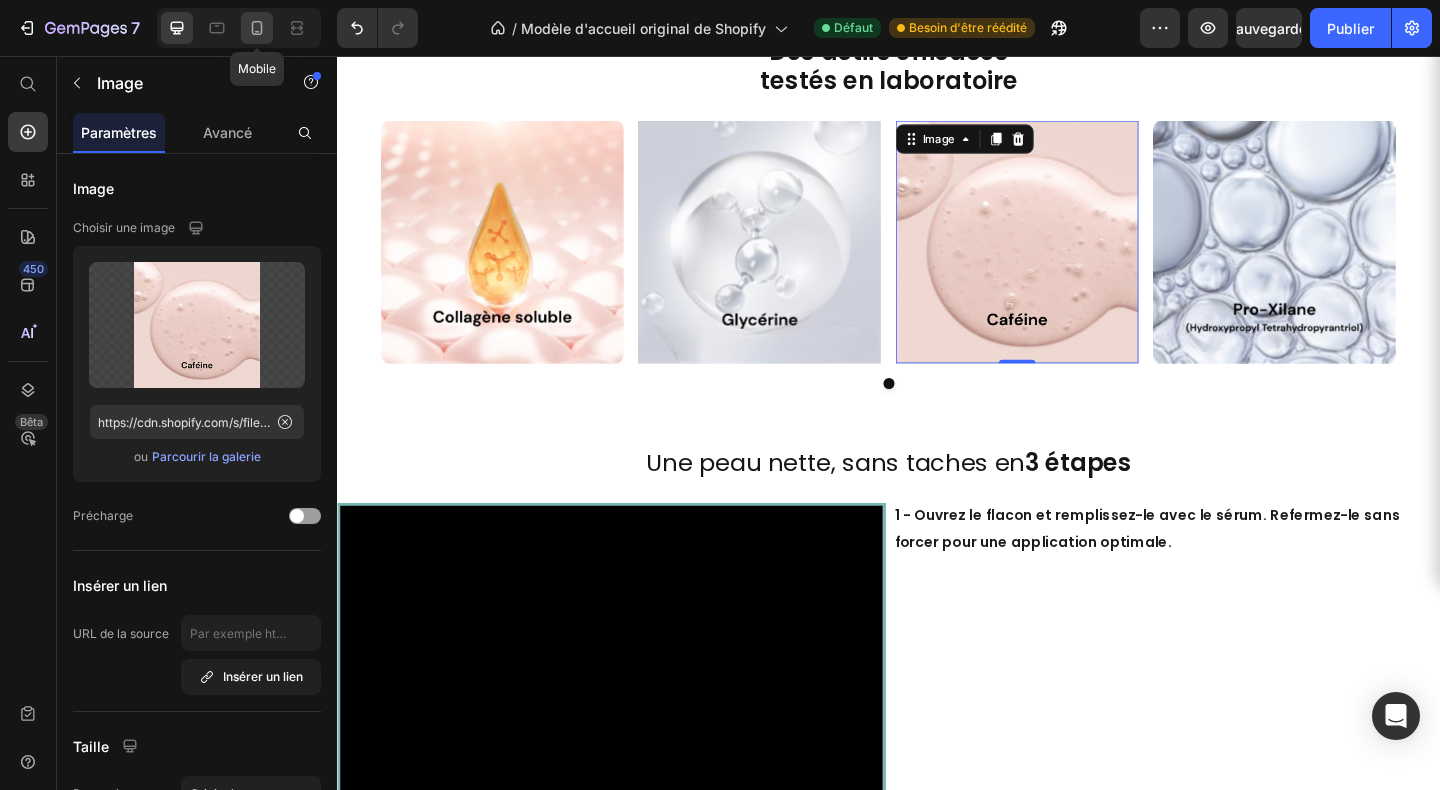 click 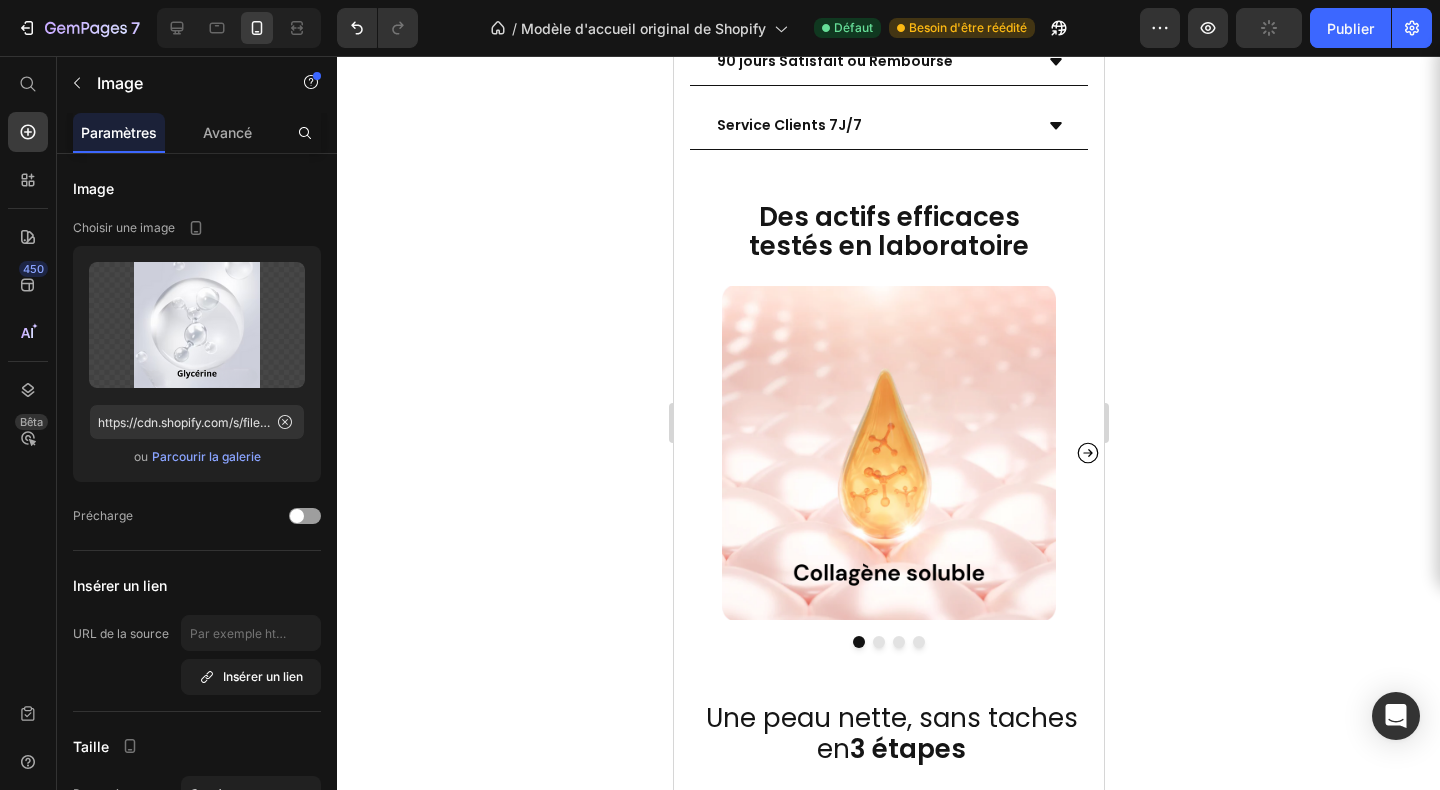 scroll, scrollTop: 3513, scrollLeft: 0, axis: vertical 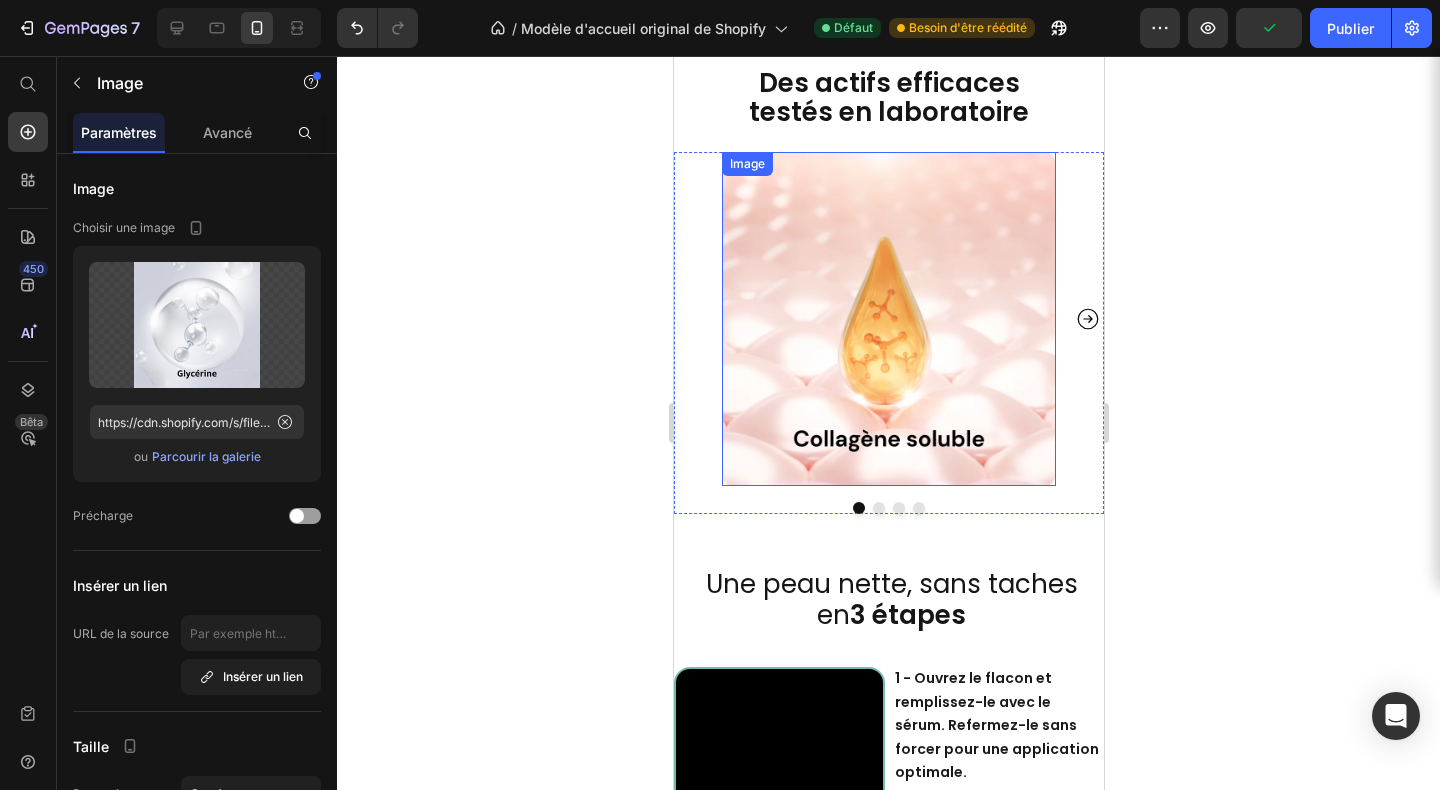 click at bounding box center (888, 319) 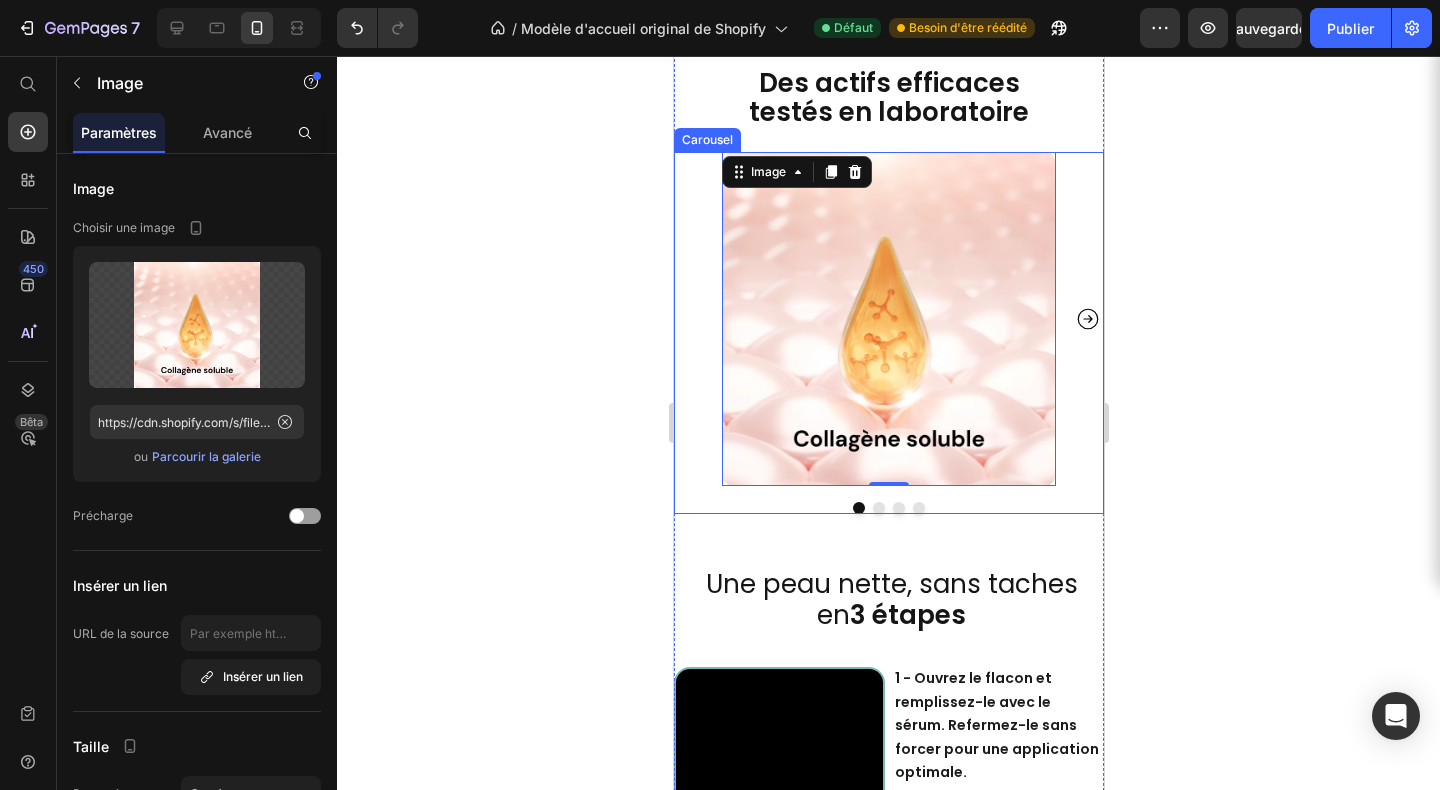 click 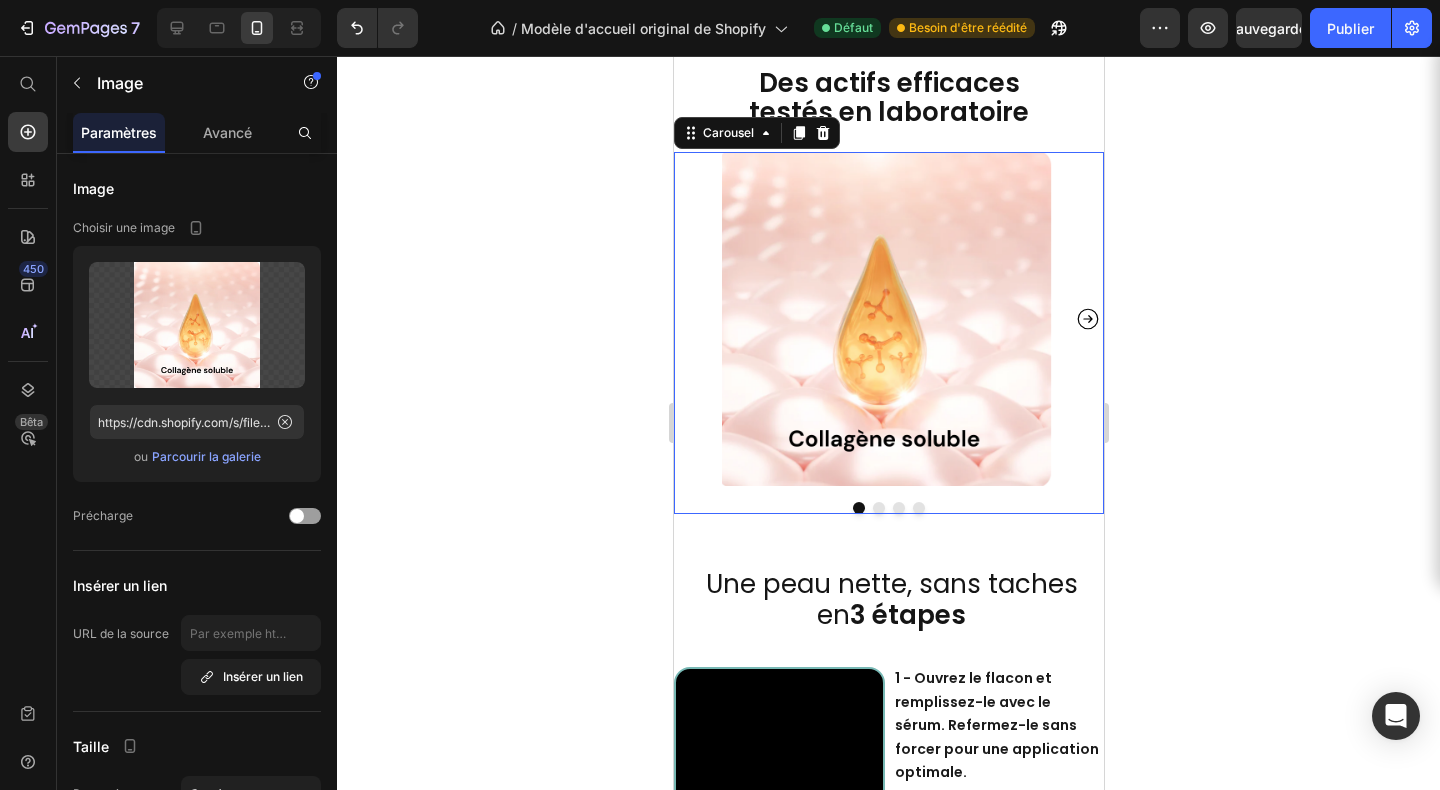 click 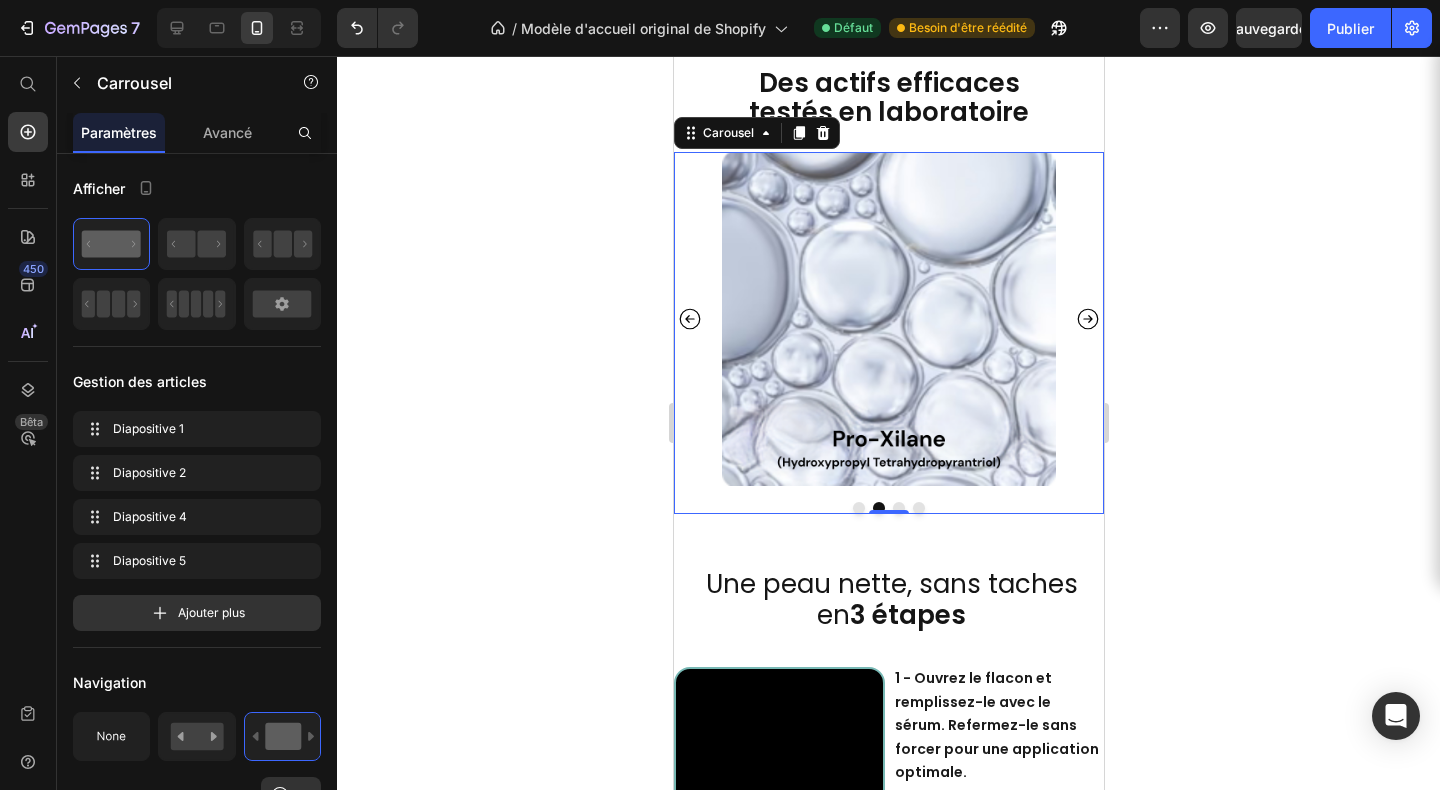 click 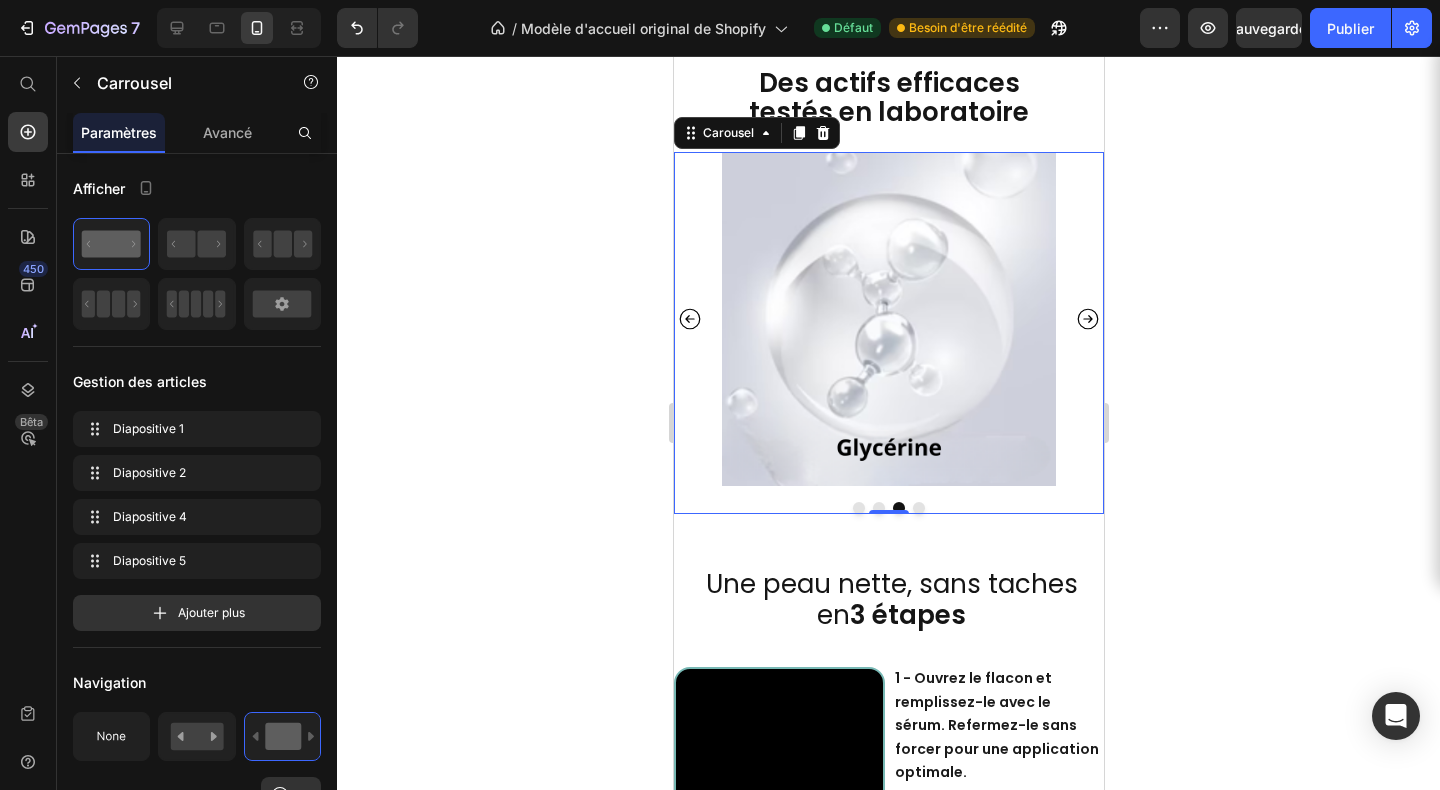 click at bounding box center (918, 508) 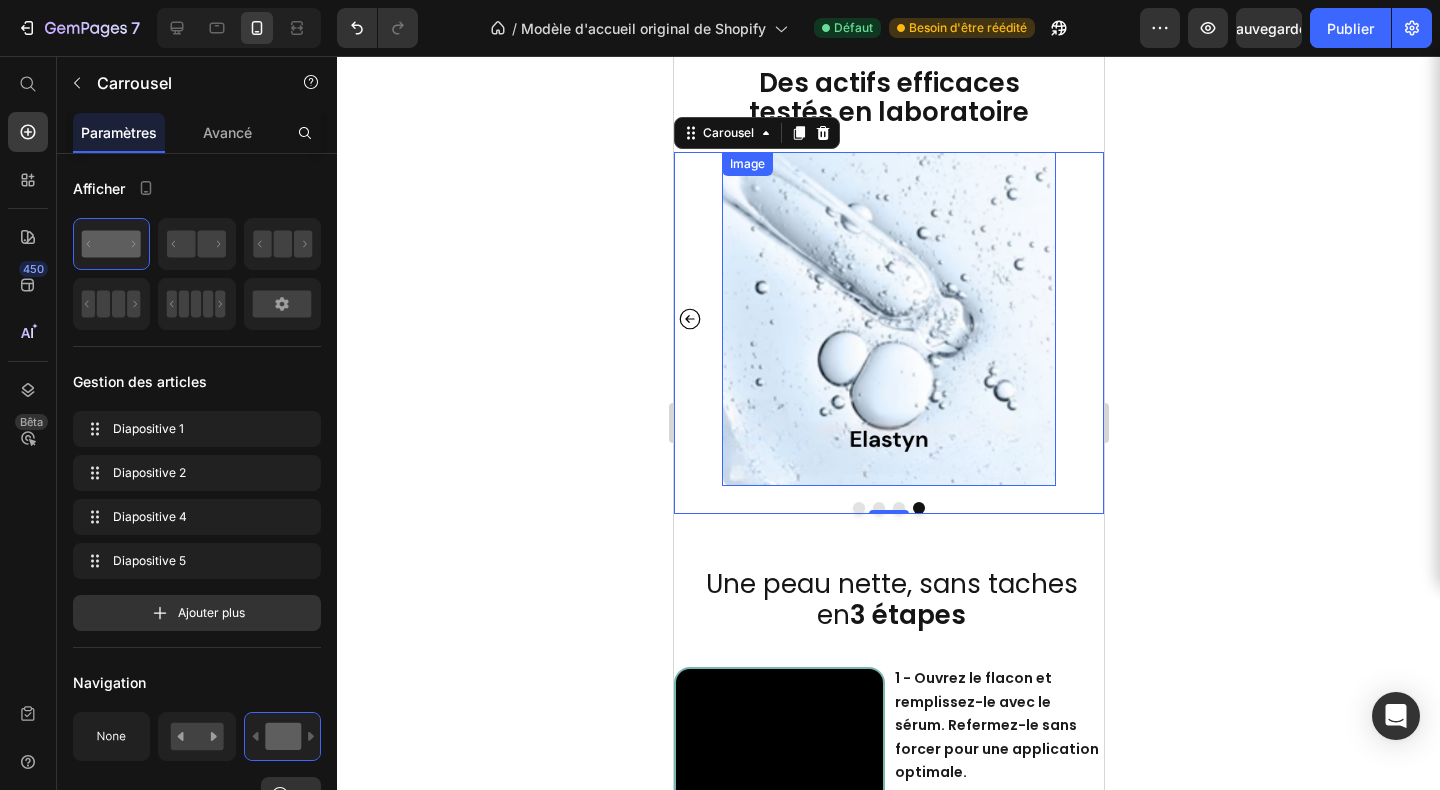 click at bounding box center [888, 319] 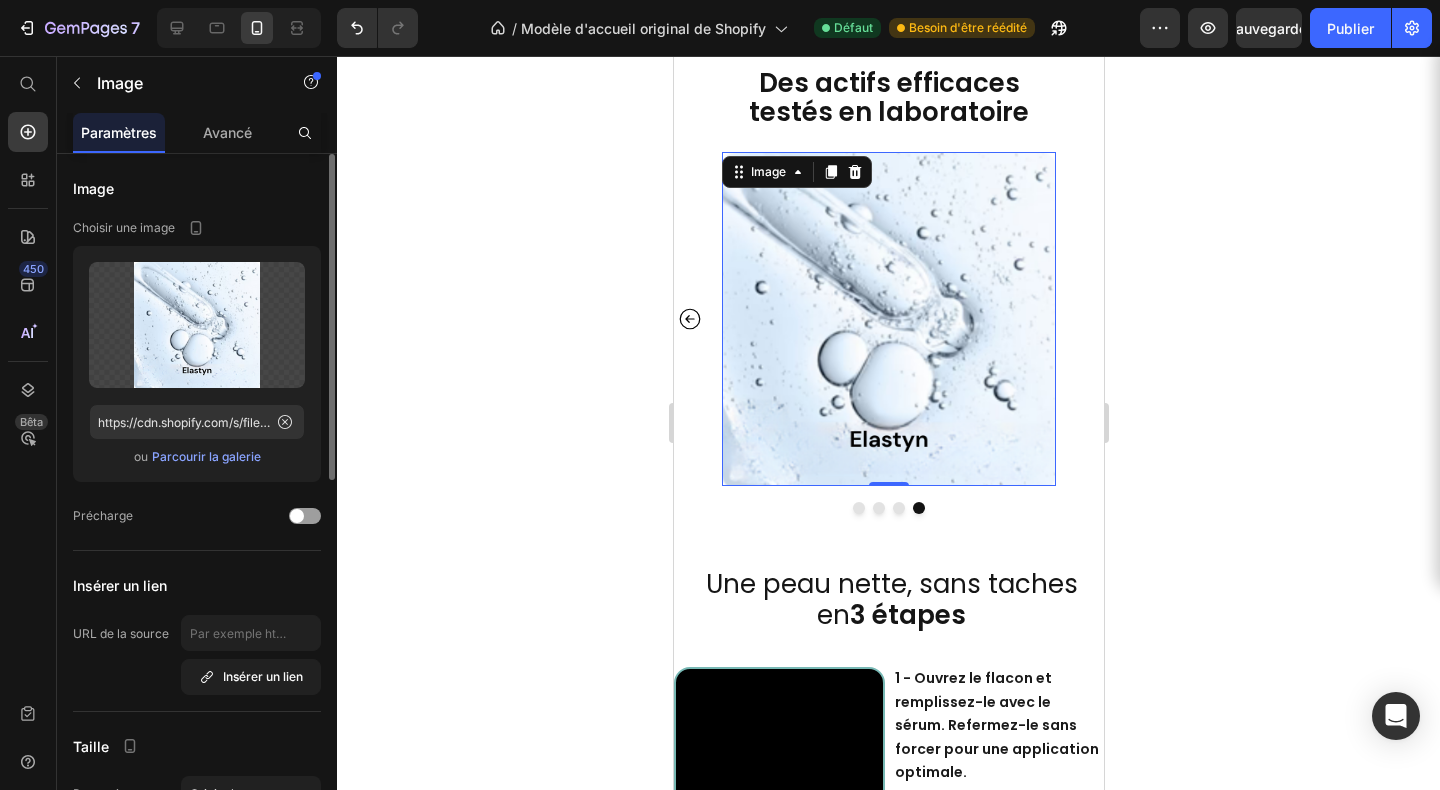 click on "Parcourir la galerie" at bounding box center (206, 456) 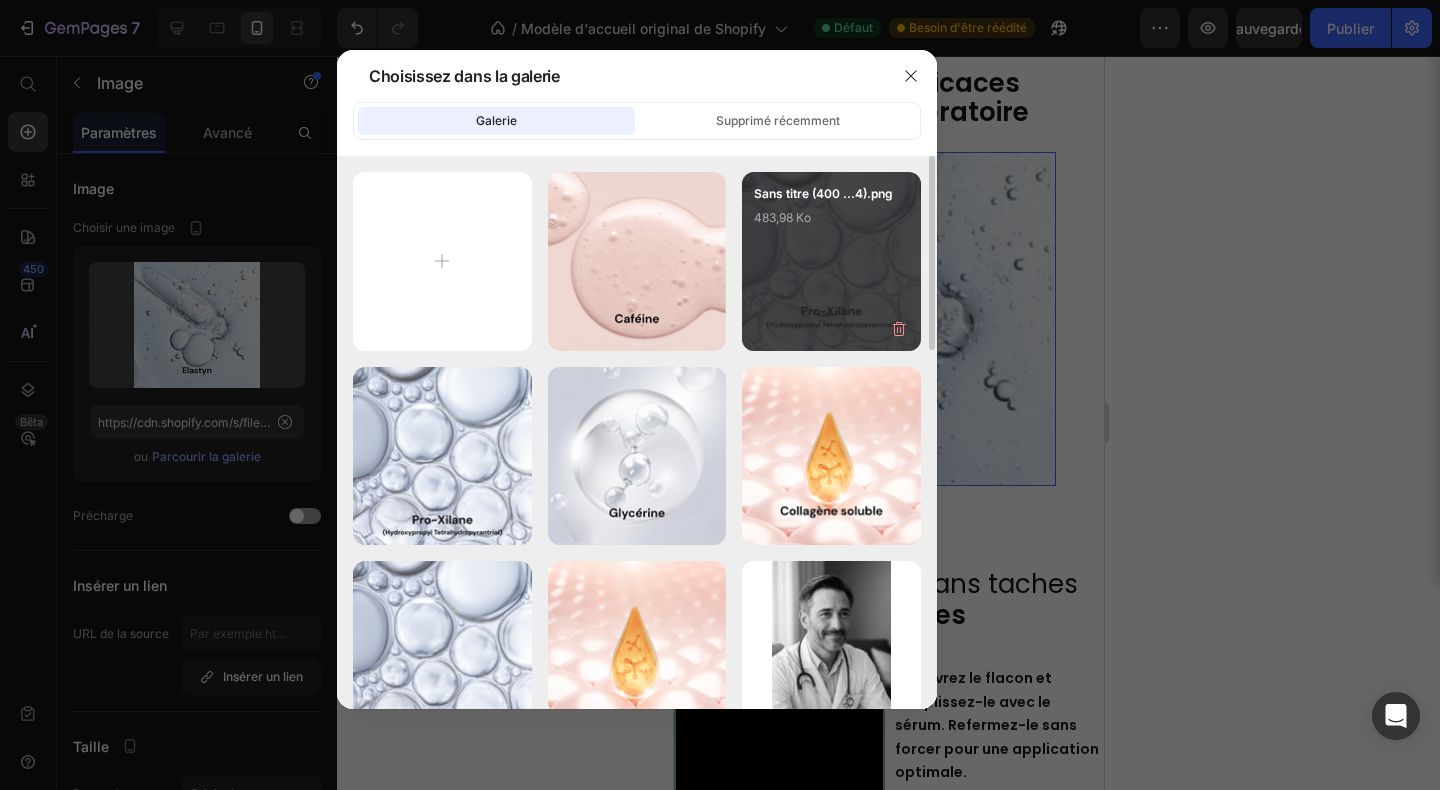 click on "Sans titre (400 ...4).png 483,98 Ko" at bounding box center [831, 224] 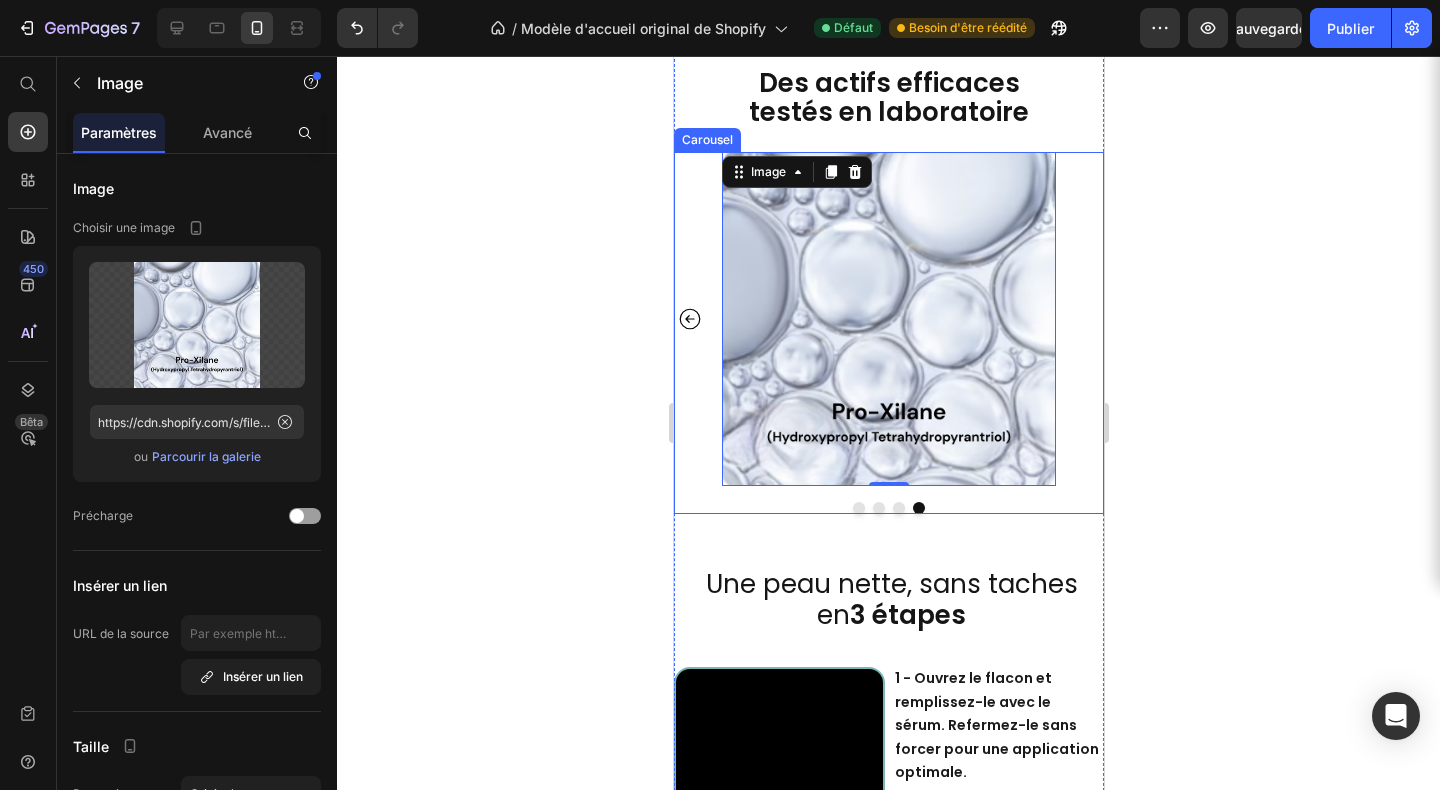 click at bounding box center (898, 508) 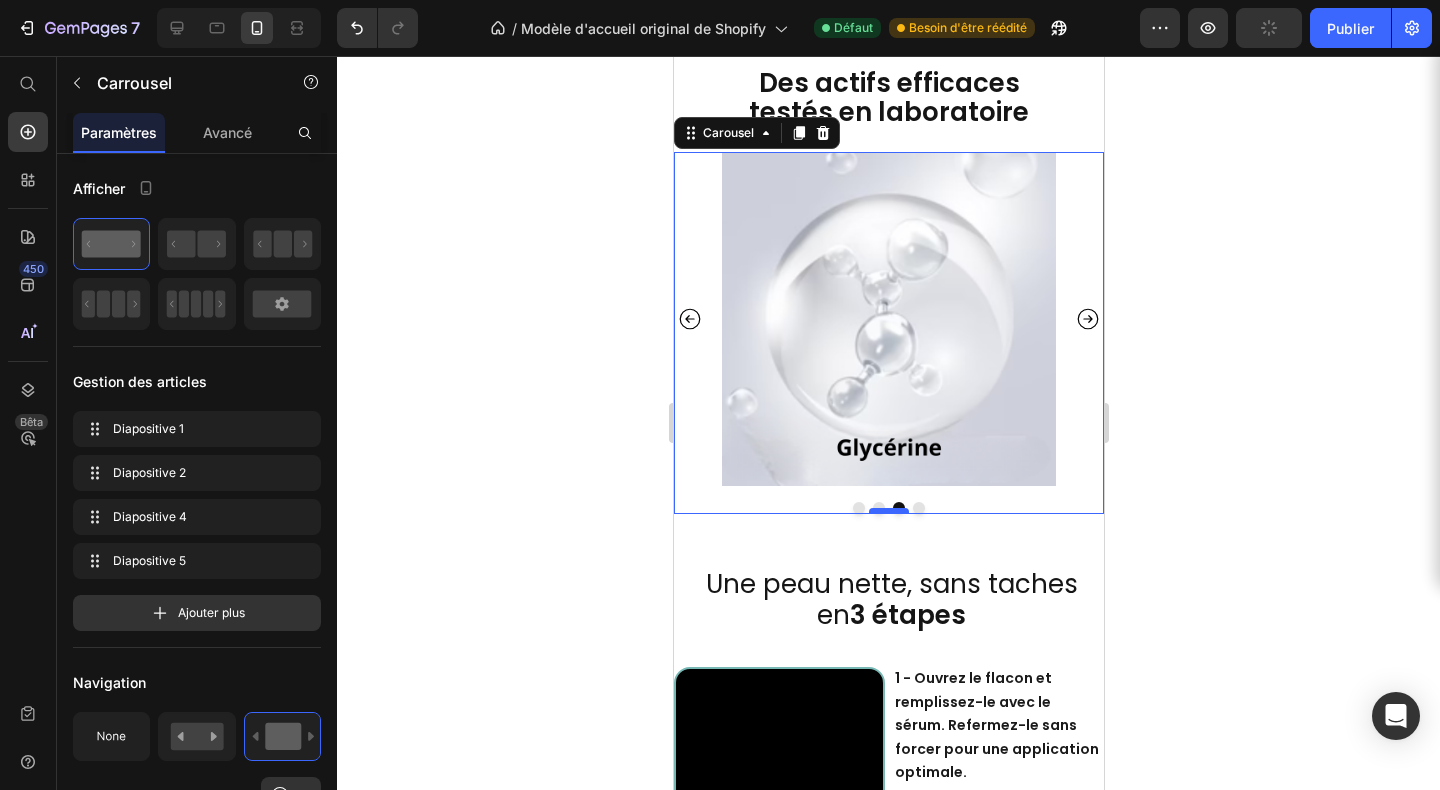 click at bounding box center (888, 511) 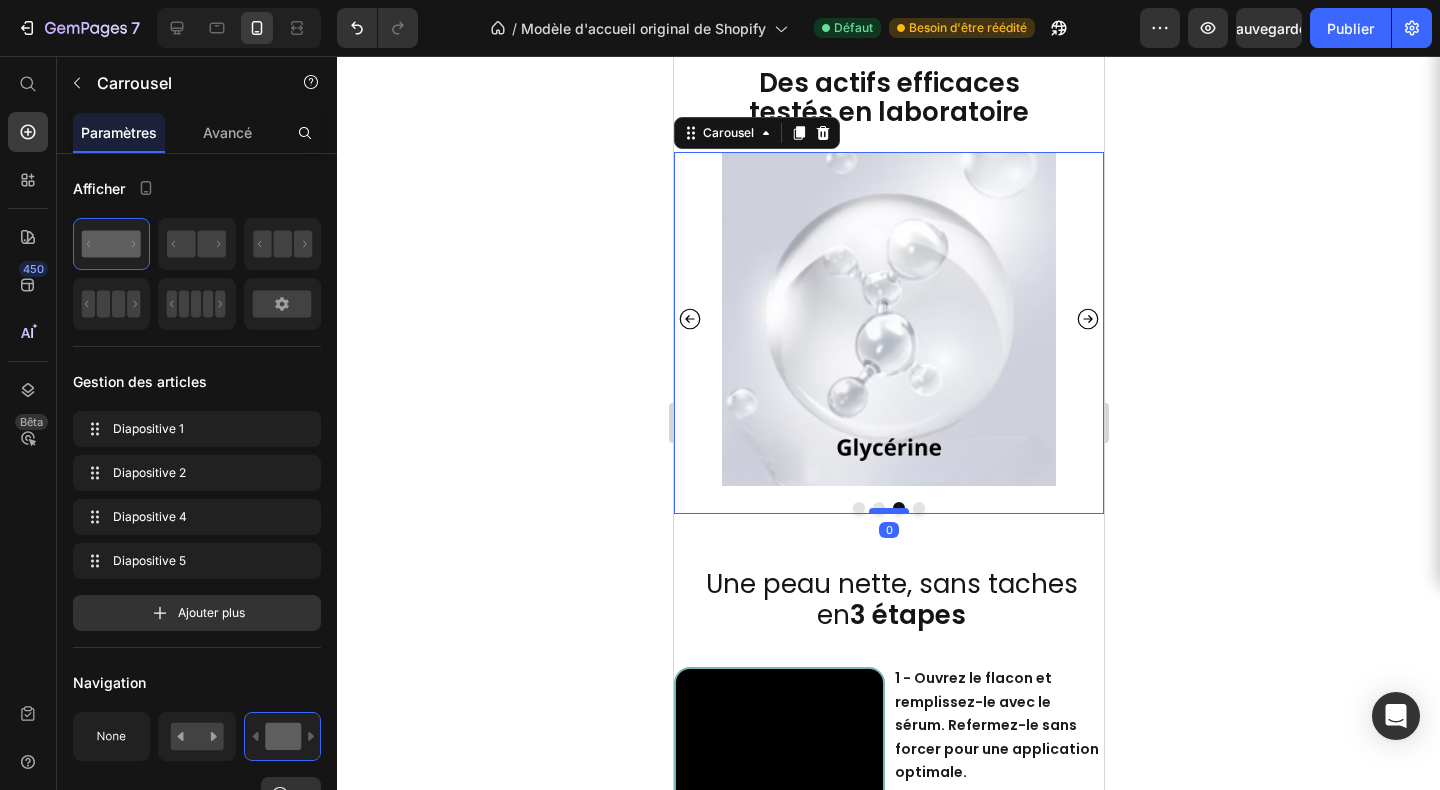 click at bounding box center (888, 511) 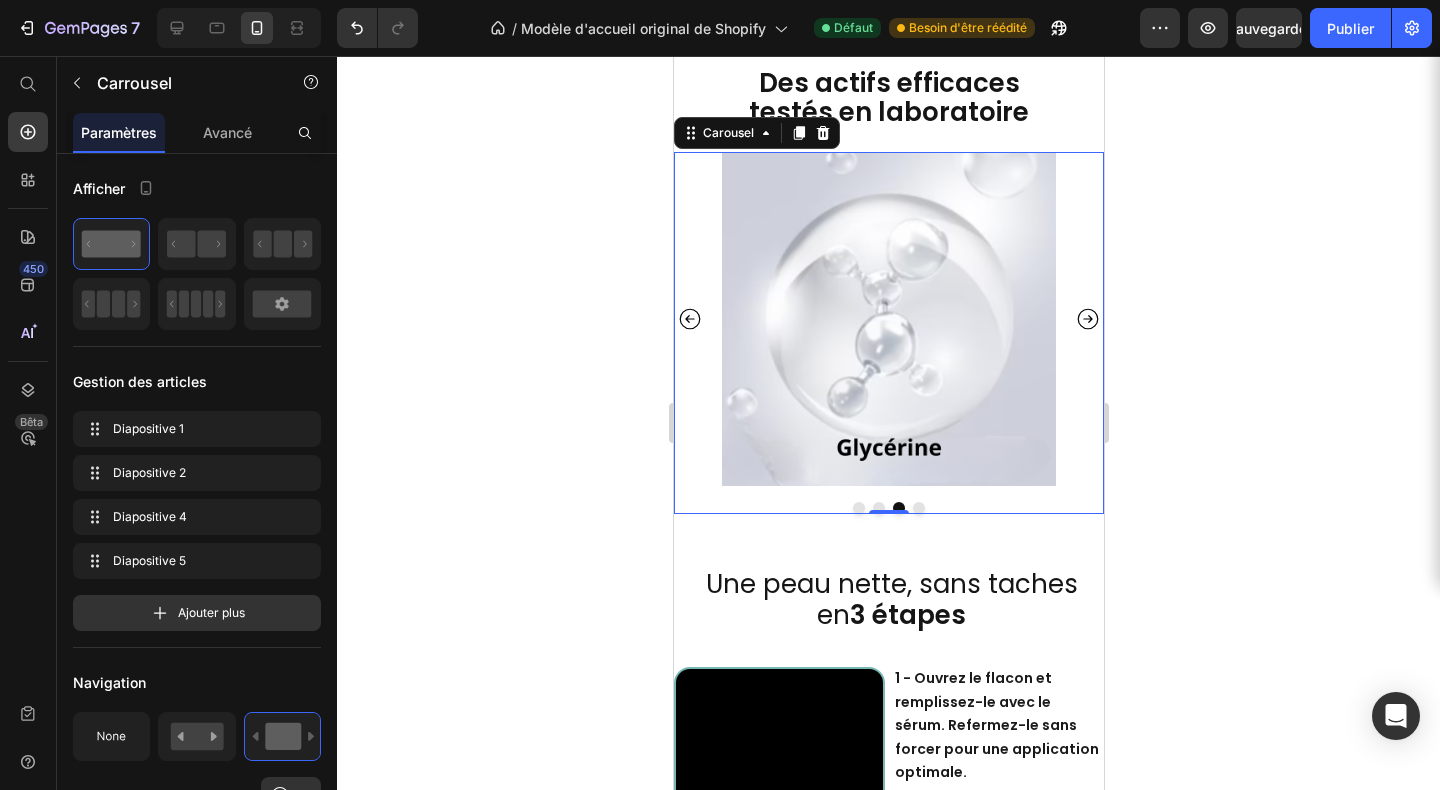 click 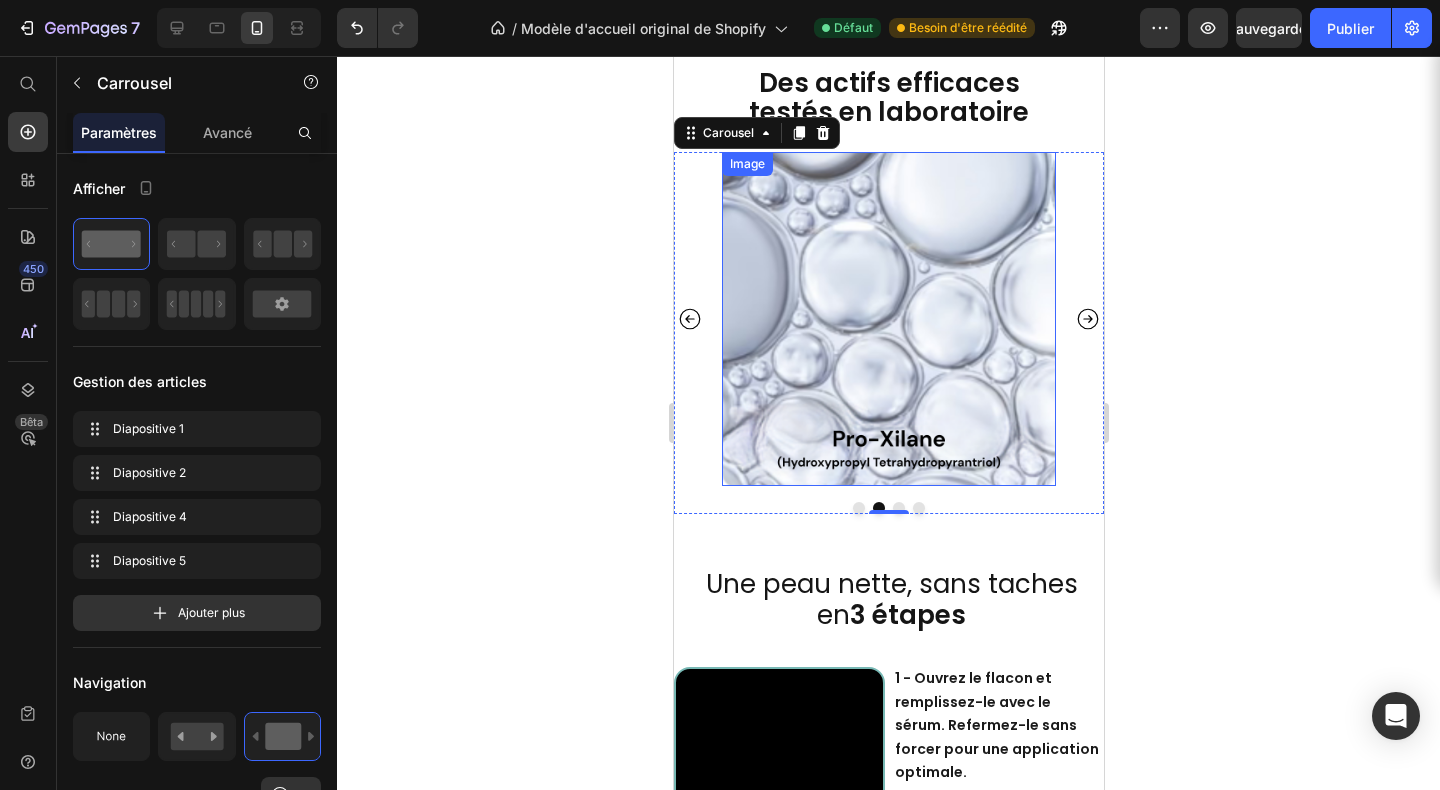 click at bounding box center [888, 319] 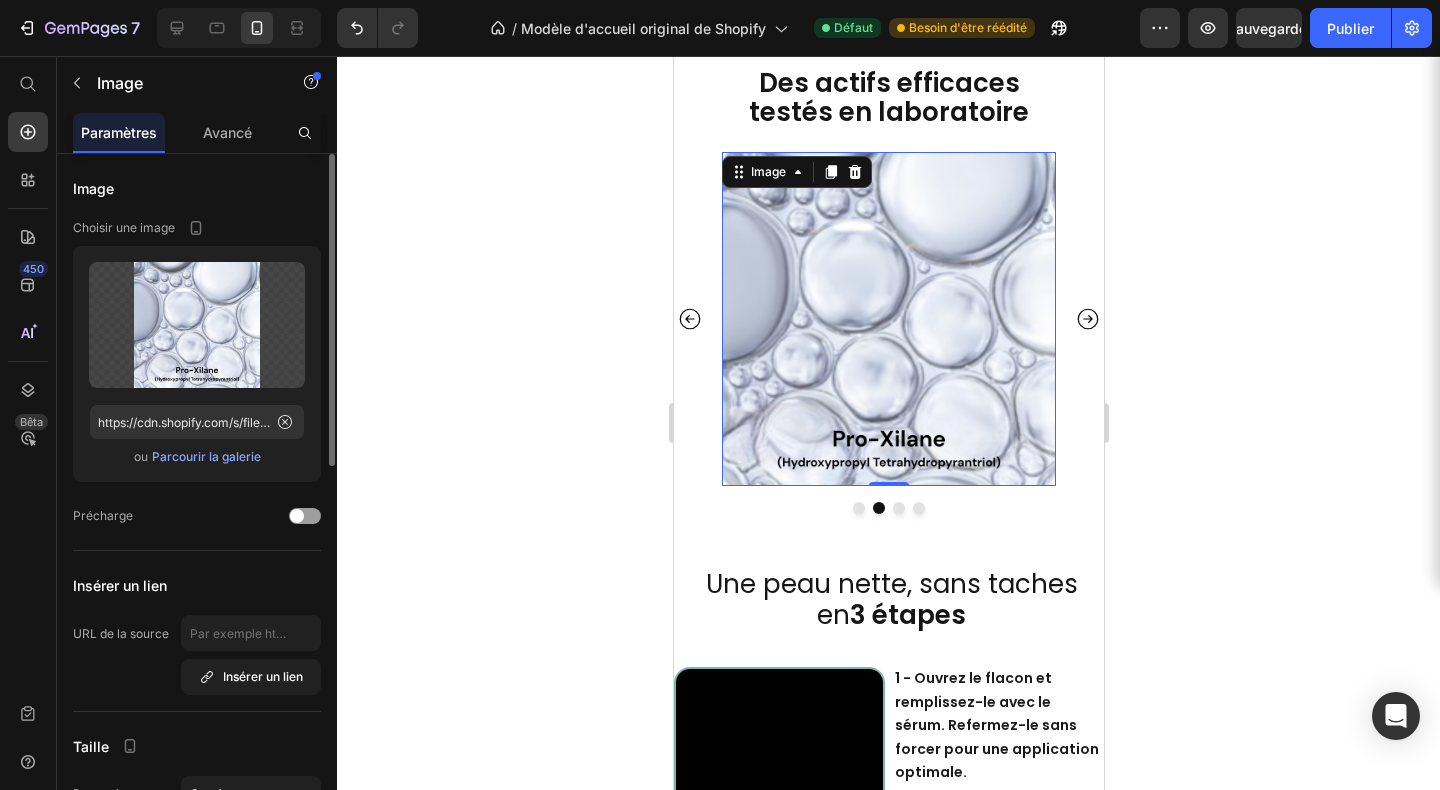 click on "Parcourir la galerie" at bounding box center [206, 456] 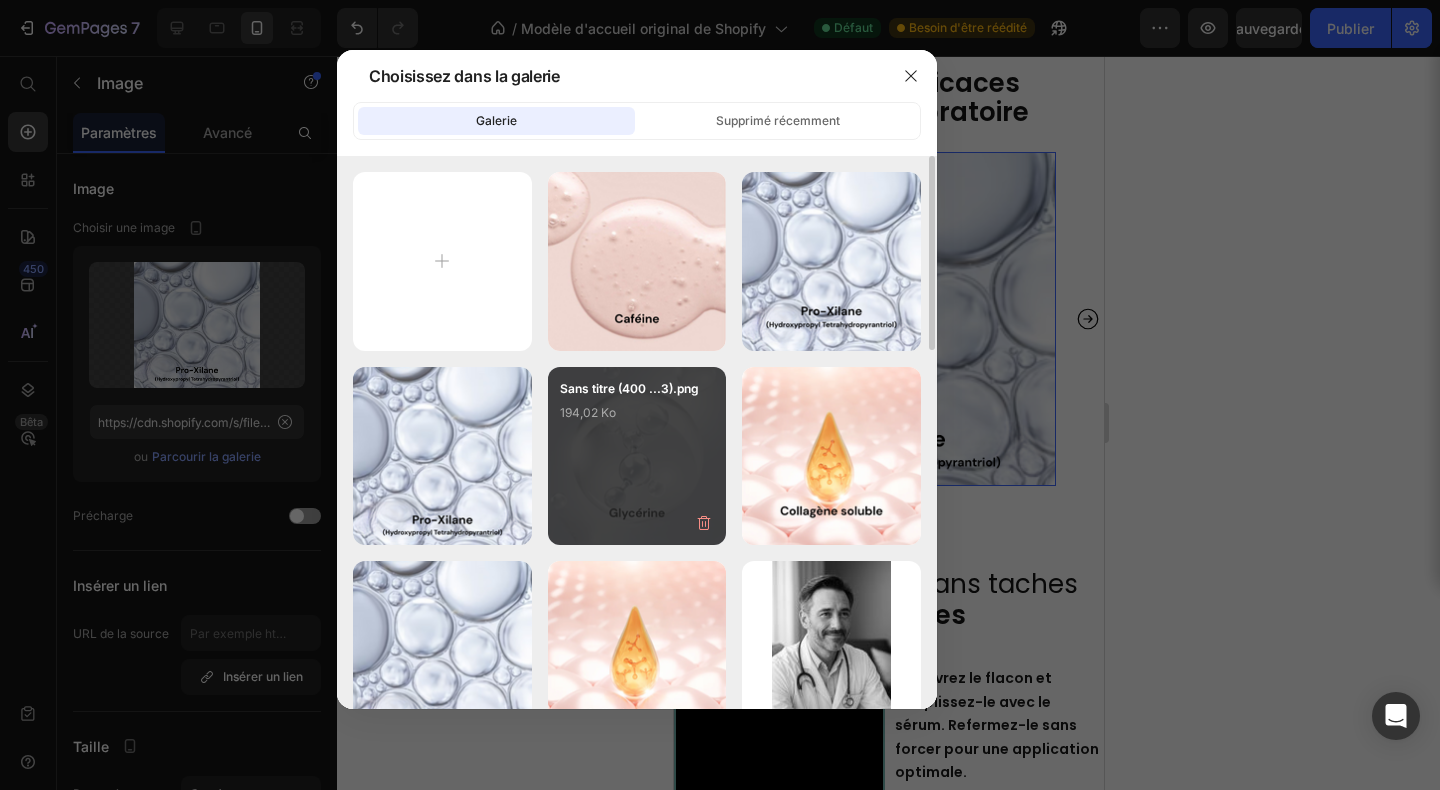 click on "Sans titre (400 ...3).png 194,02 Ko" at bounding box center (637, 419) 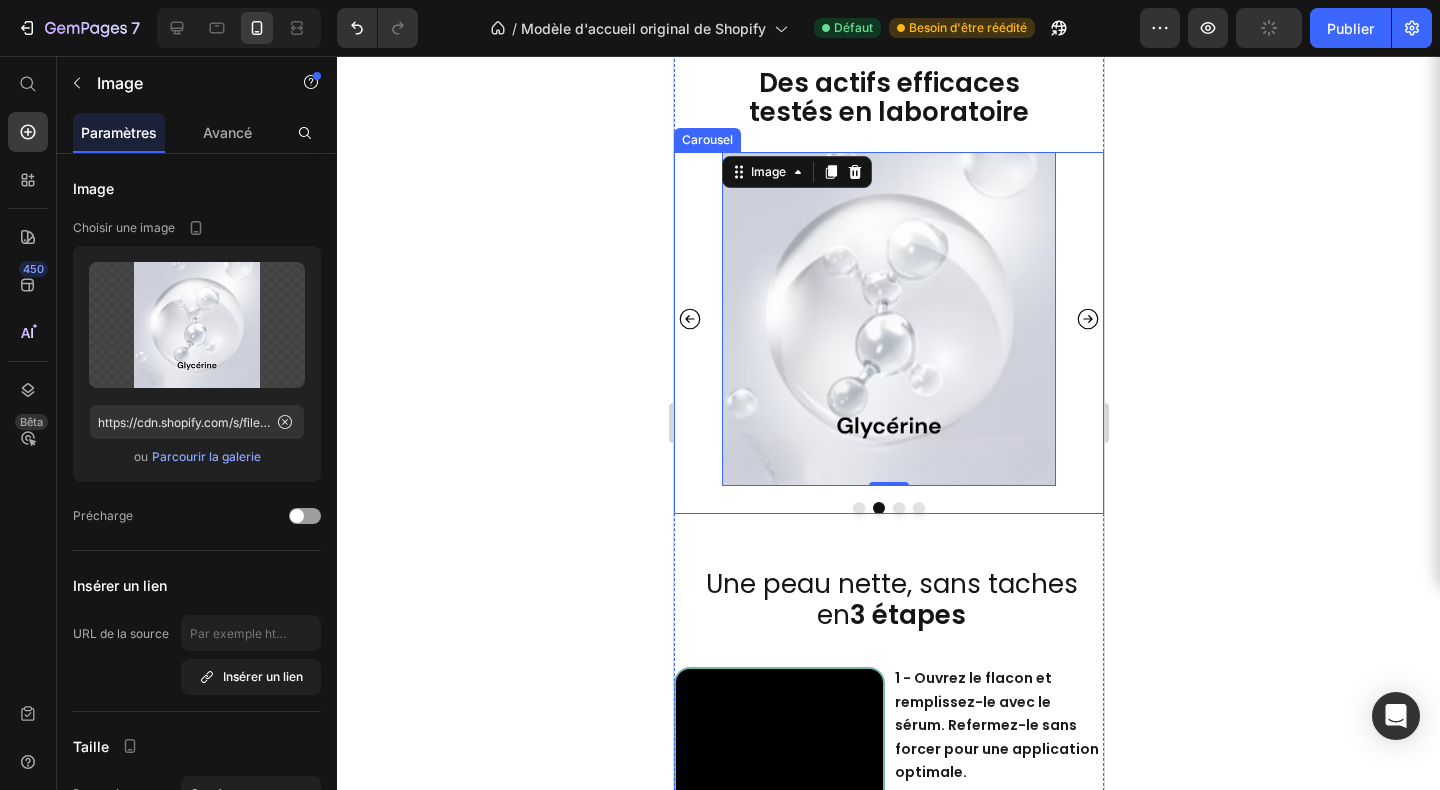 click at bounding box center (858, 508) 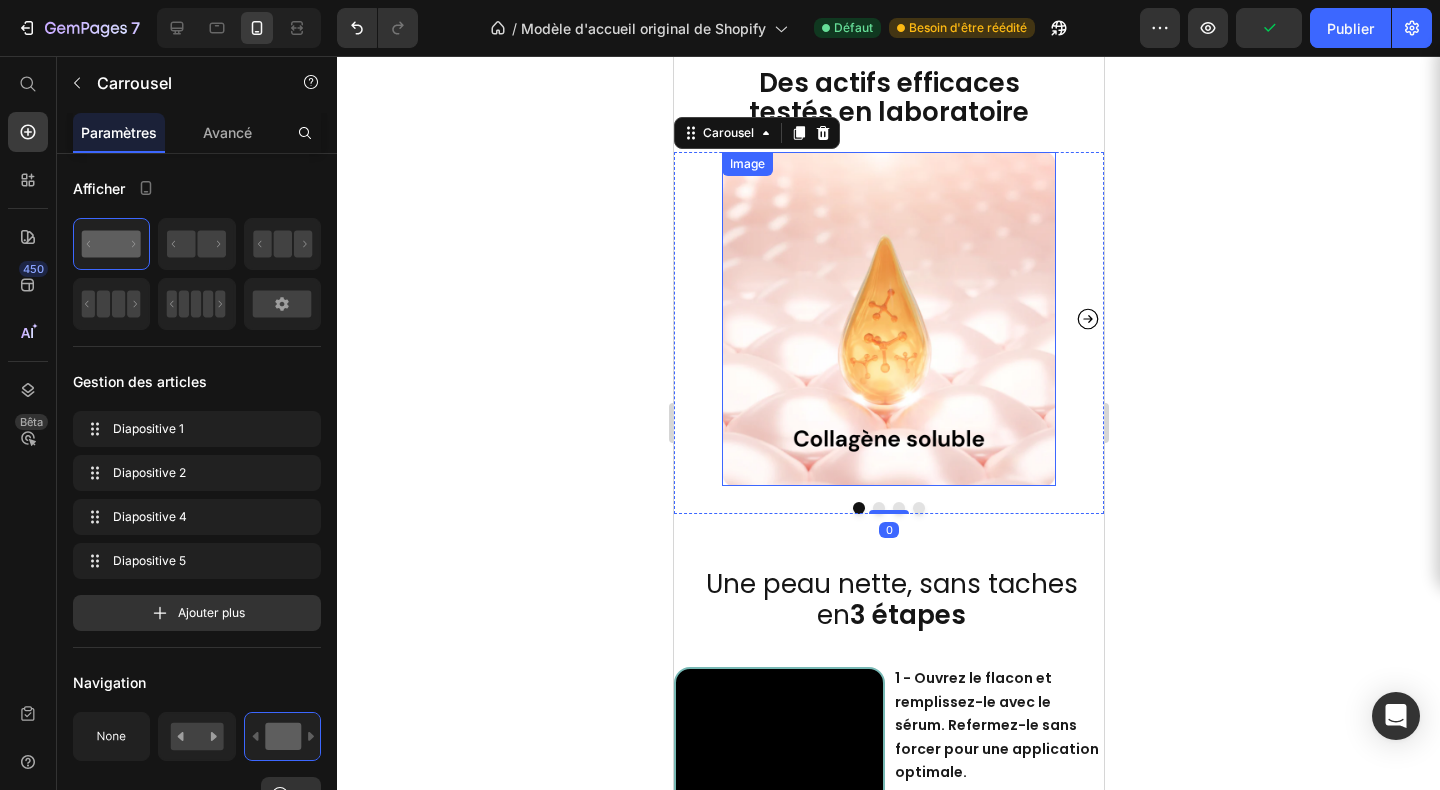 click at bounding box center (888, 319) 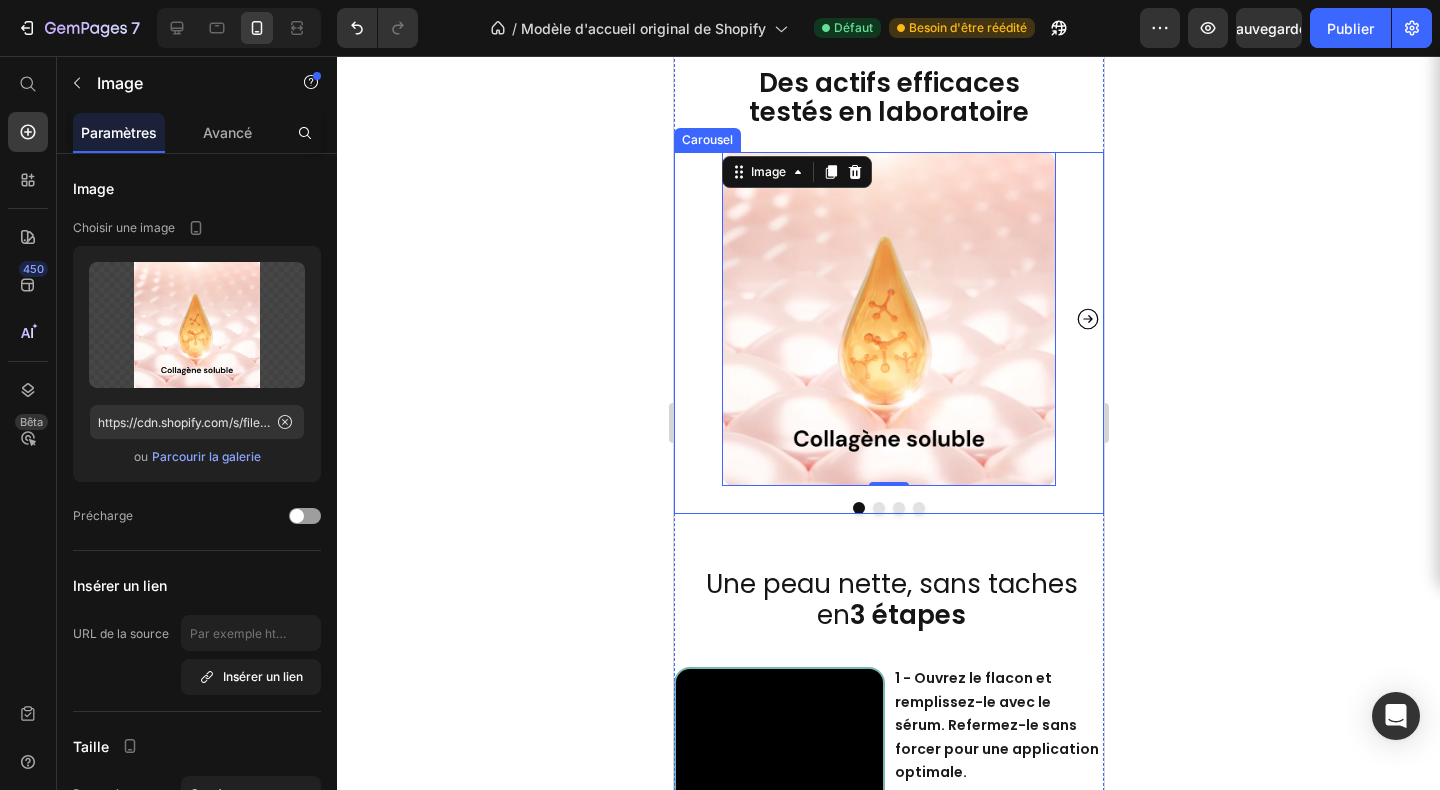 click at bounding box center [898, 508] 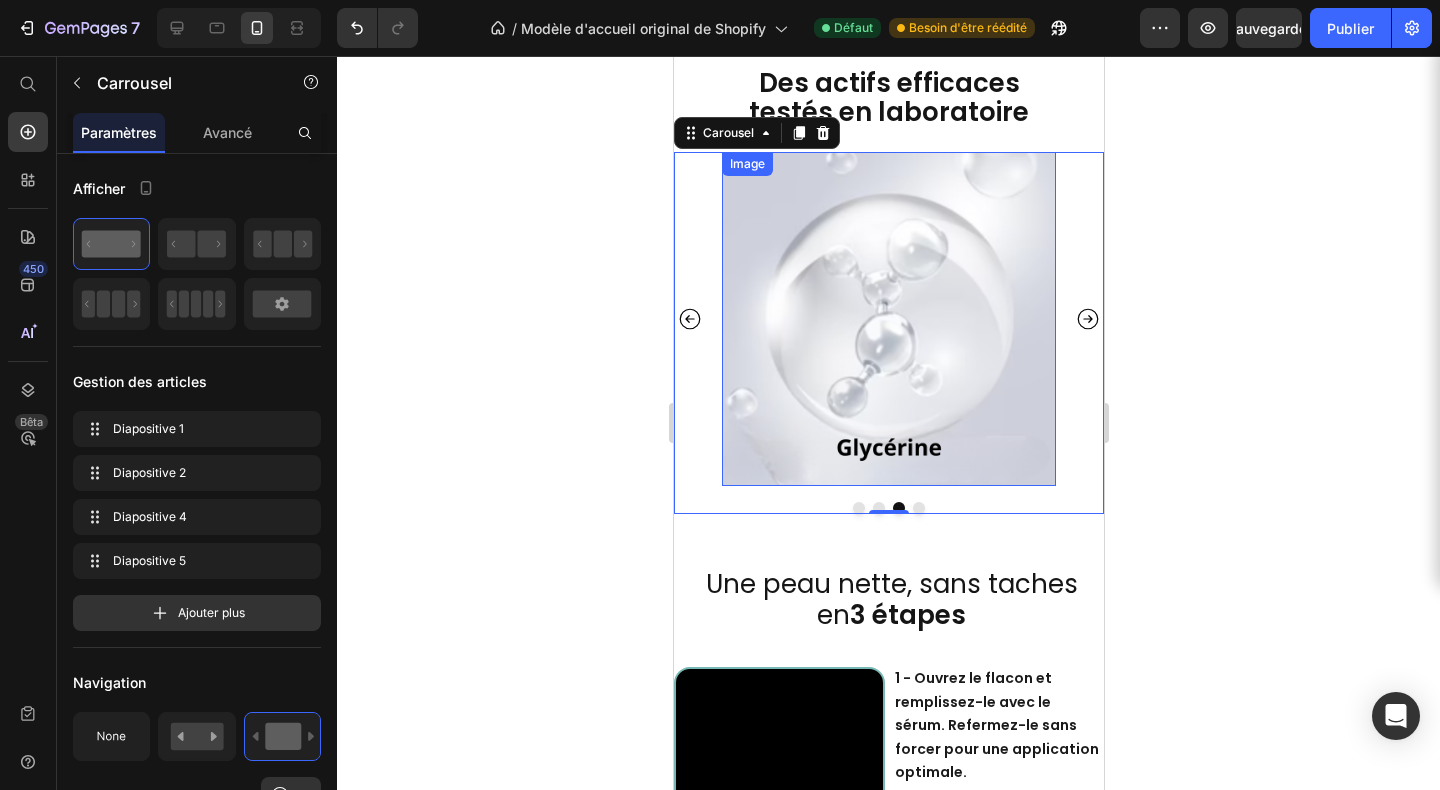 click at bounding box center [888, 319] 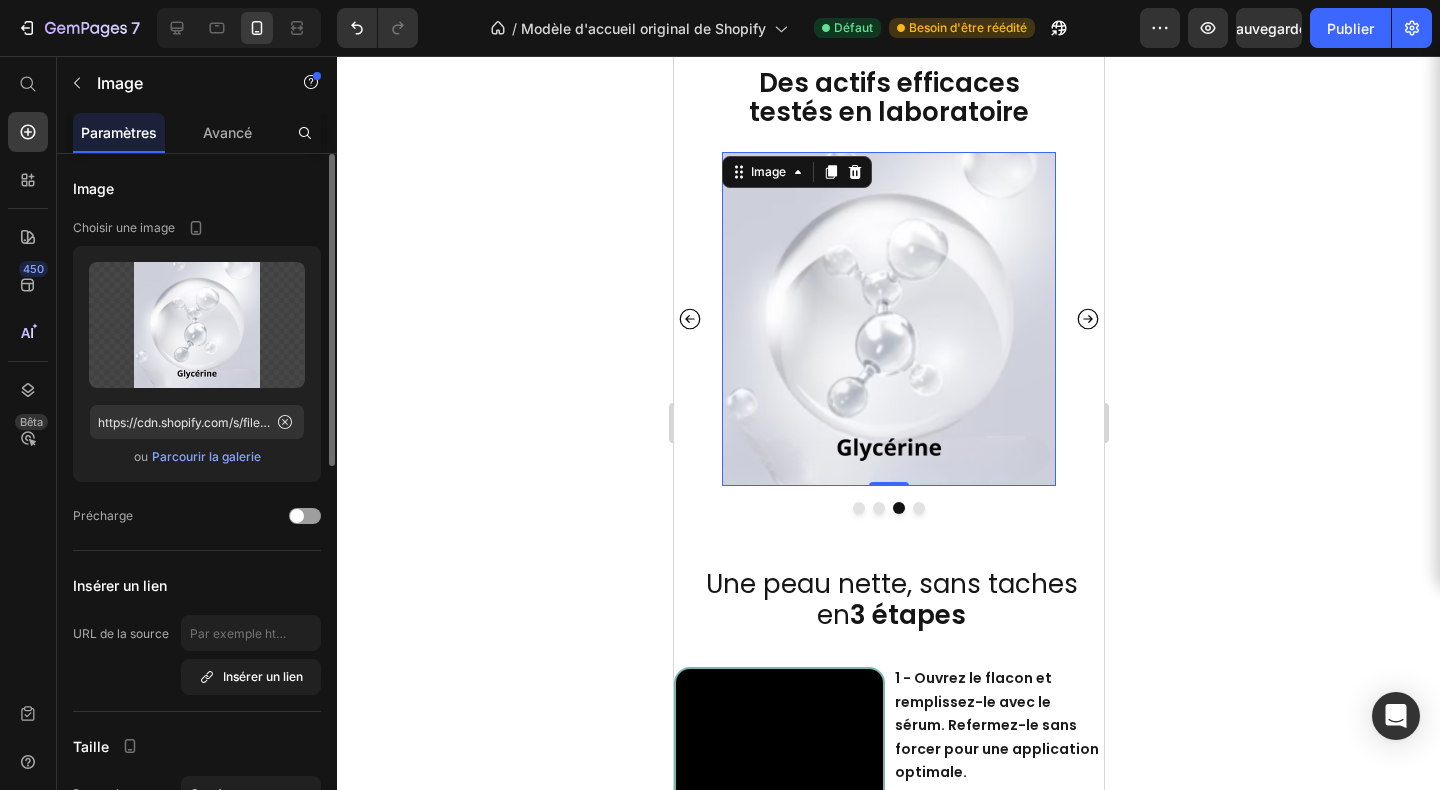 click on "Parcourir la galerie" at bounding box center (206, 456) 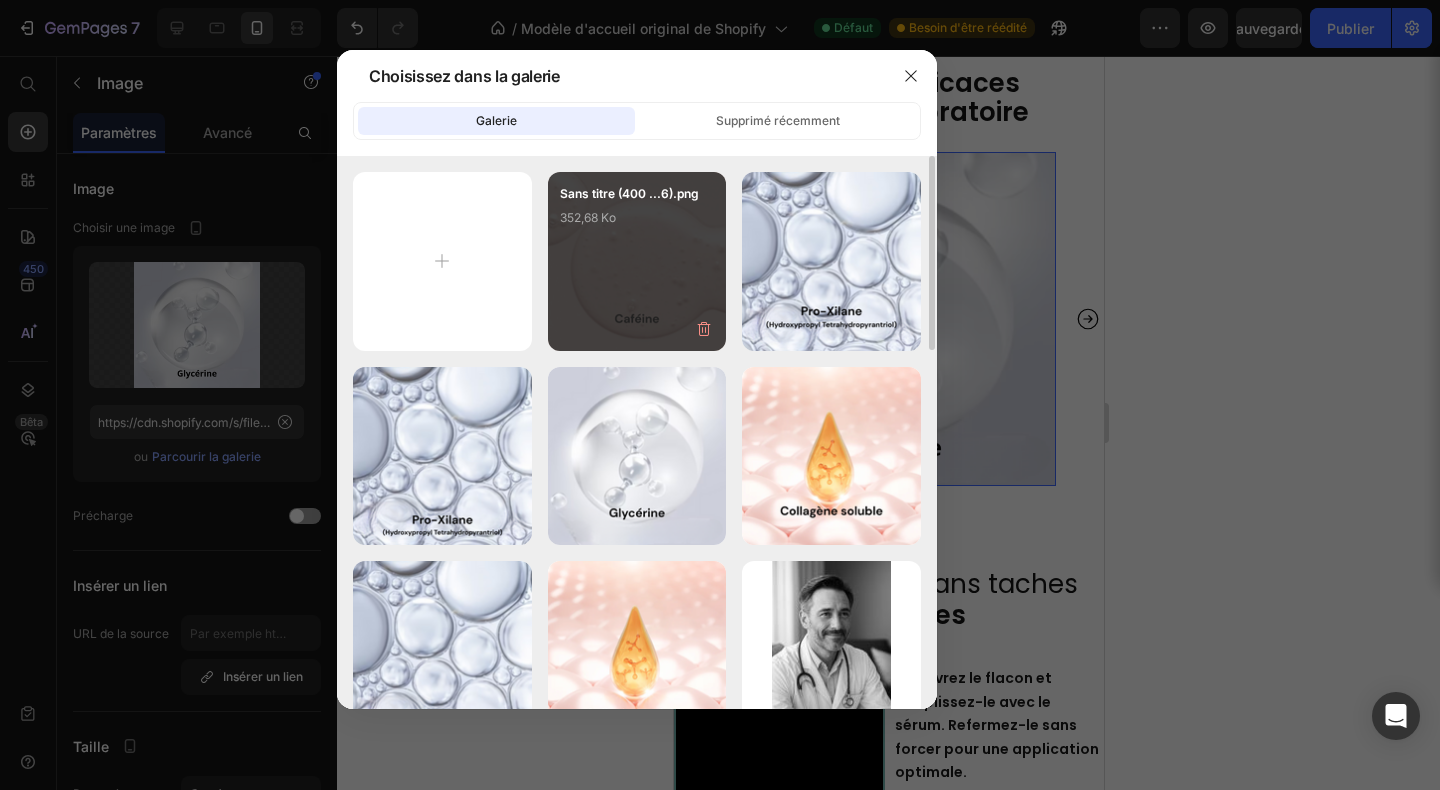click on "Sans titre (400 ...6).png 352,68 Ko" at bounding box center (637, 261) 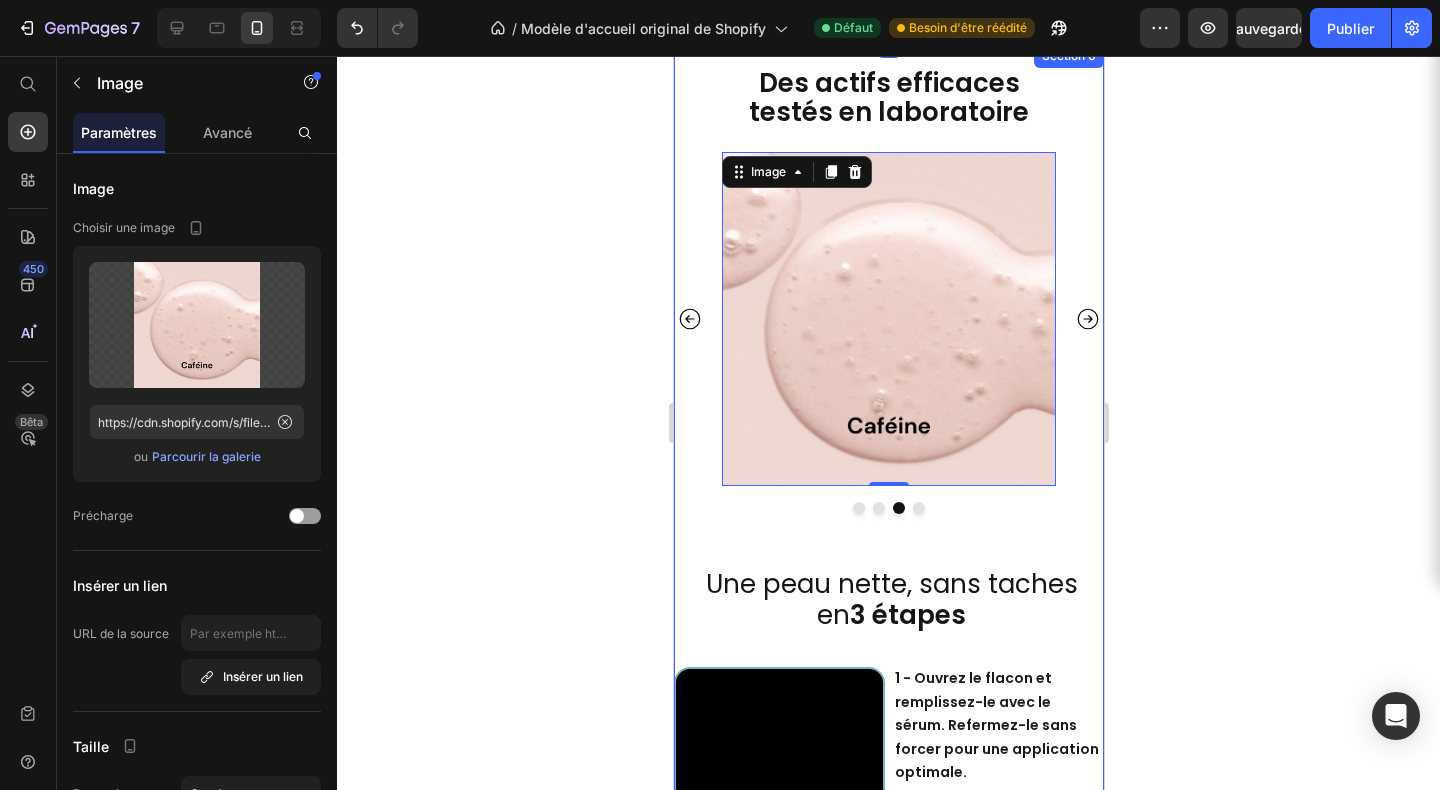 click on "Des actifs efficaces  testés en laboratoire Text Block
Image Image Image   0 Row Image Row
Carousel Une peau nette, sans taches en  3 étapes  Text Block Video 1 - Ouvrez le flacon et remplissez-le avec le sérum. Refermez-le sans forcer pour une application optimale. Heading Row Video 1 - Ouvrez le flacon et remplissez-le avec le sérum. Refermez-le sans forcer pour une application optimale. Heading Row Video 2 - Retournez le flacon à l’envers pendant 2 minutes afin que les micro-aiguilles s’imprègnent parfaitement du sérum. Heading Row Video 3 -  Tapotez délicatement votre peau  (visage, lèvres, cou, etc.). Puis massez quelques minutes l'éxcèdent de sérum avec vos mains. Heading Row" at bounding box center (888, 722) 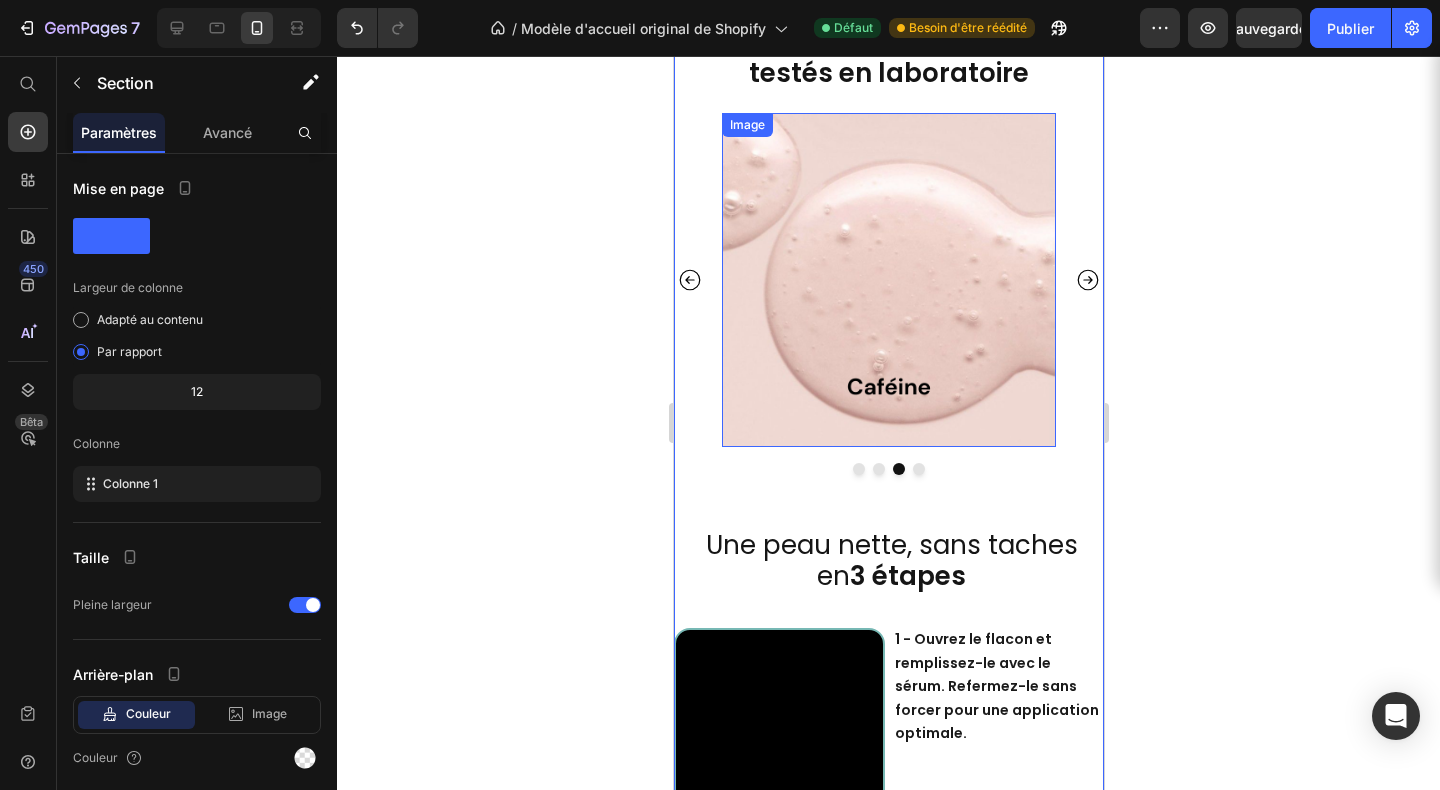 scroll, scrollTop: 3577, scrollLeft: 0, axis: vertical 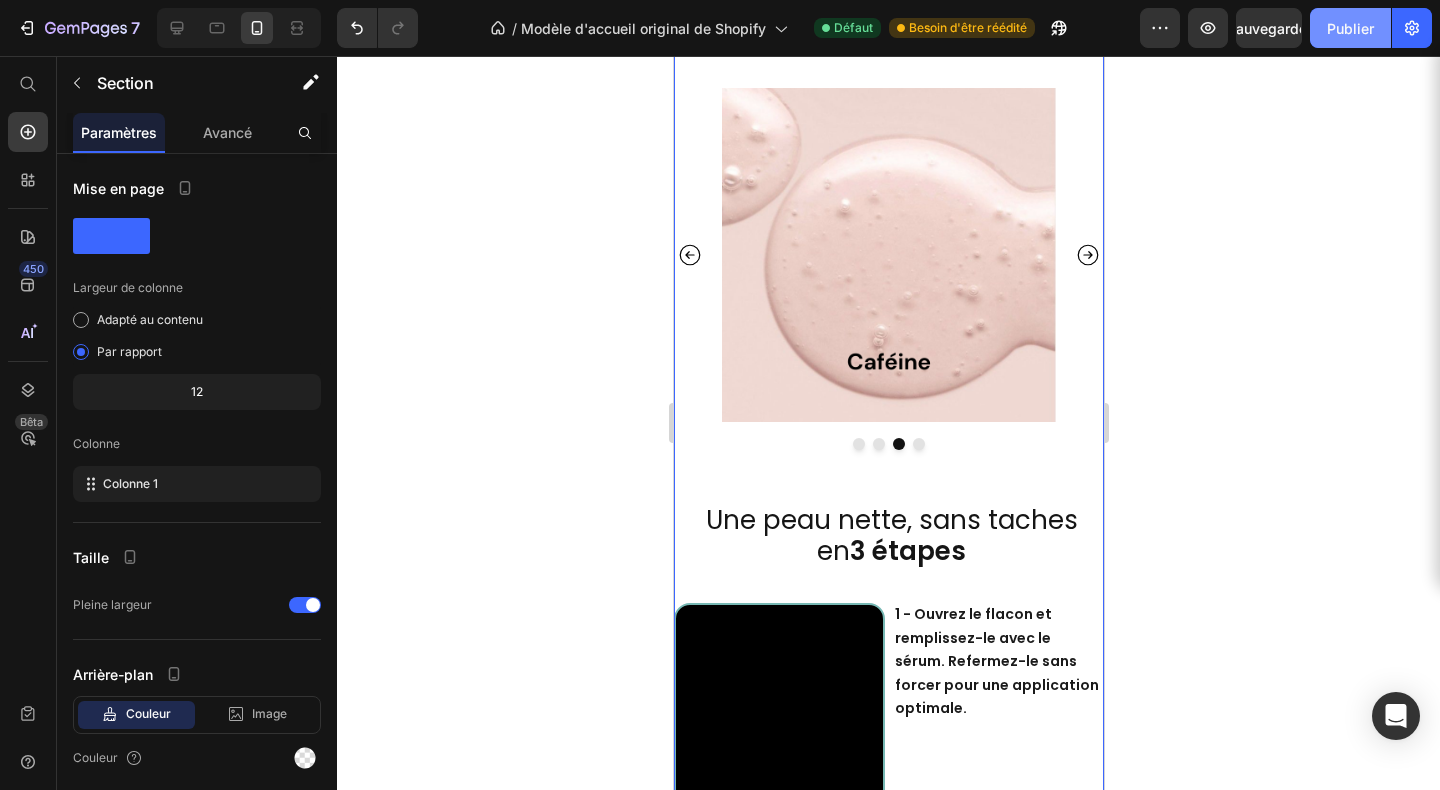 click on "Publier" at bounding box center (1350, 28) 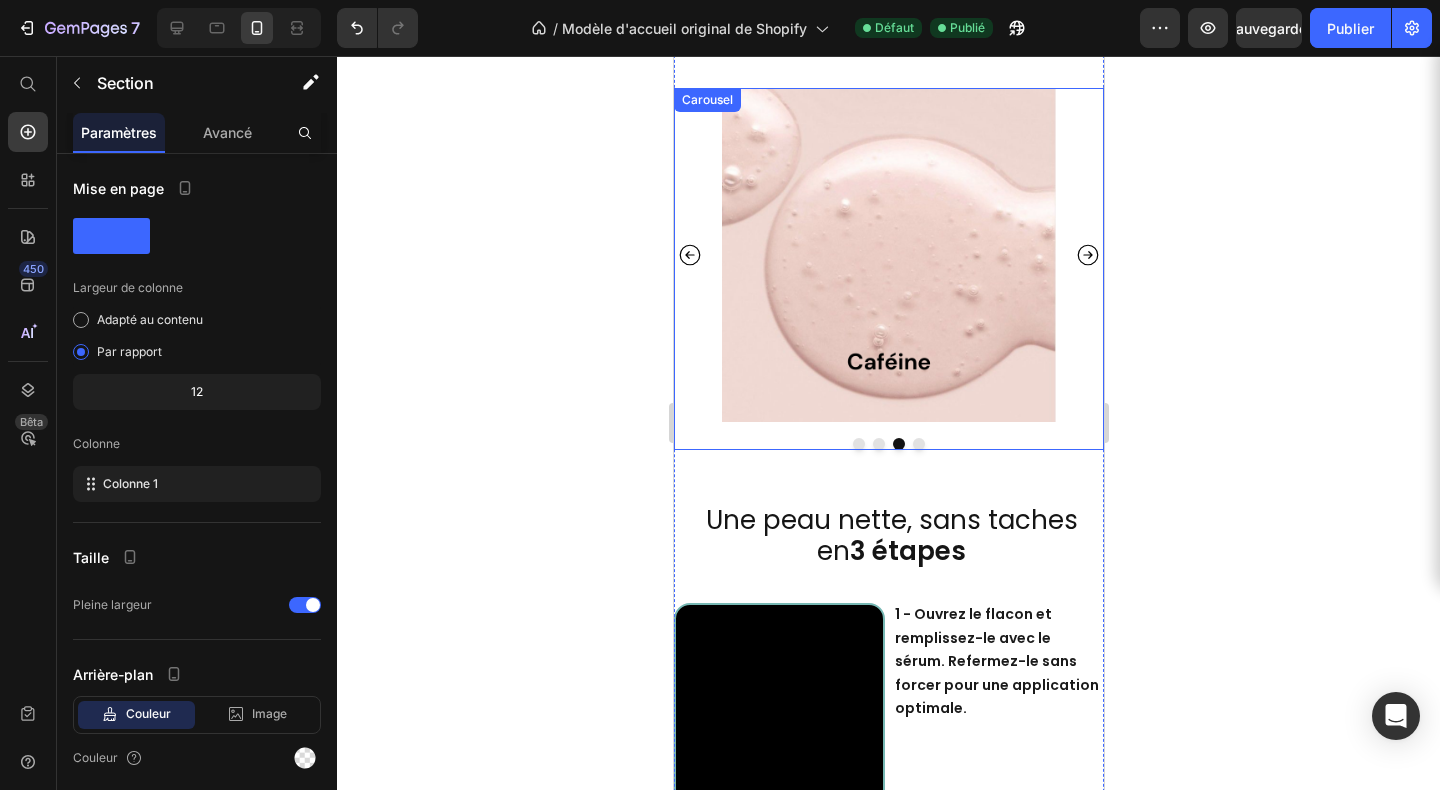 click 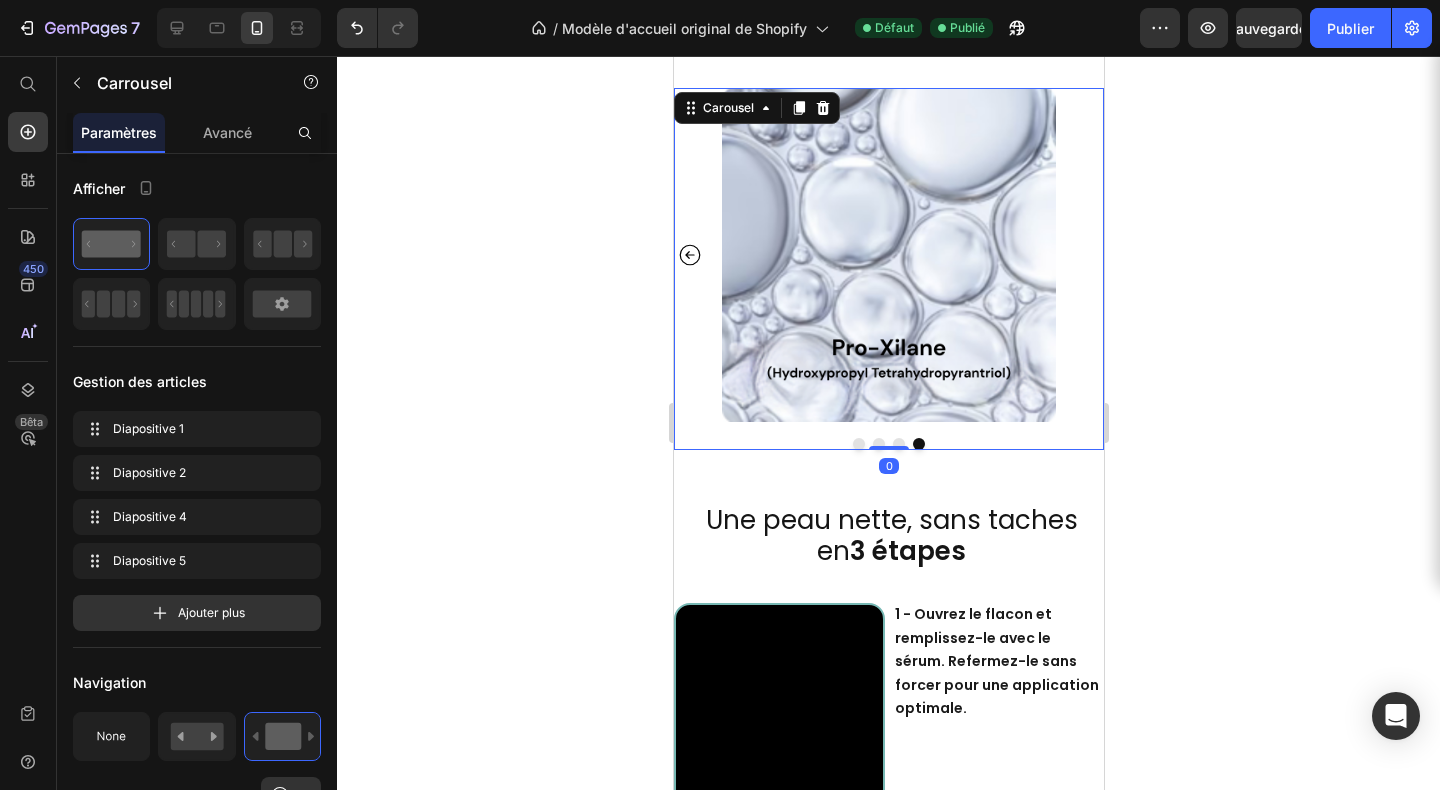 click on "Image Image Image Row Image Row" at bounding box center (888, 255) 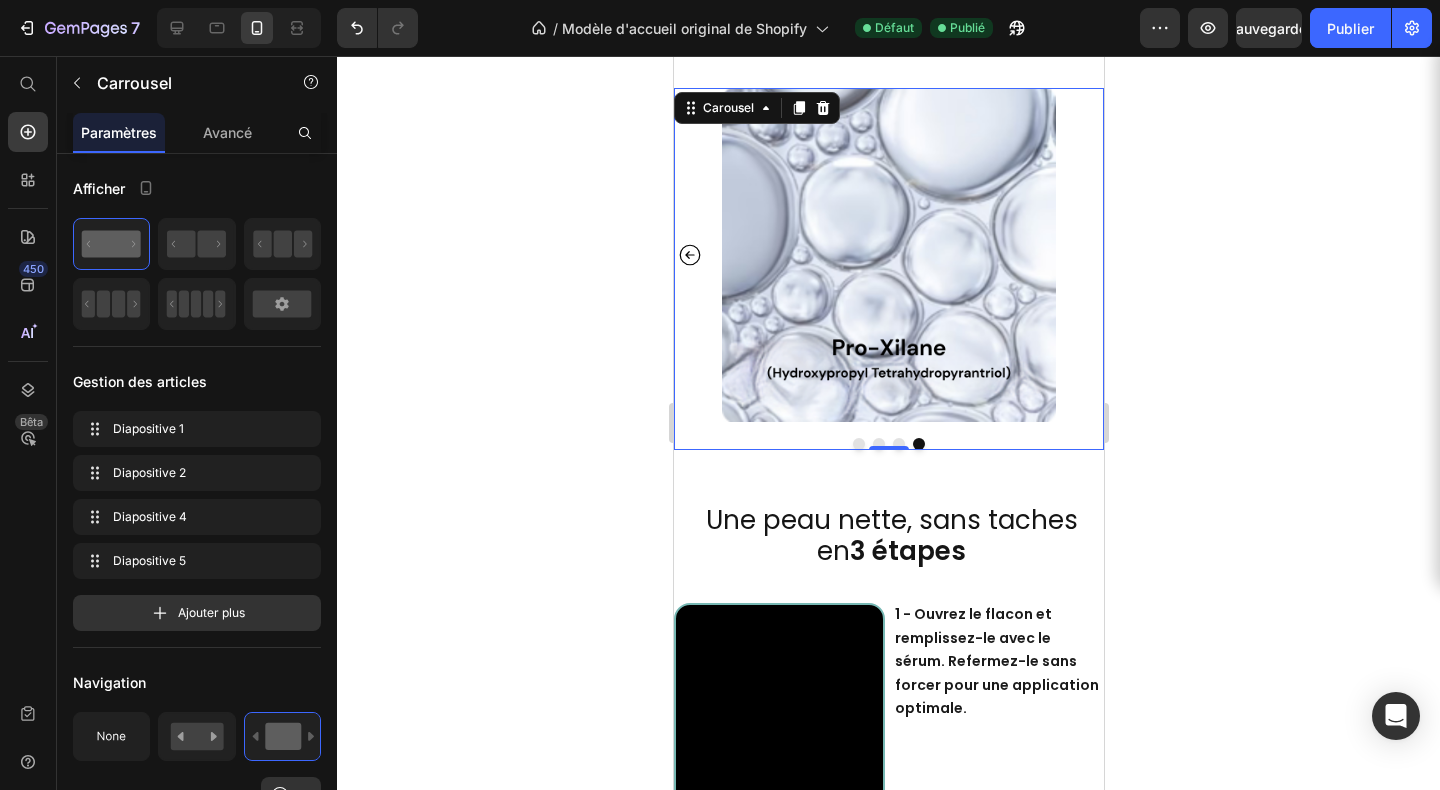 click 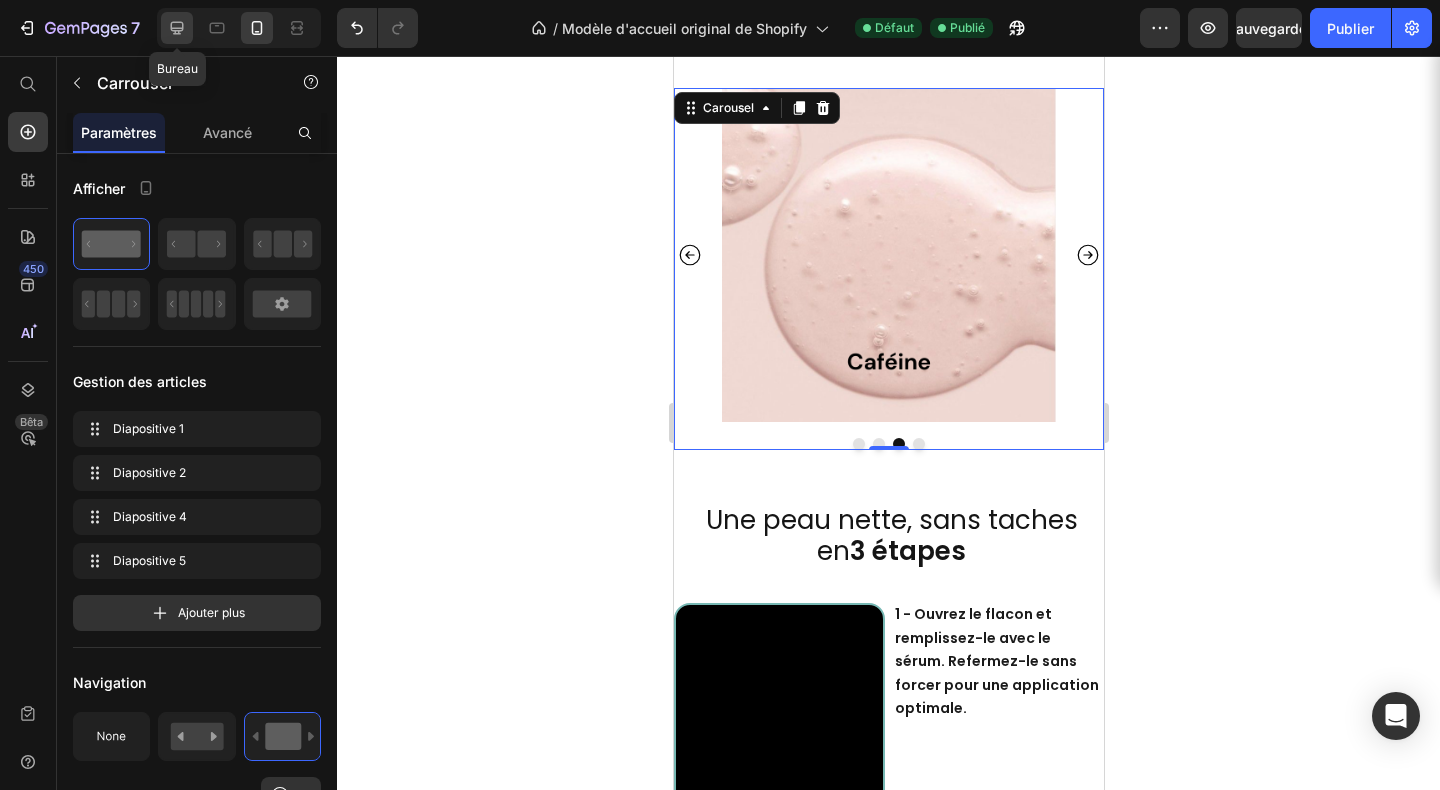 click 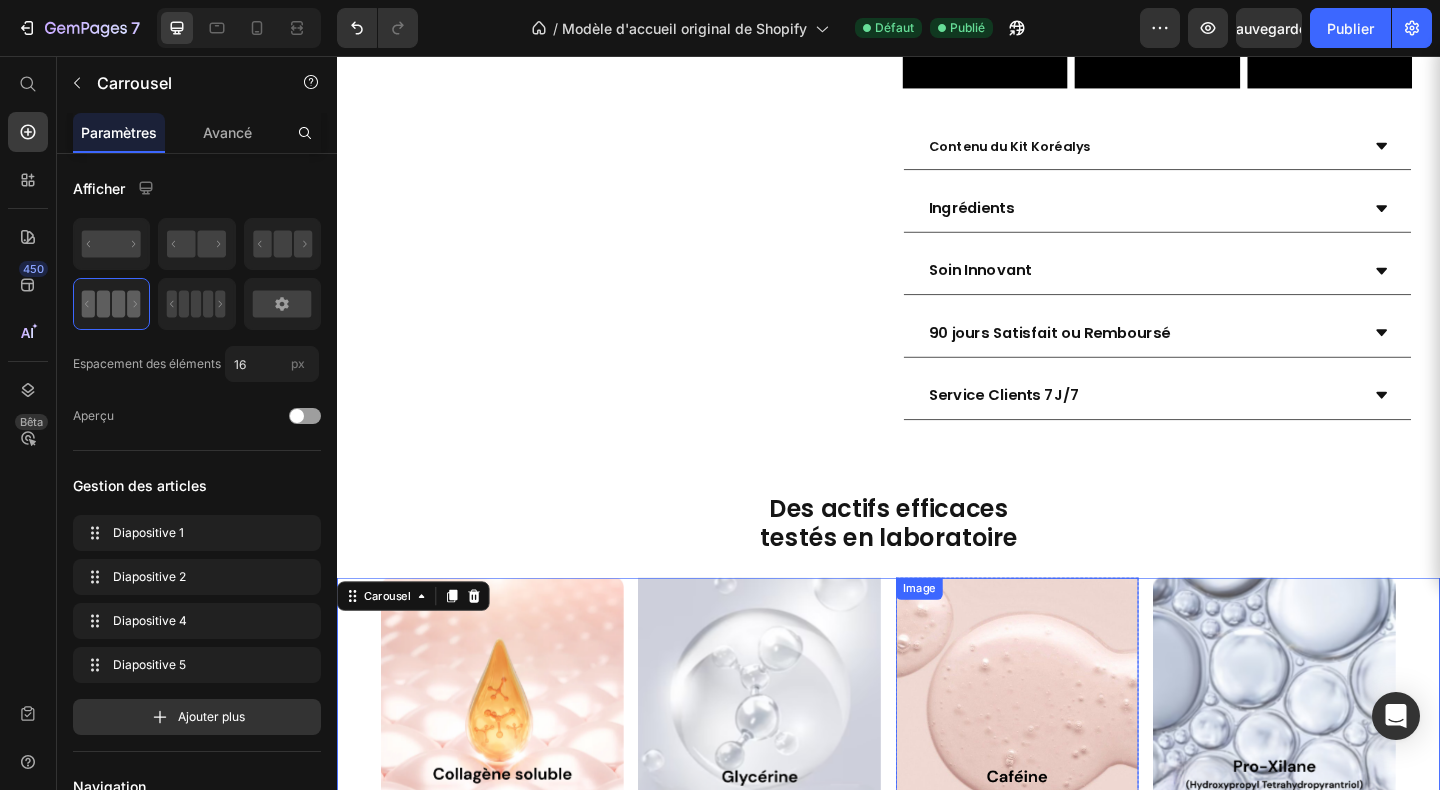 scroll, scrollTop: 3001, scrollLeft: 0, axis: vertical 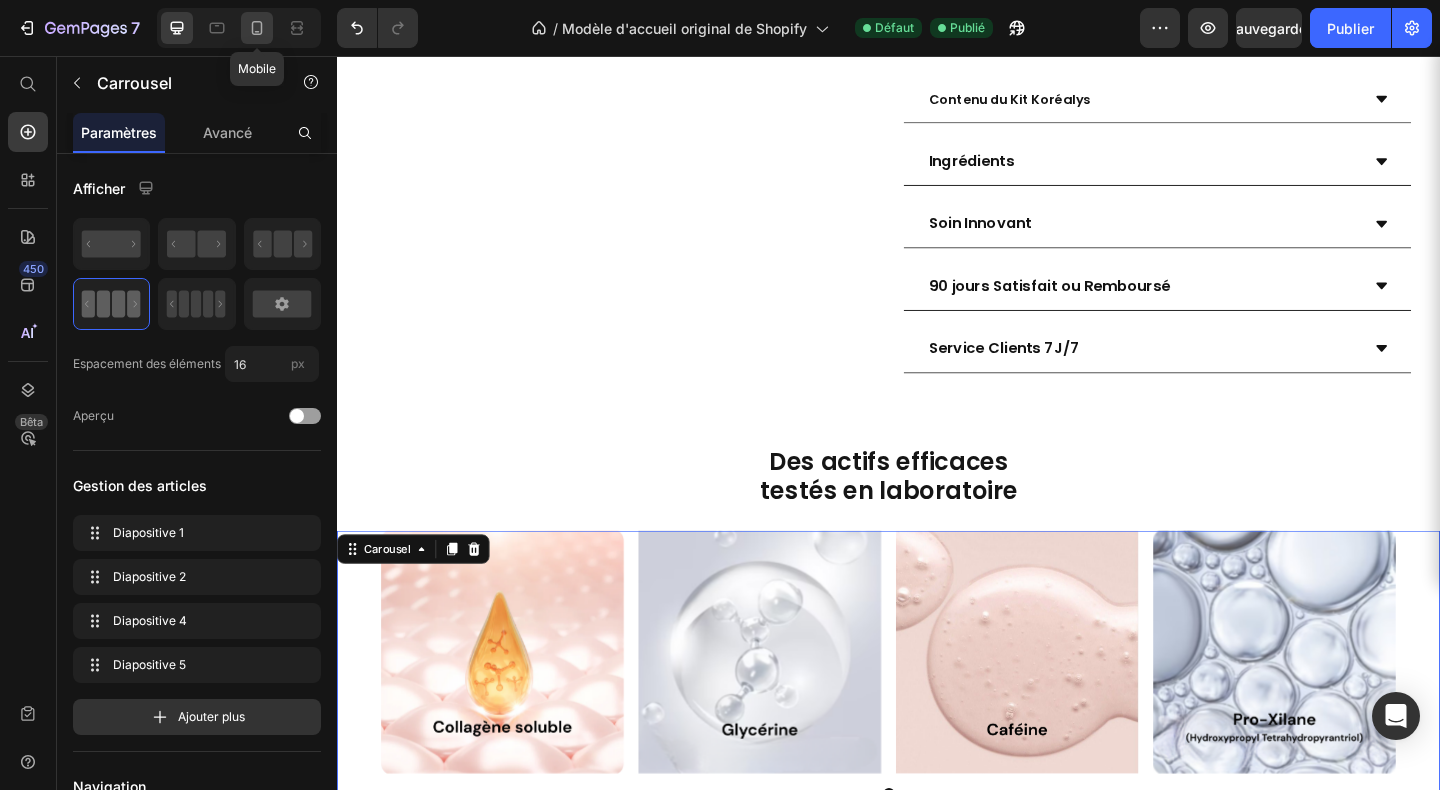 drag, startPoint x: 256, startPoint y: 27, endPoint x: 468, endPoint y: 150, distance: 245.09795 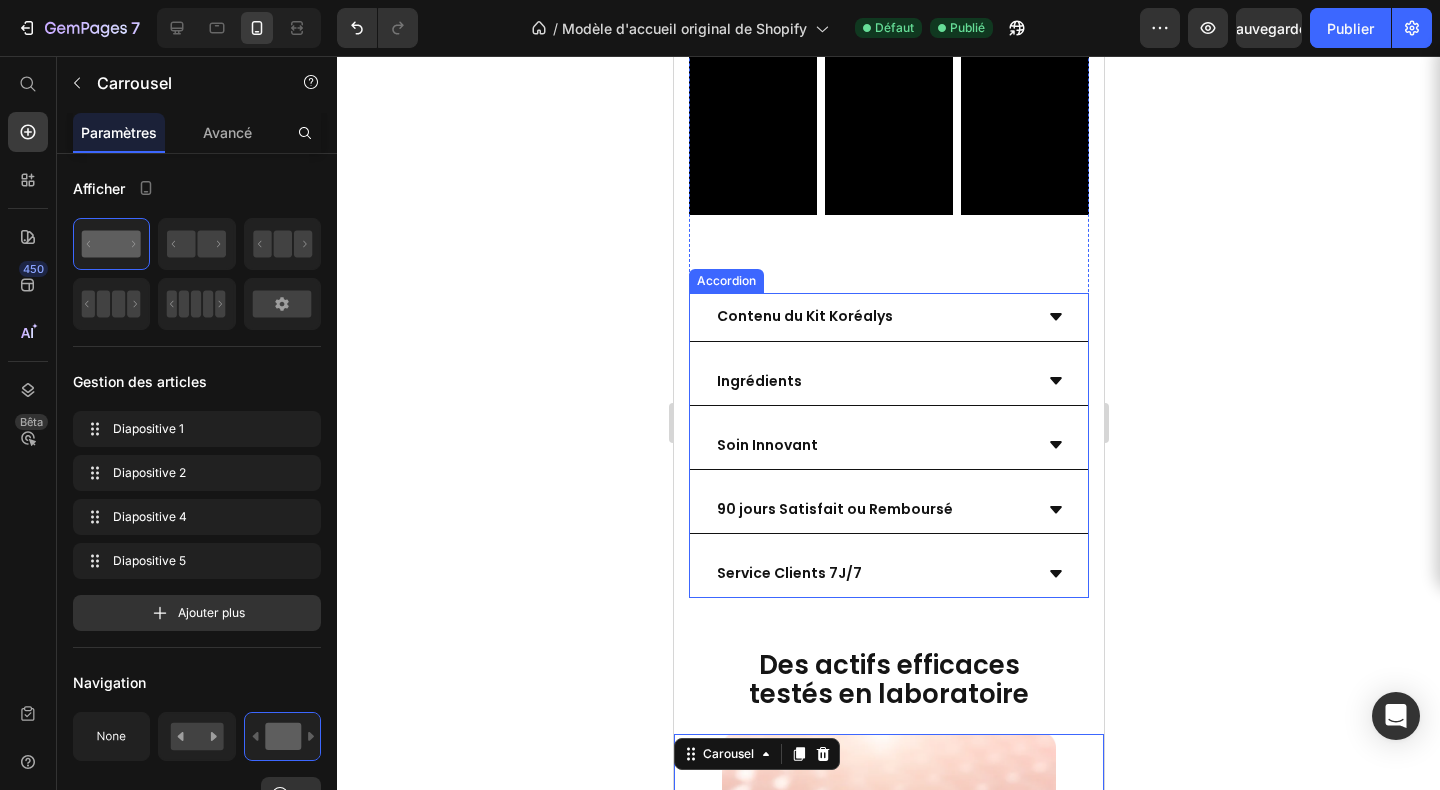 scroll, scrollTop: 2936, scrollLeft: 0, axis: vertical 